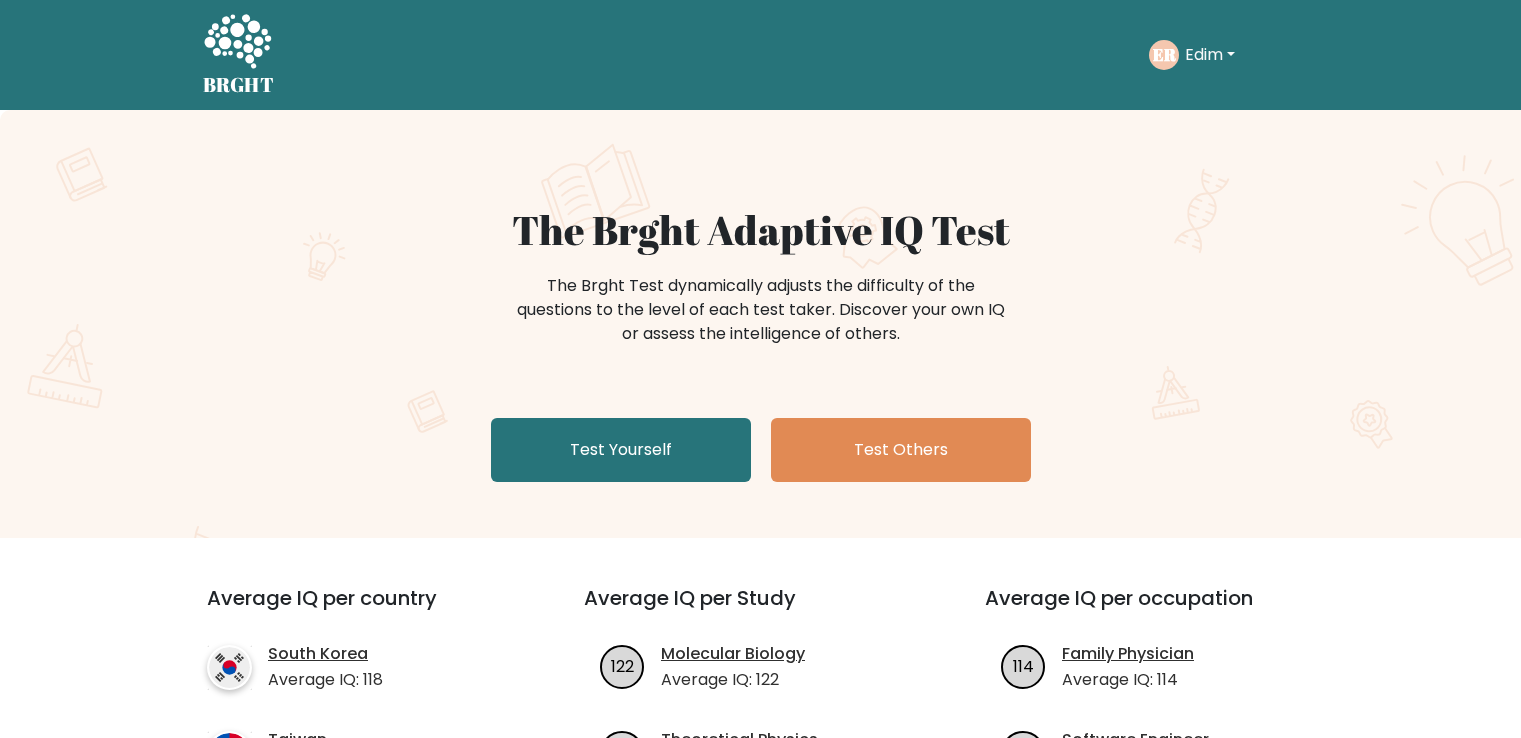 scroll, scrollTop: 0, scrollLeft: 0, axis: both 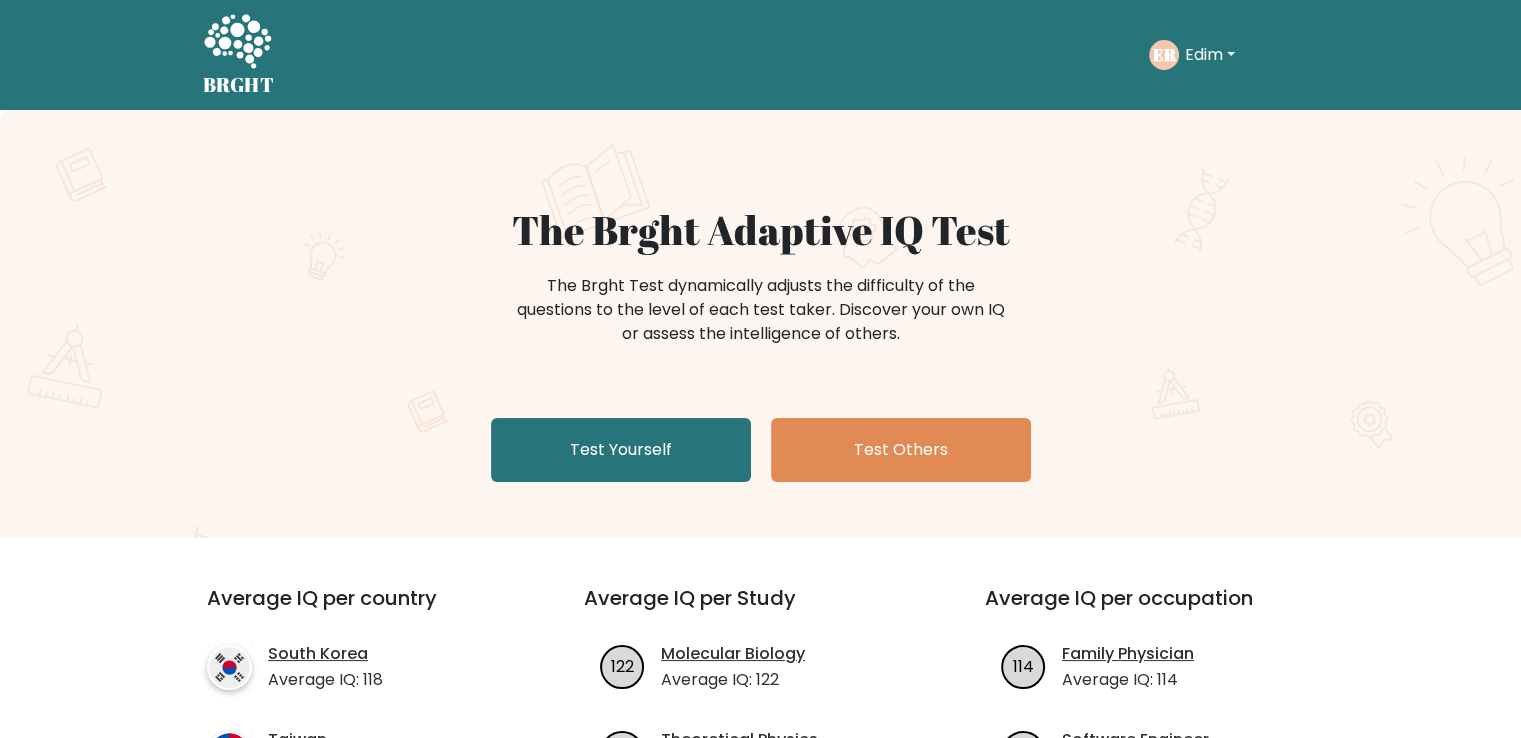 click on "Edim" at bounding box center (1210, 55) 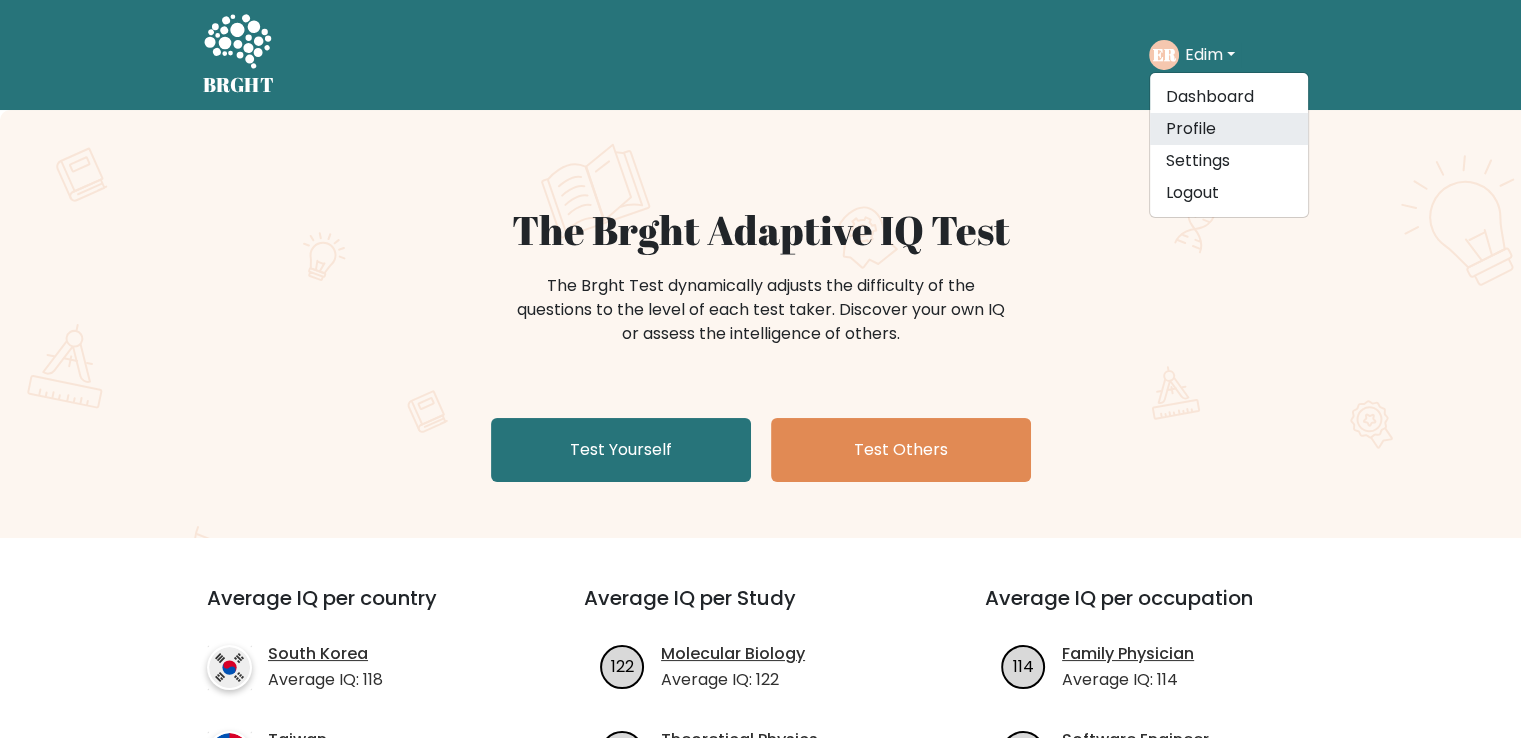 click on "Profile" at bounding box center (1229, 129) 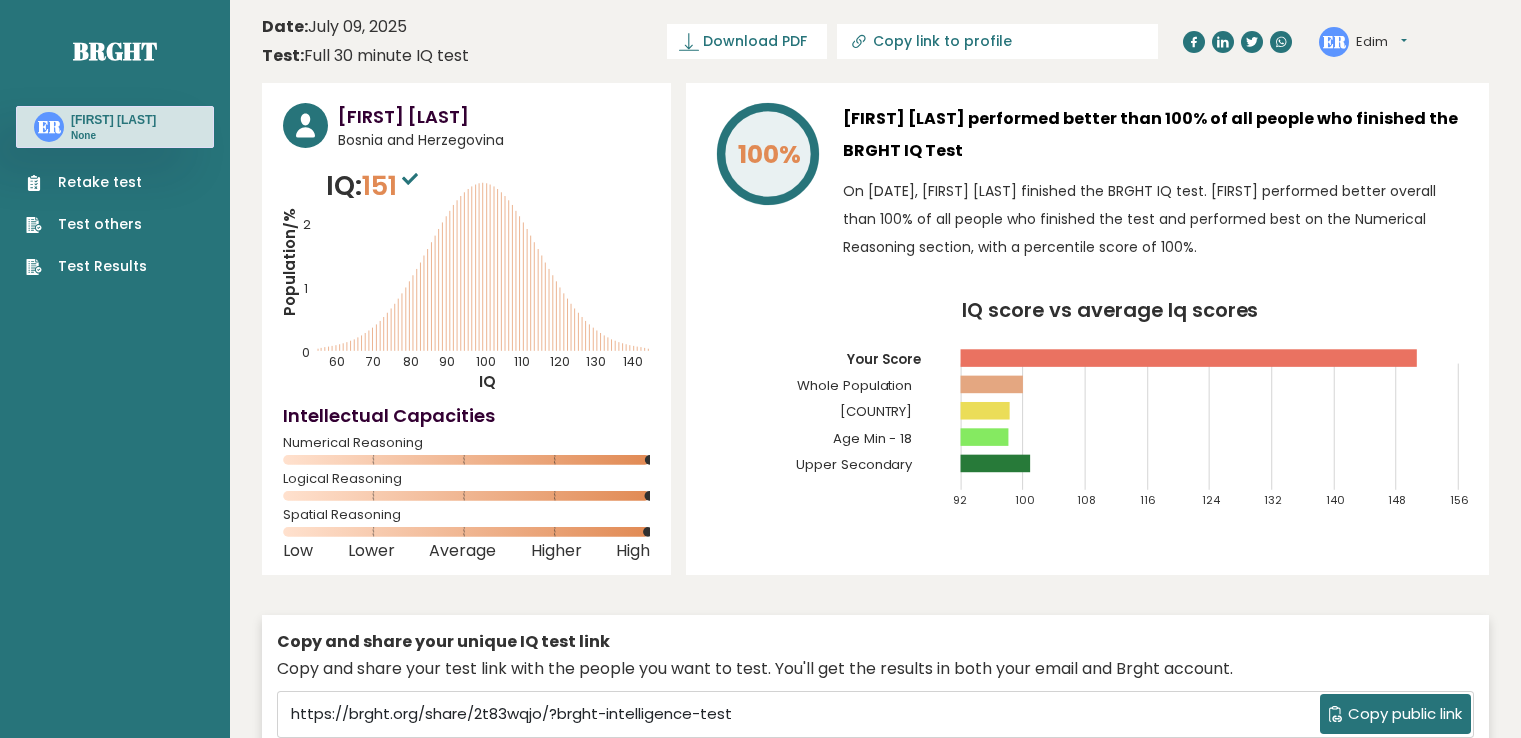 scroll, scrollTop: 0, scrollLeft: 0, axis: both 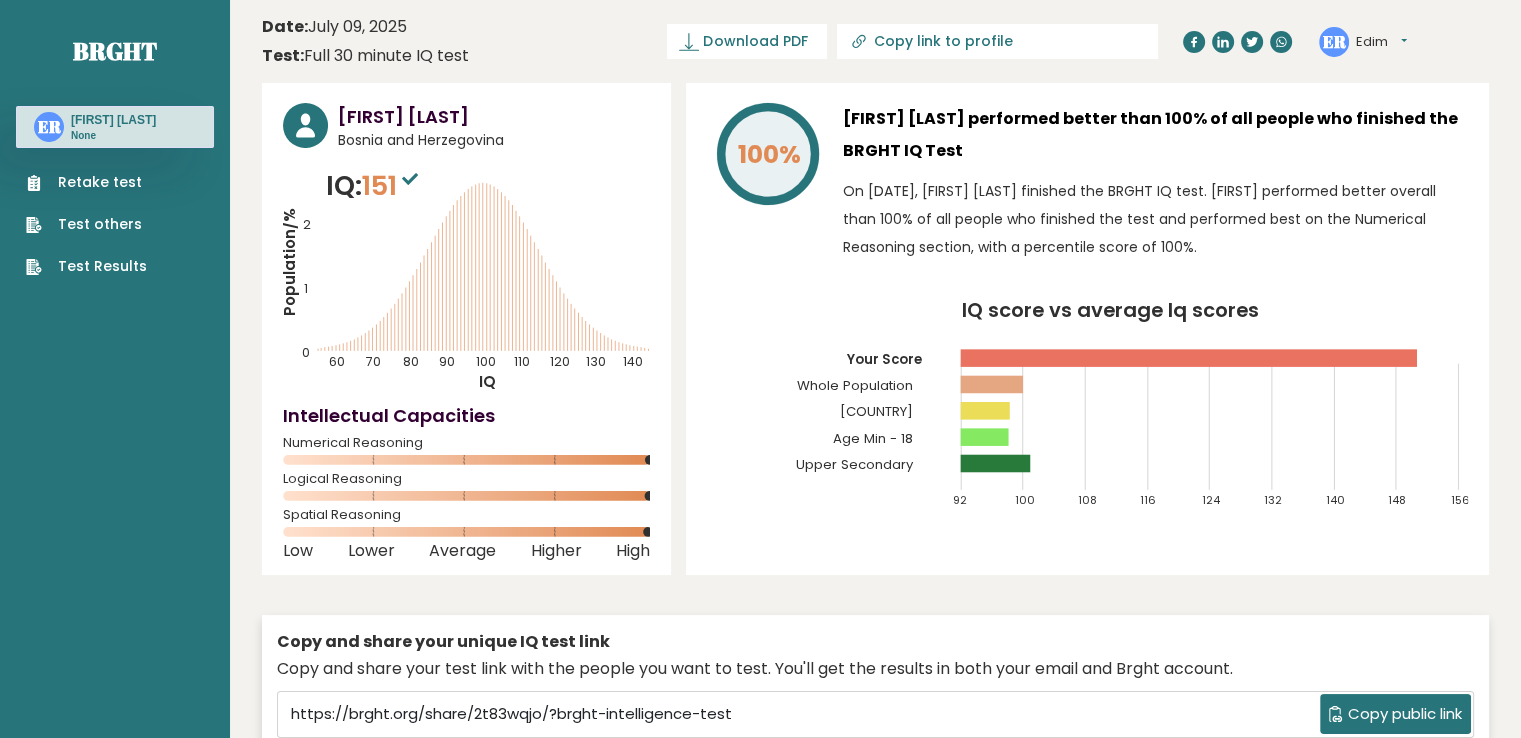 click on "Retake test" at bounding box center [86, 182] 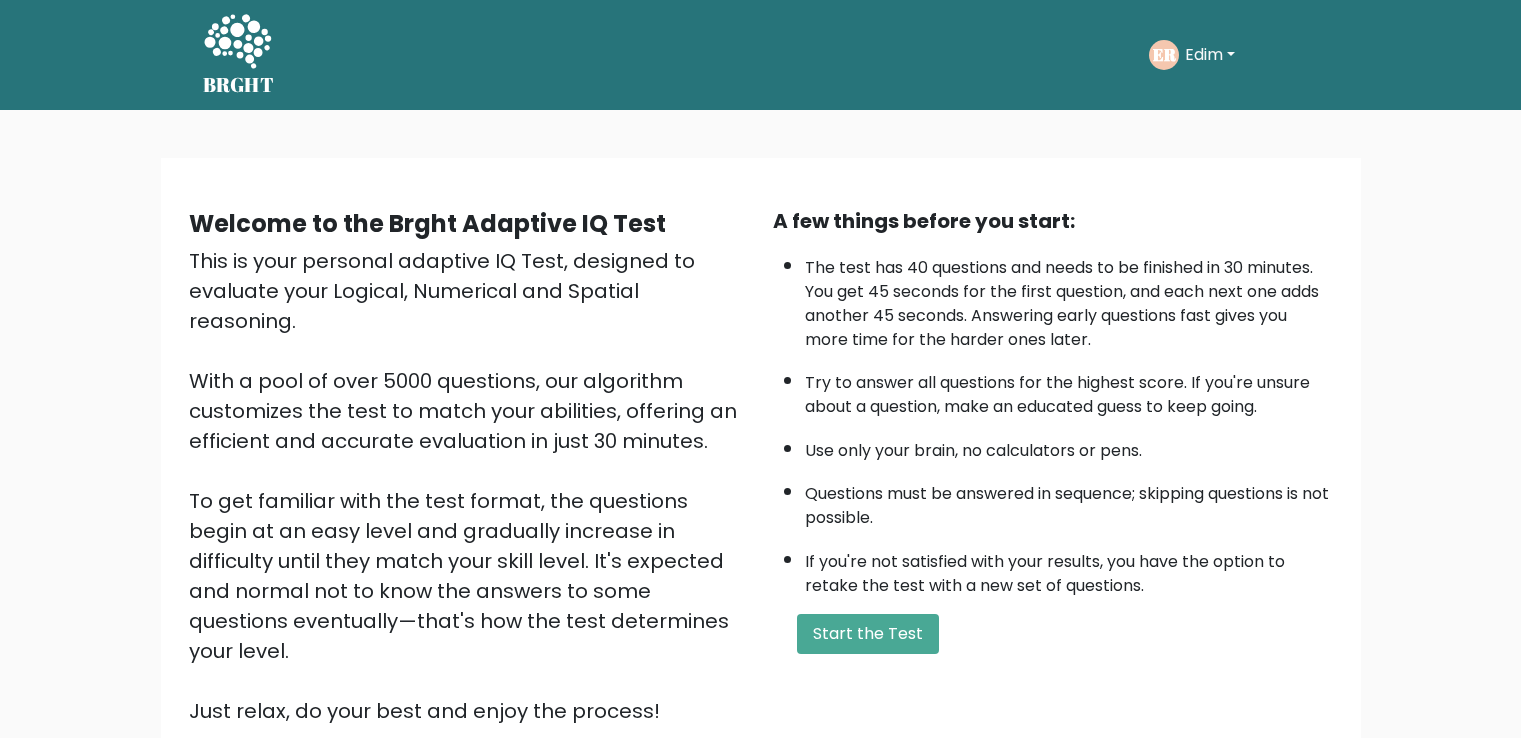 scroll, scrollTop: 0, scrollLeft: 0, axis: both 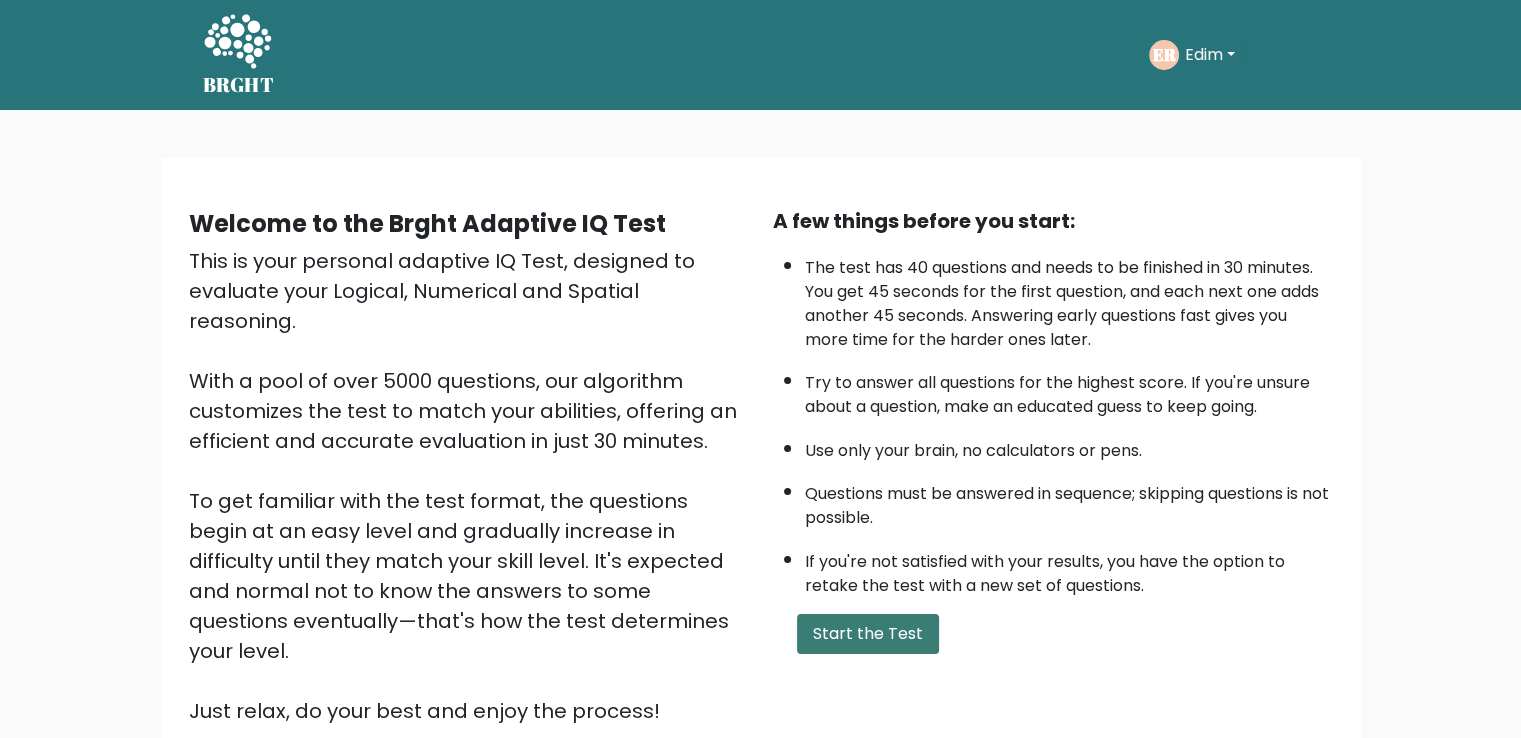 click on "Start the Test" at bounding box center (868, 634) 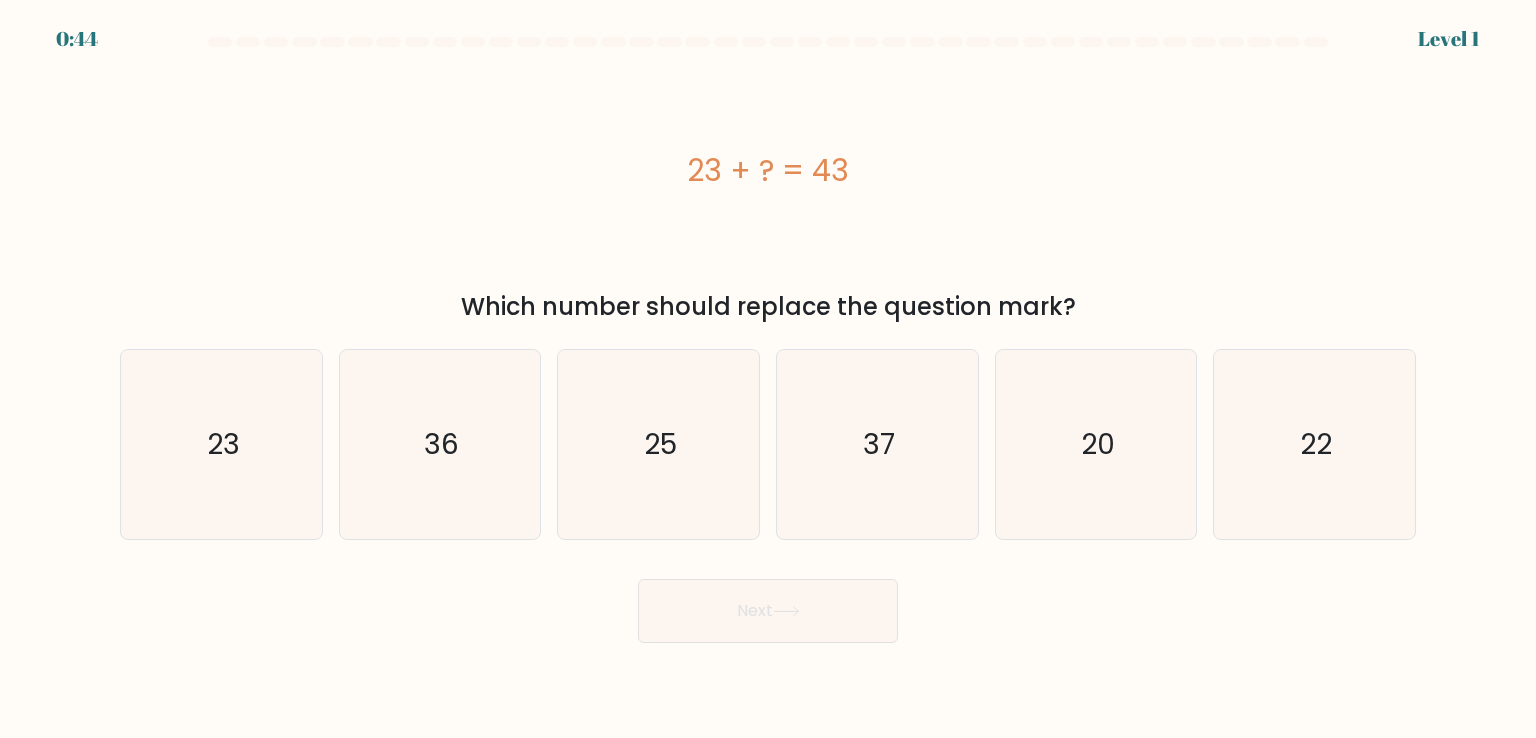 scroll, scrollTop: 0, scrollLeft: 0, axis: both 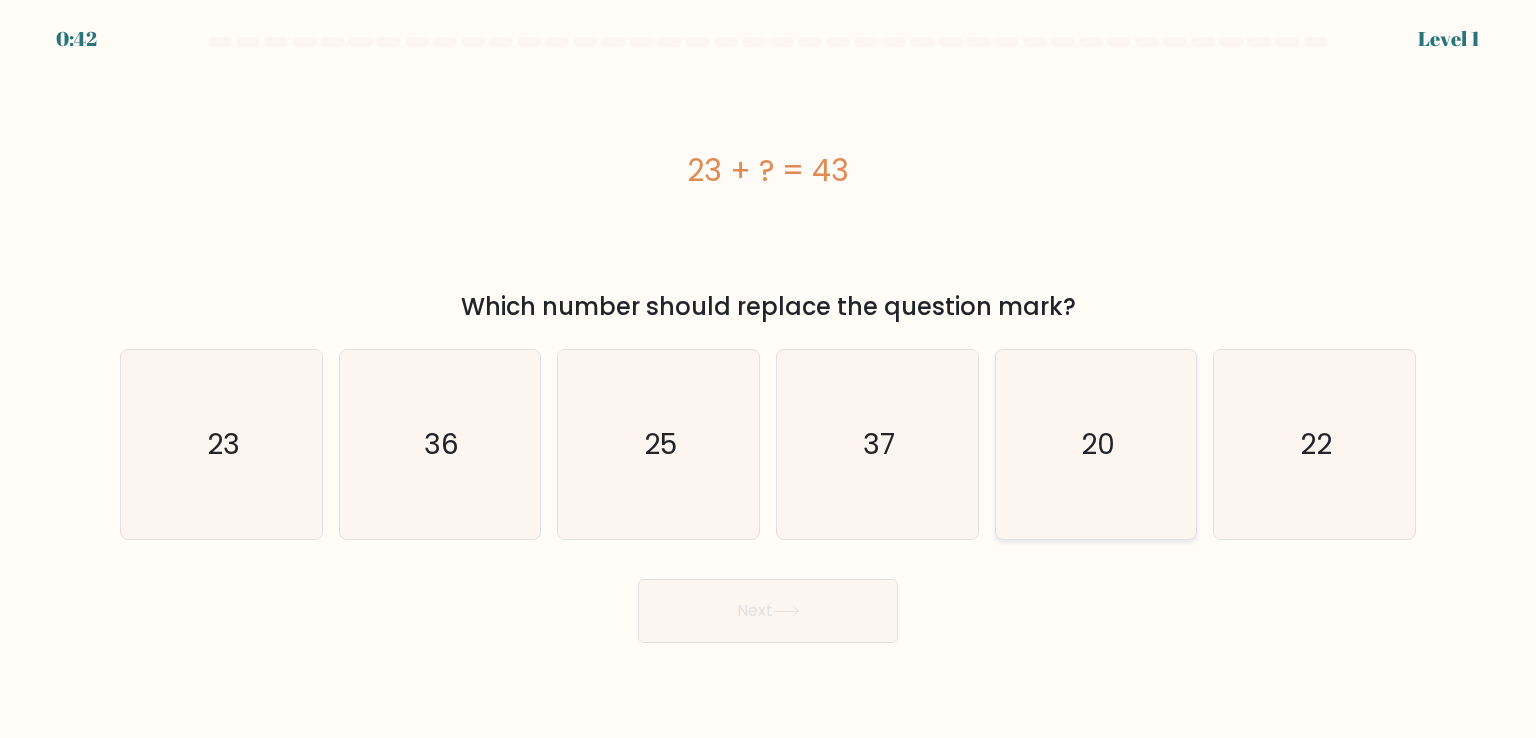click on "20" 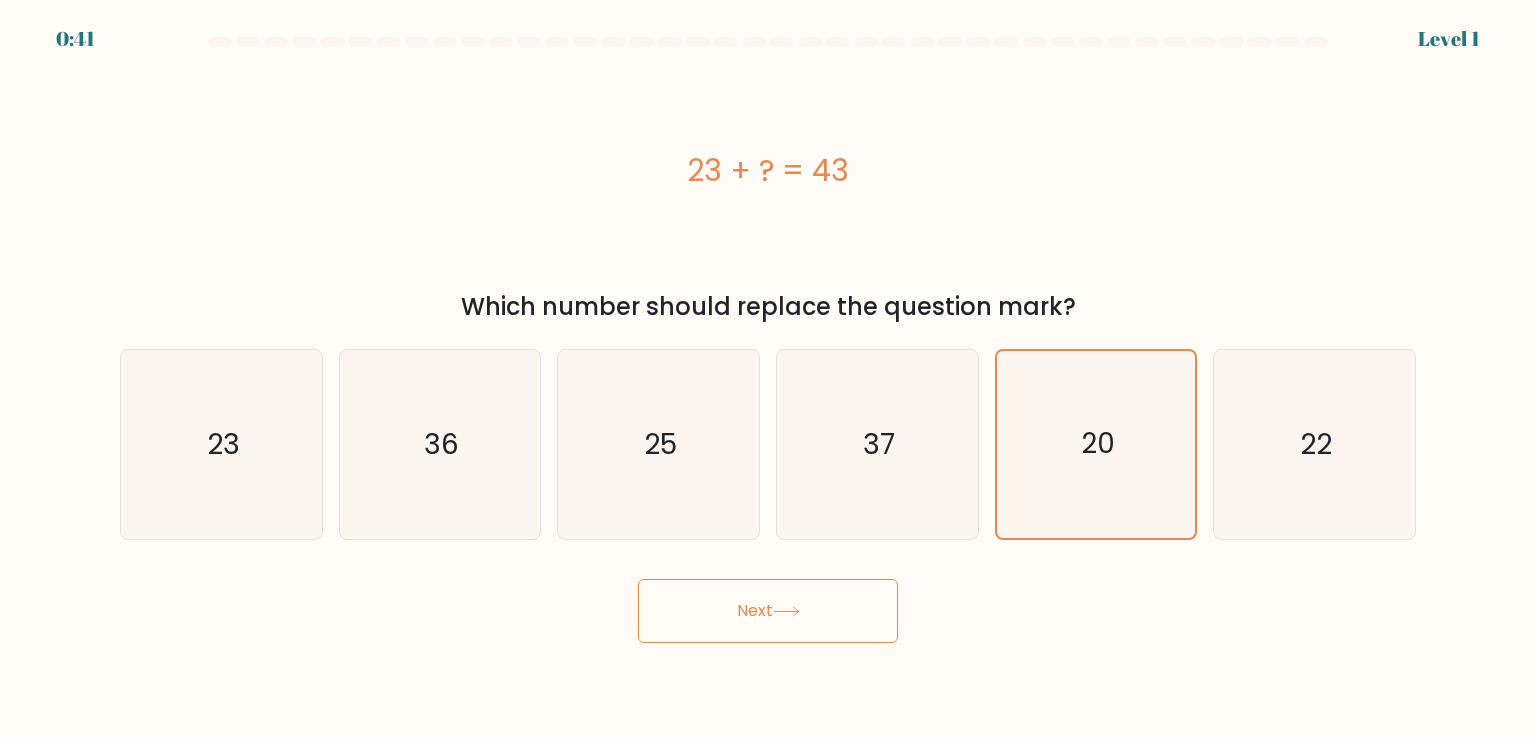 click on "Next" at bounding box center [768, 611] 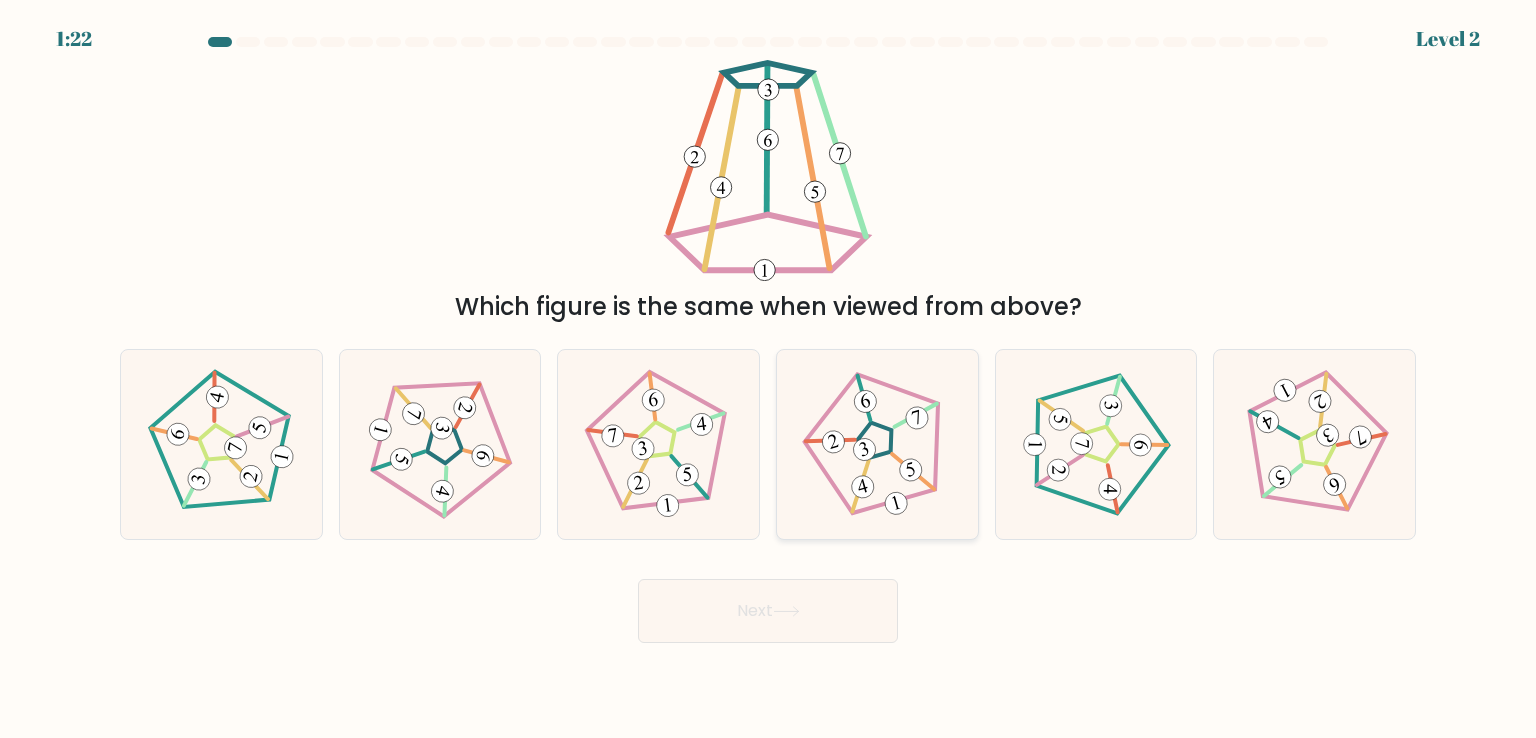 click 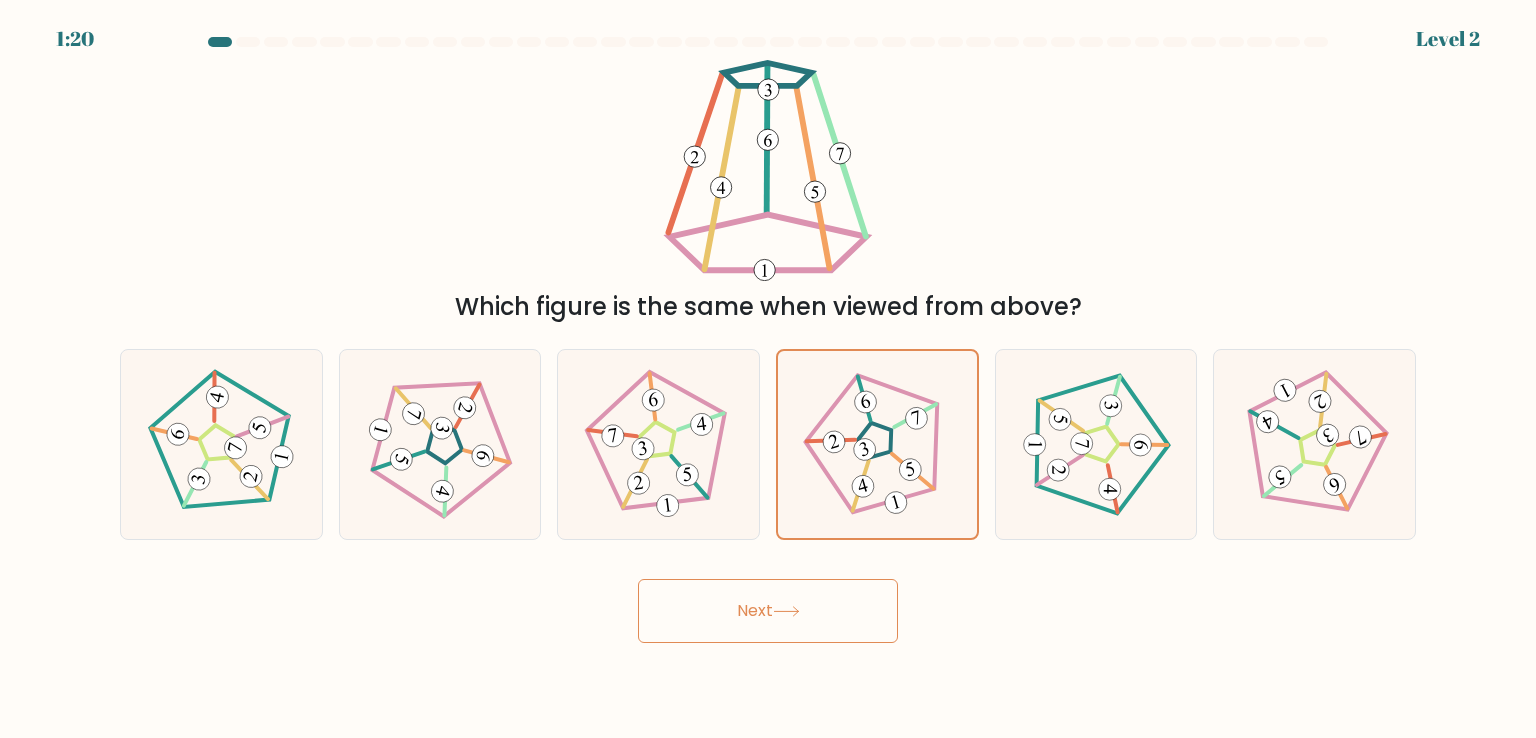 click 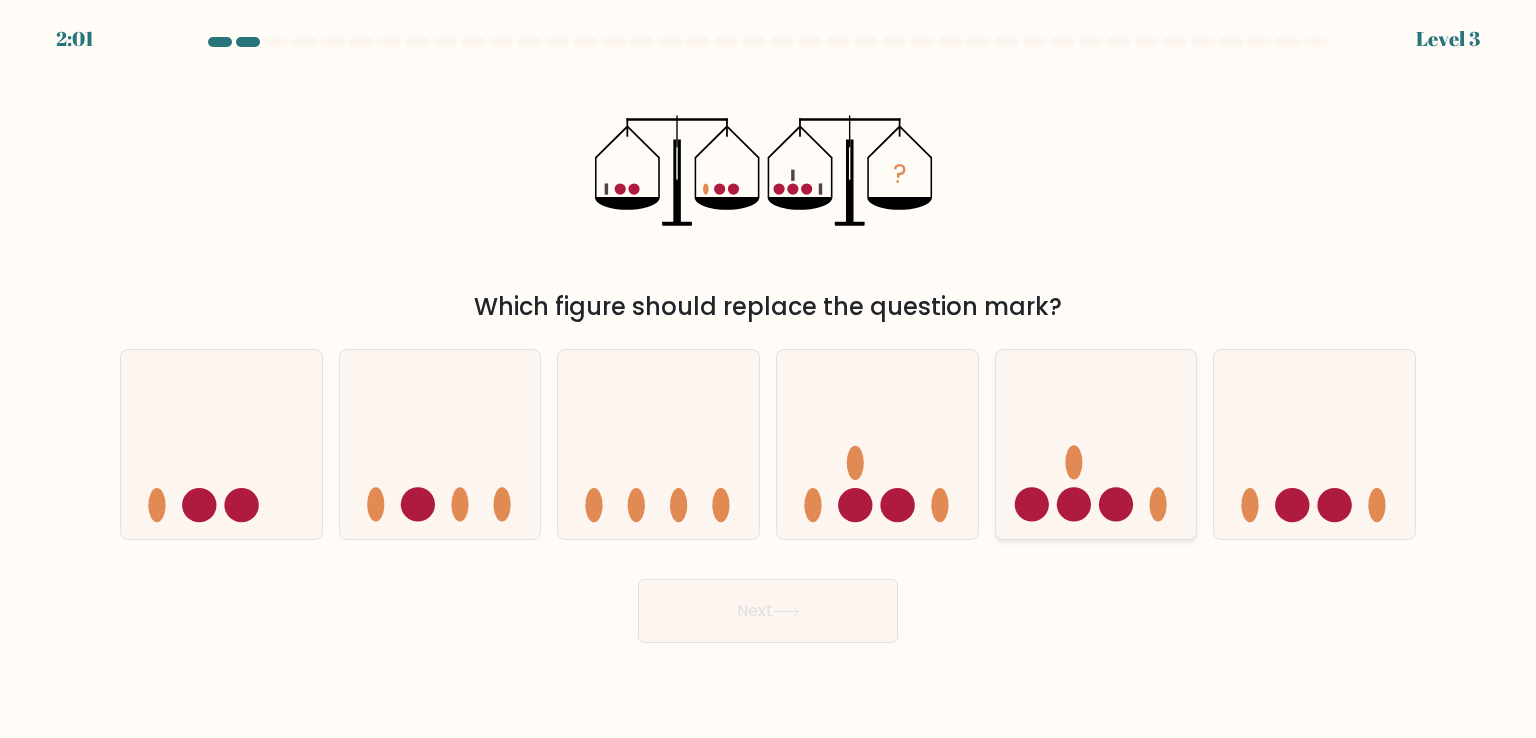 click 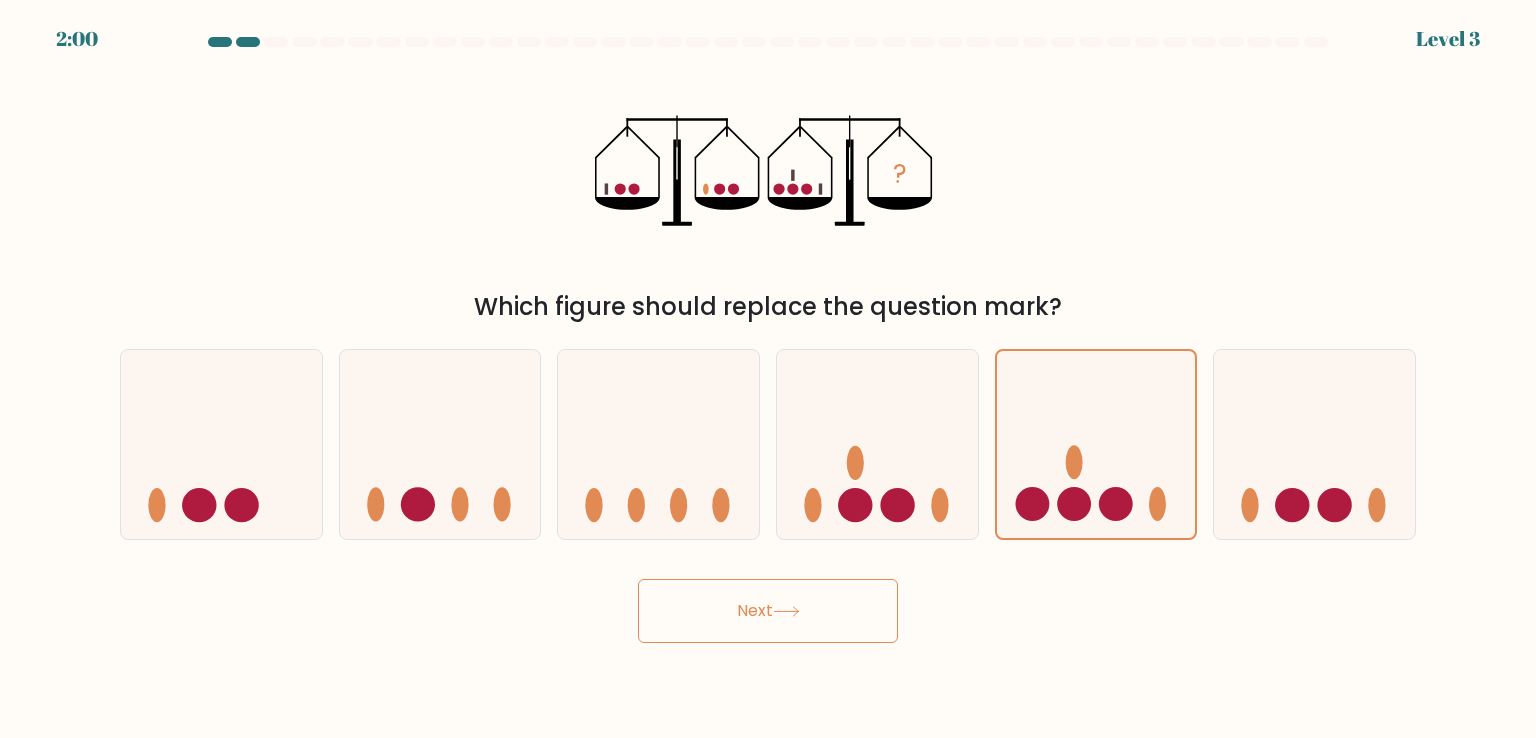 click on "Next" at bounding box center (768, 611) 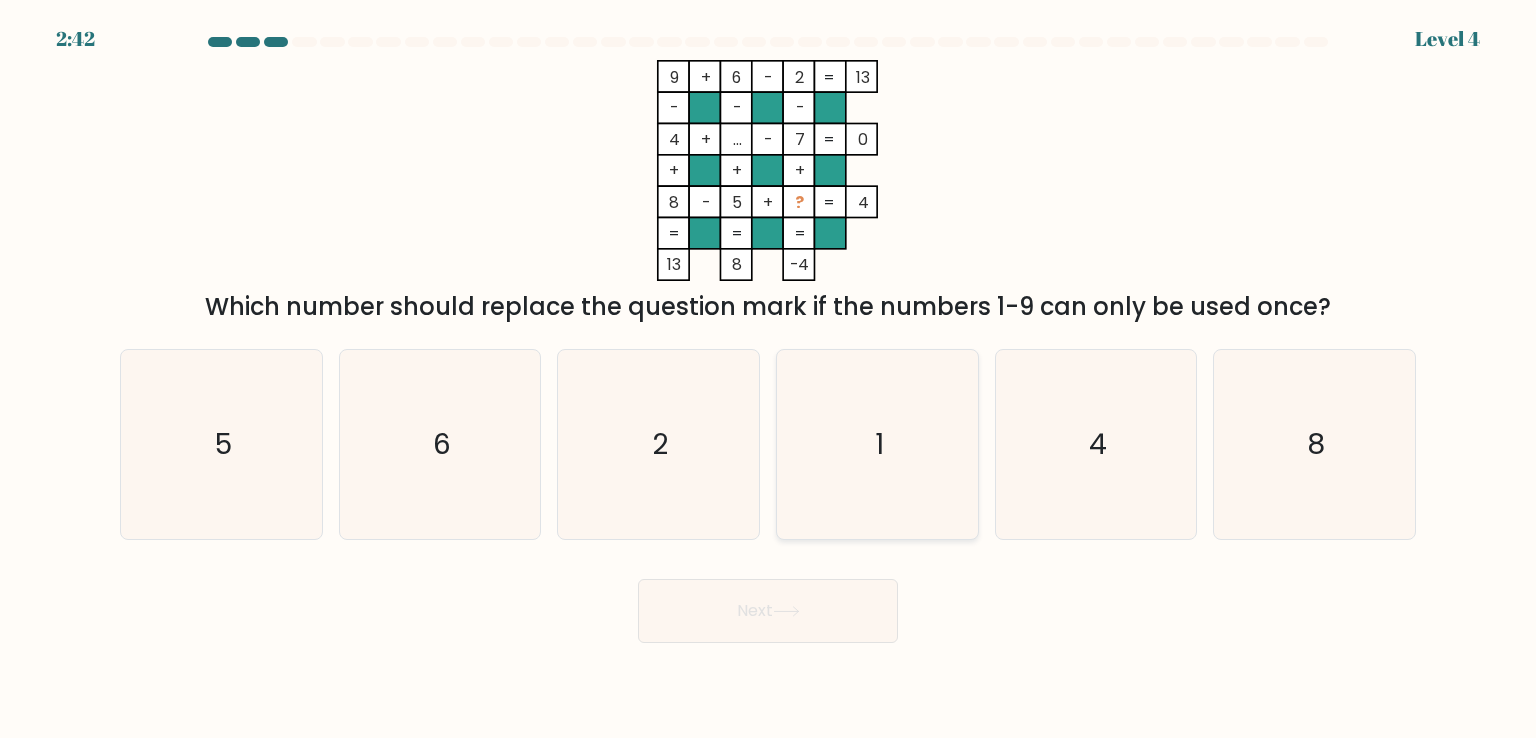 click on "1" 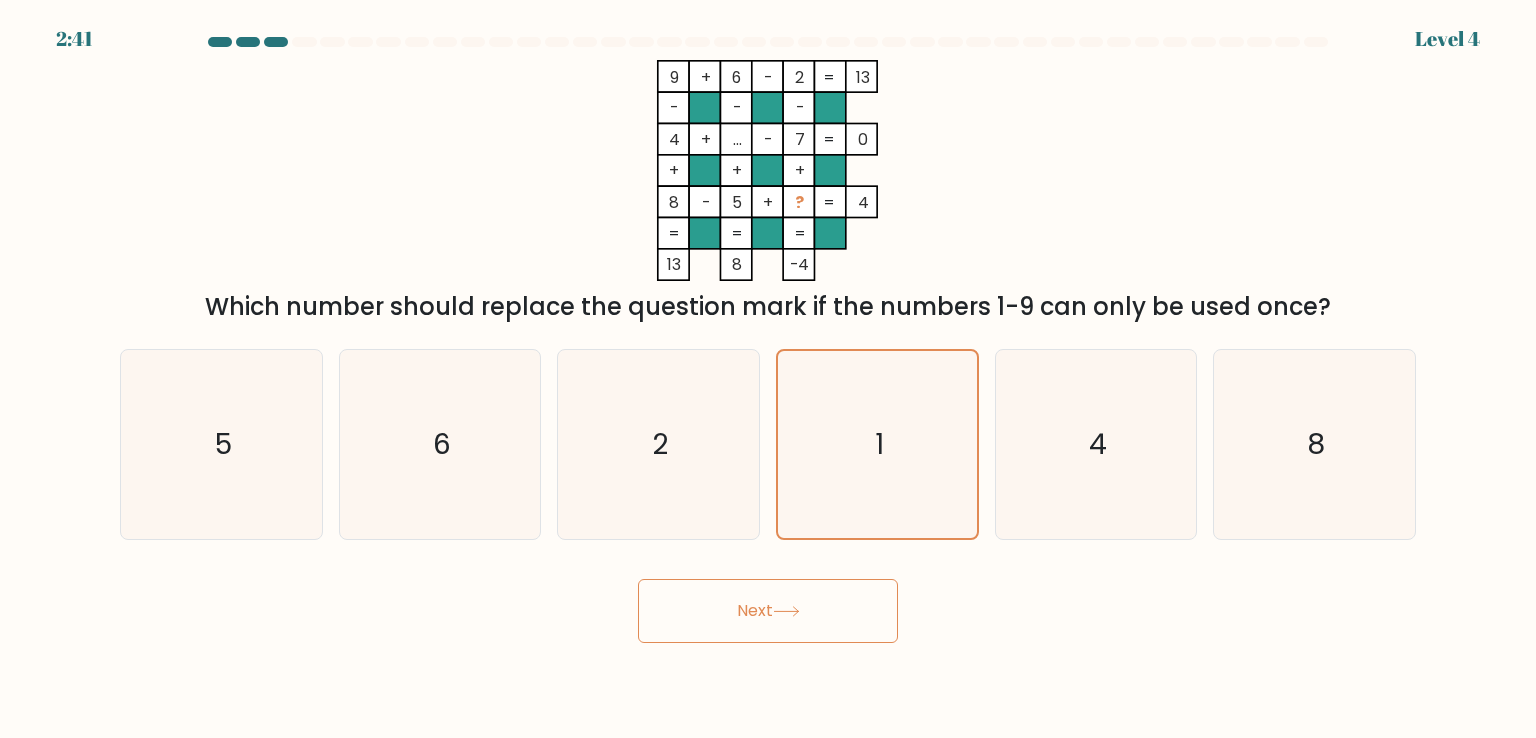 click on "Next" at bounding box center [768, 611] 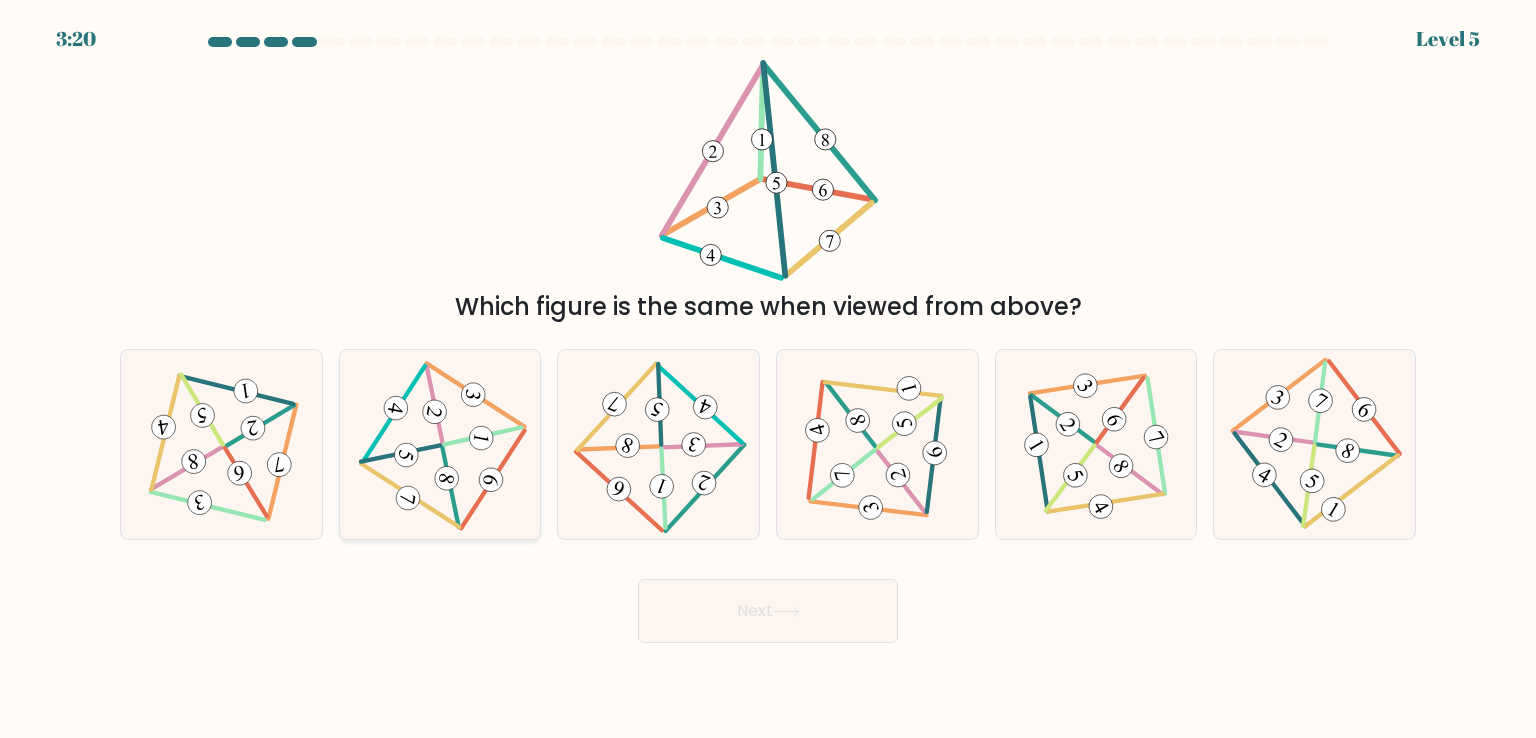 click 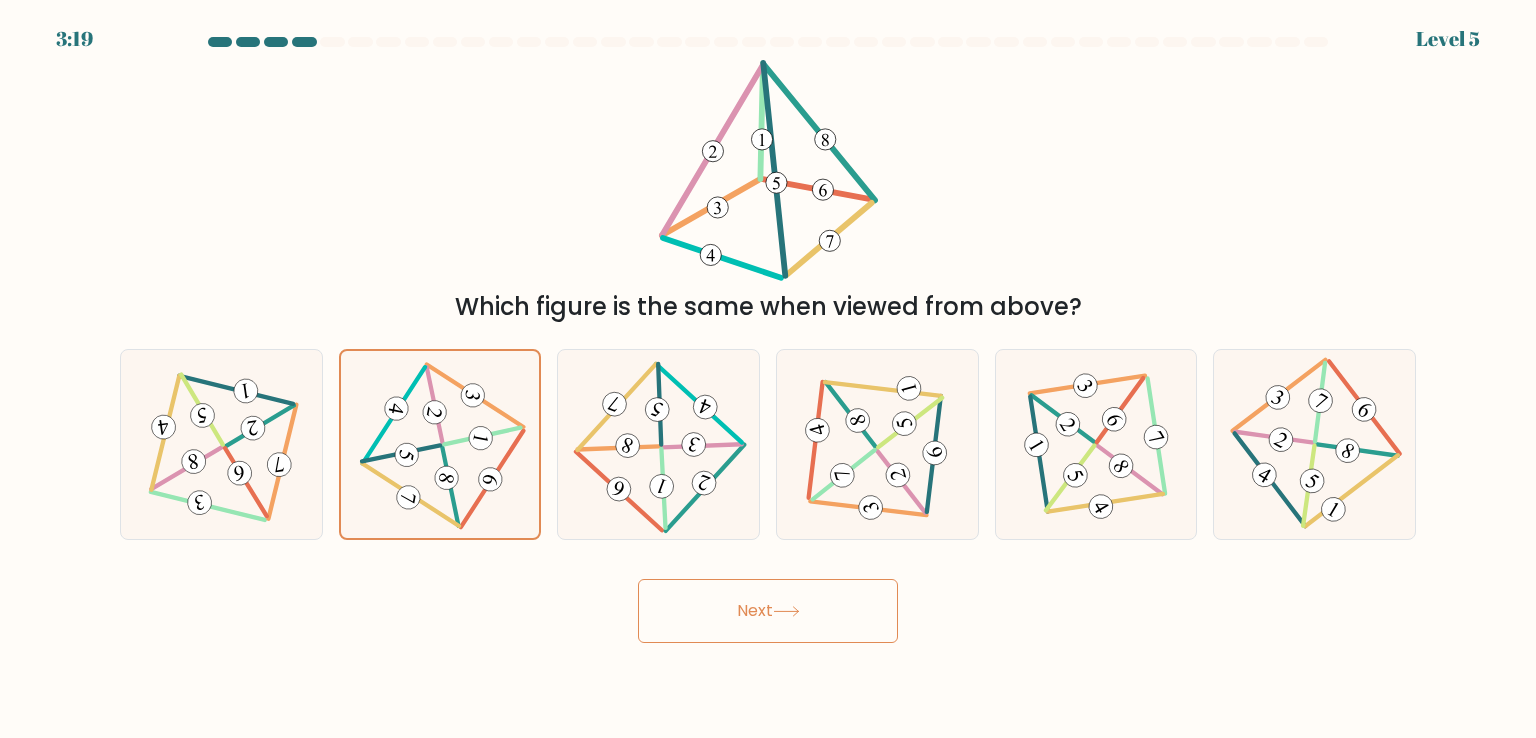 click on "Next" at bounding box center (768, 611) 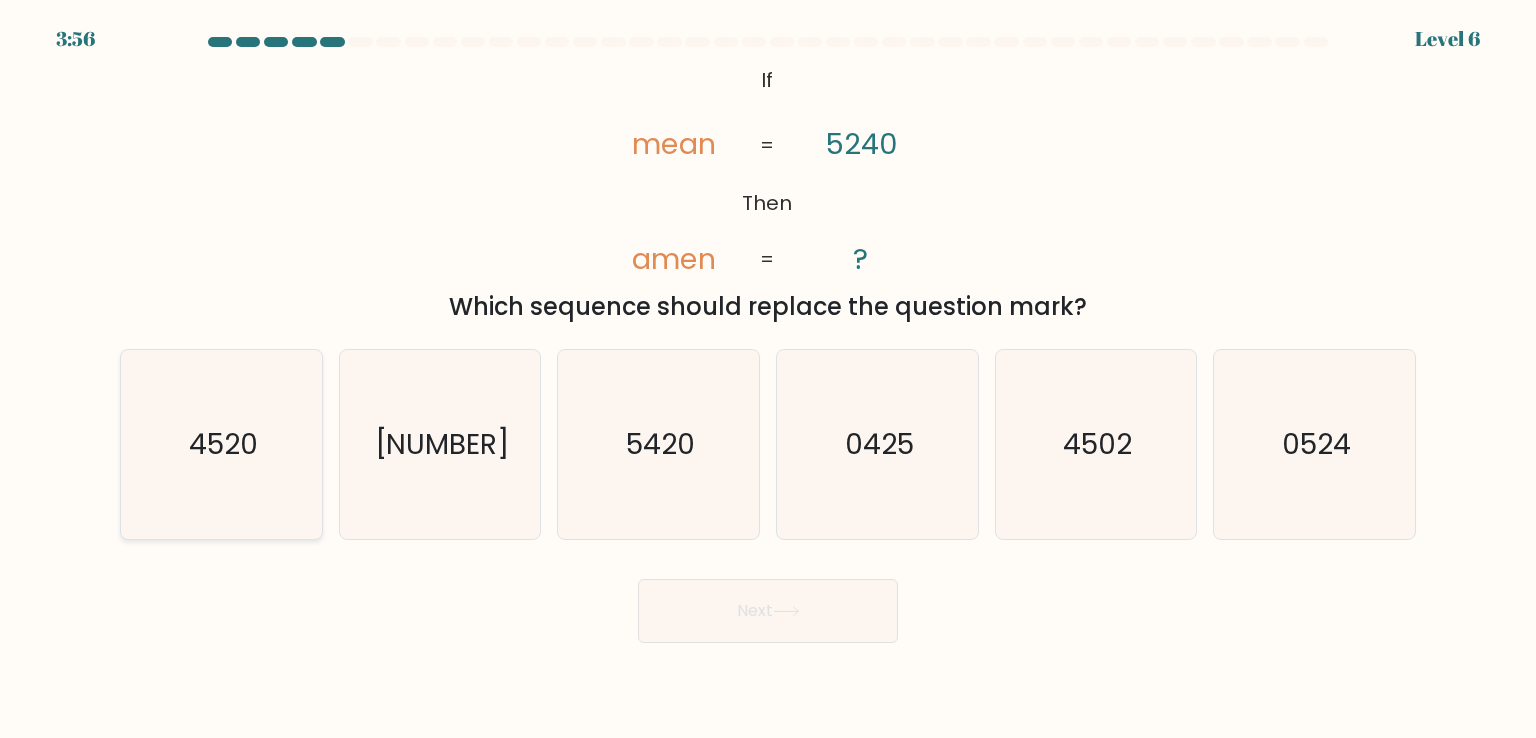 click on "4520" 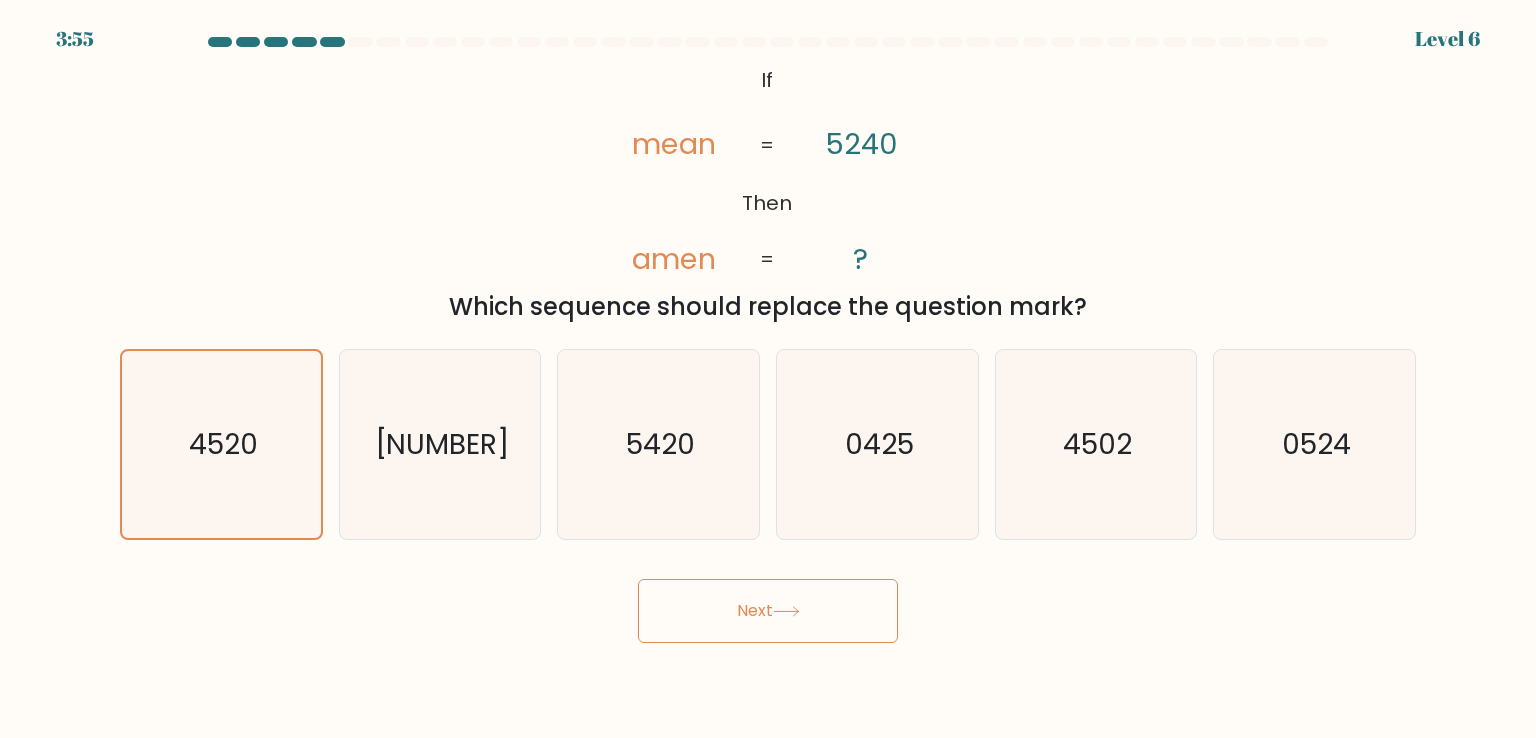click on "Next" at bounding box center (768, 611) 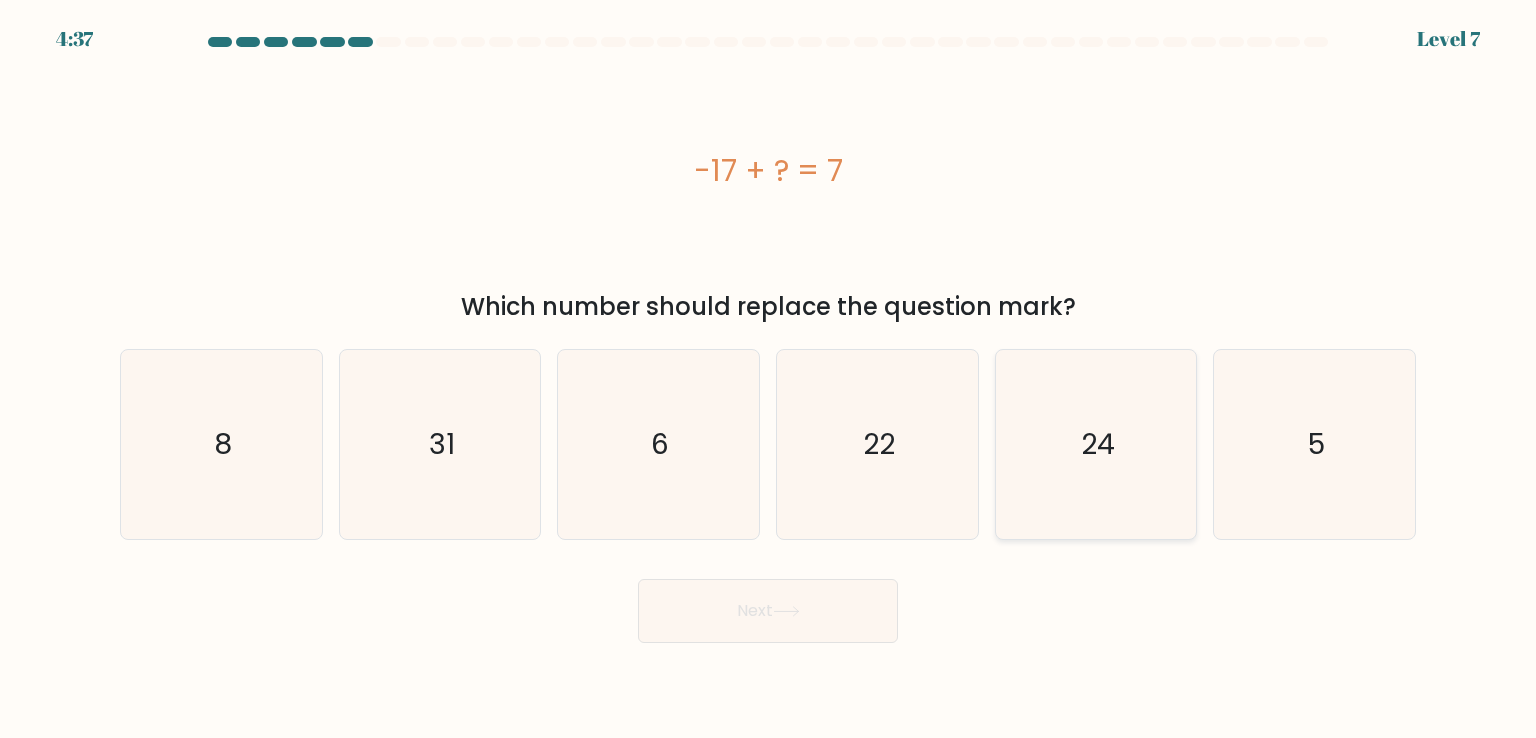 click on "24" 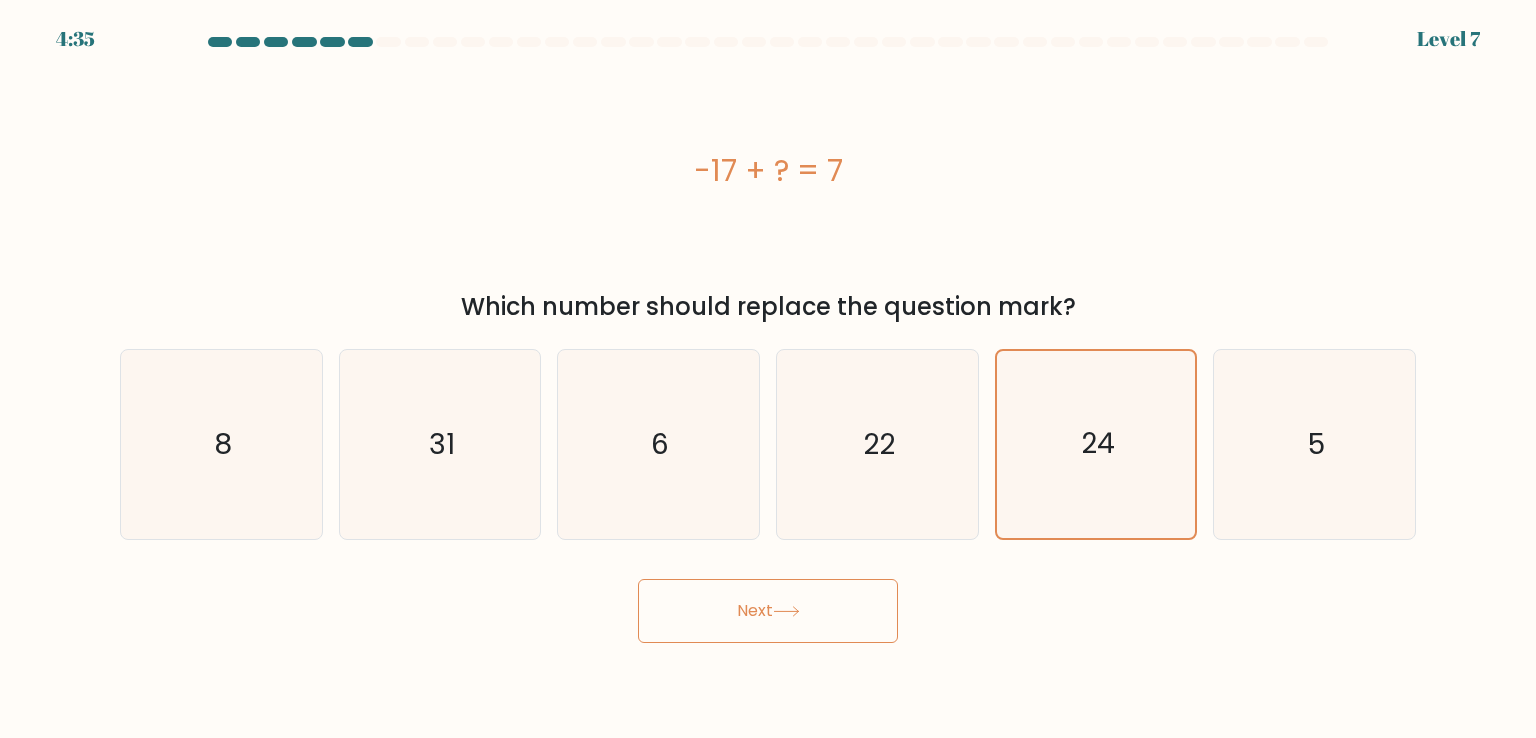 click on "Next" at bounding box center (768, 611) 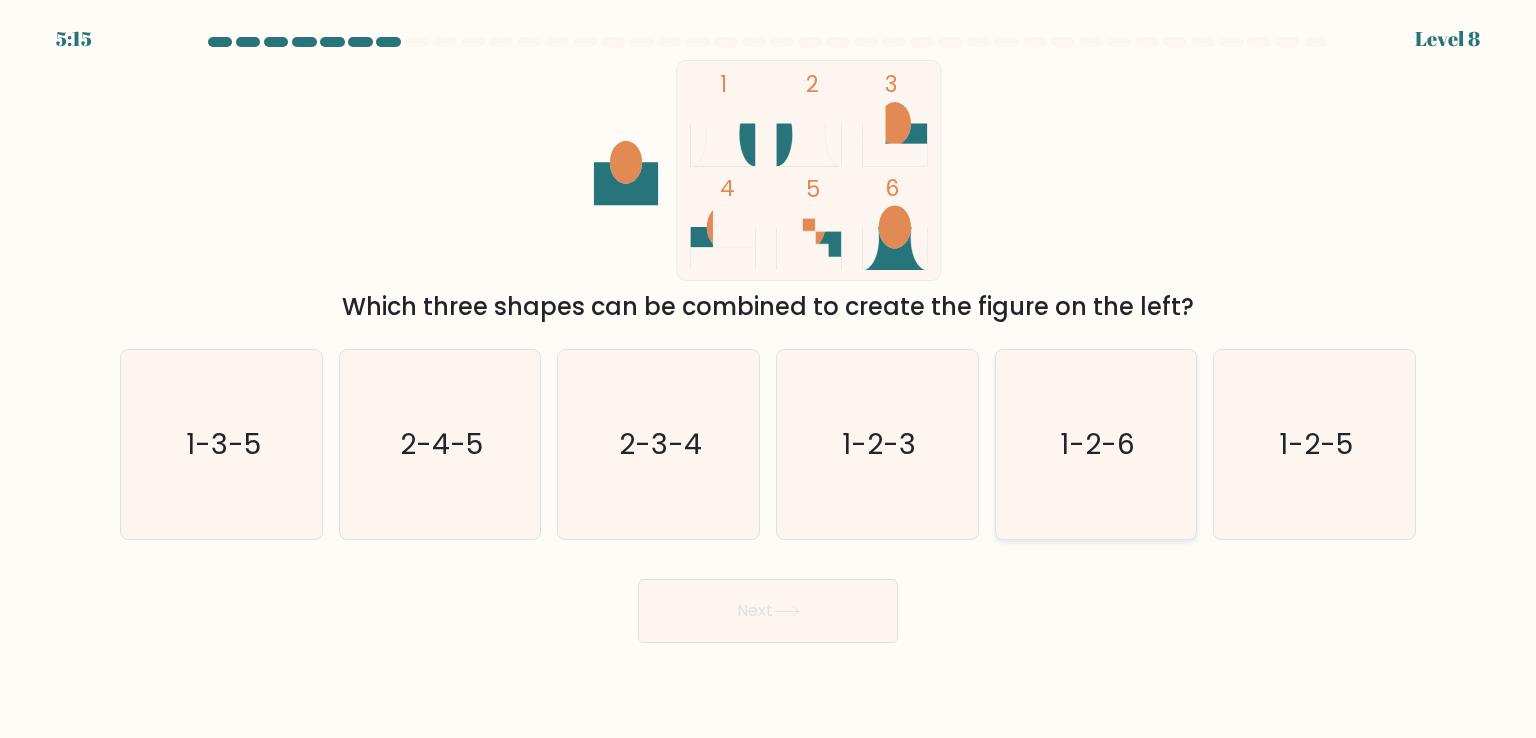 click on "1-2-6" 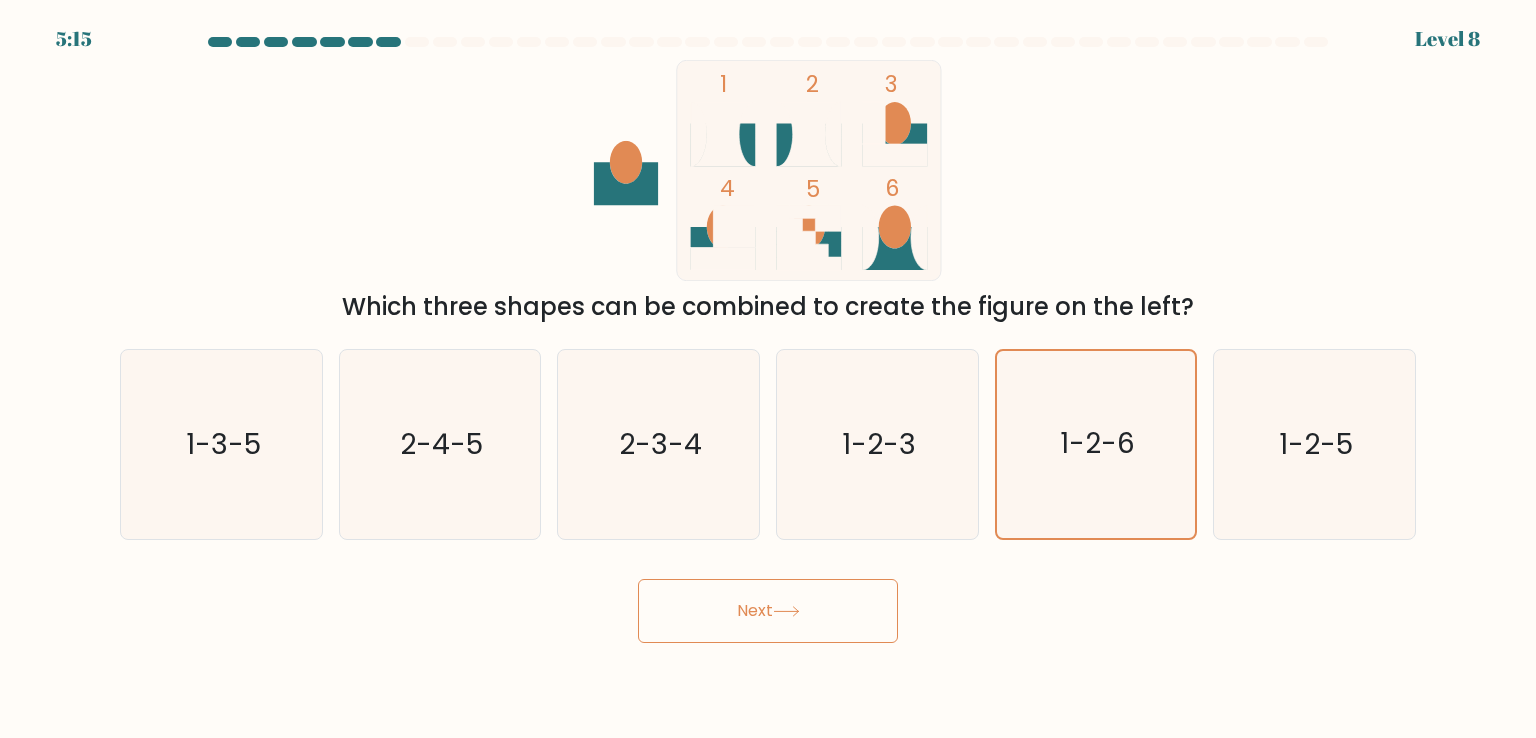 click on "Next" at bounding box center (768, 611) 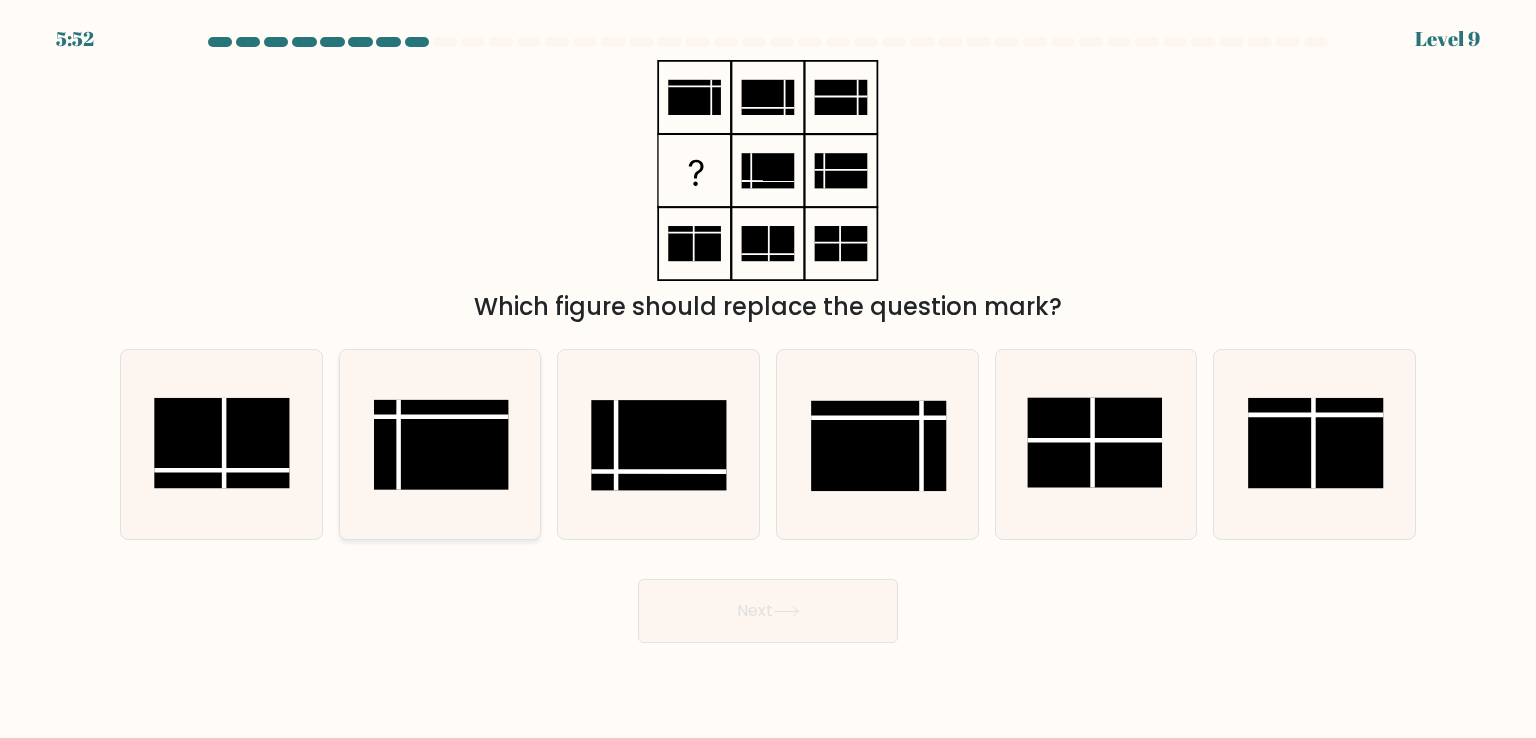 click 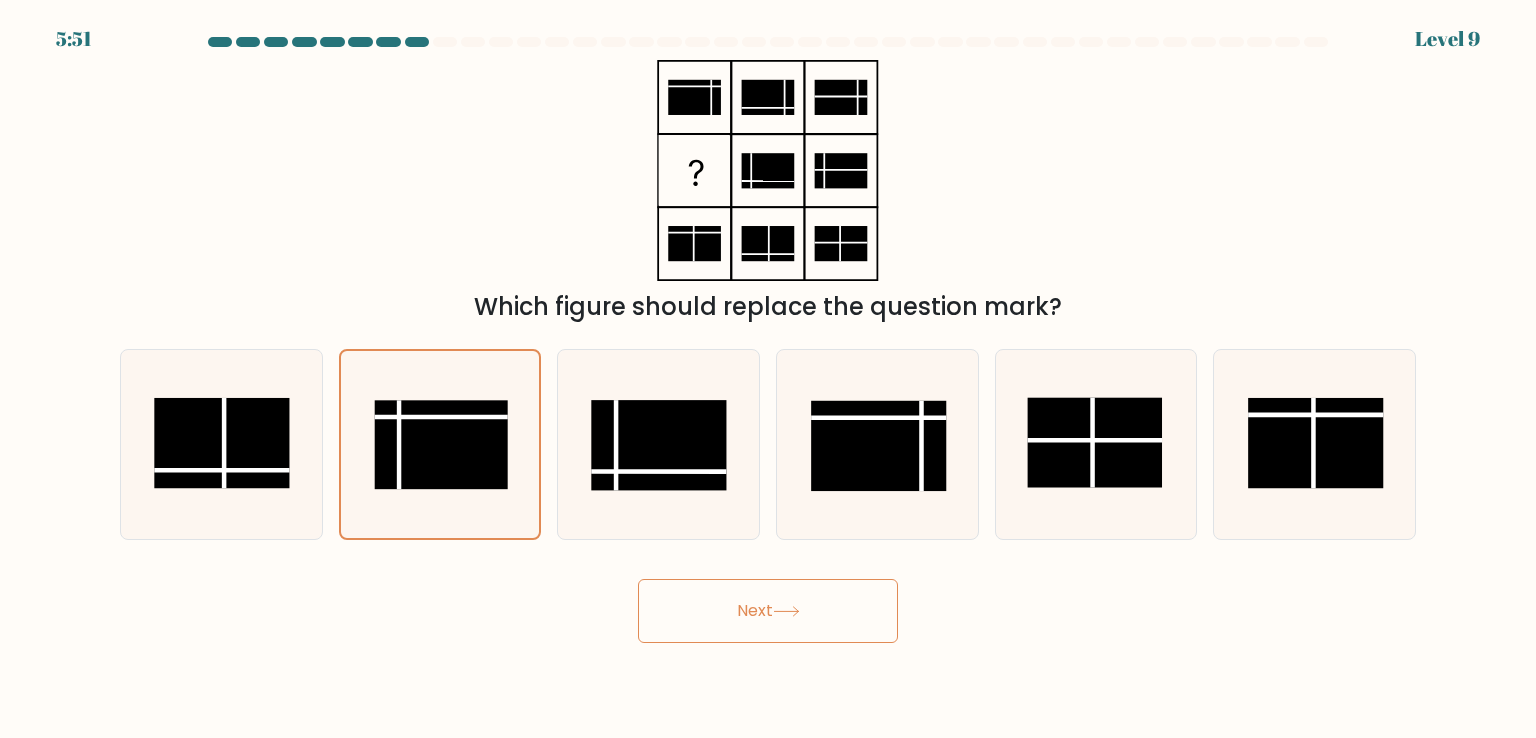 click on "Next" at bounding box center [768, 611] 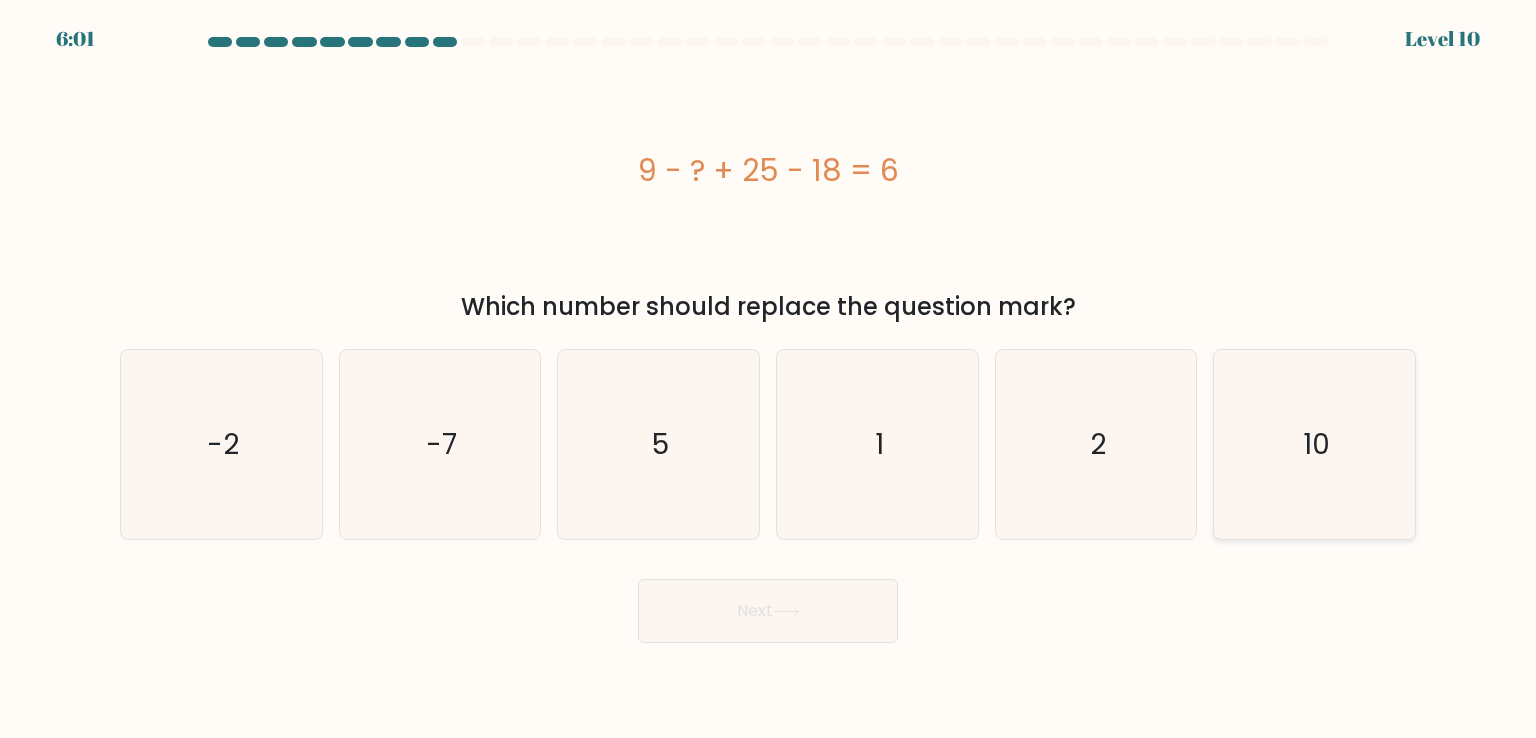 click on "10" 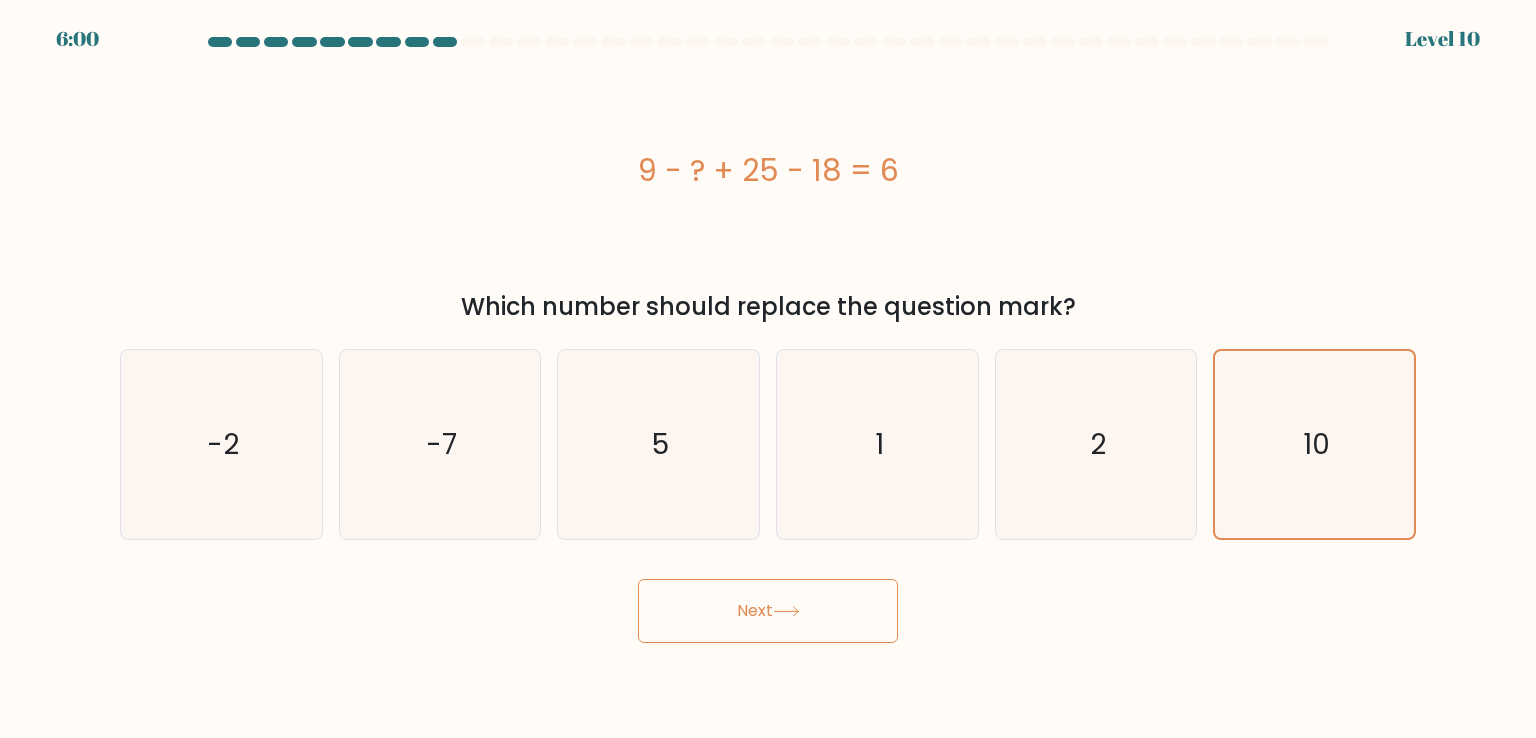 click on "Next" at bounding box center [768, 611] 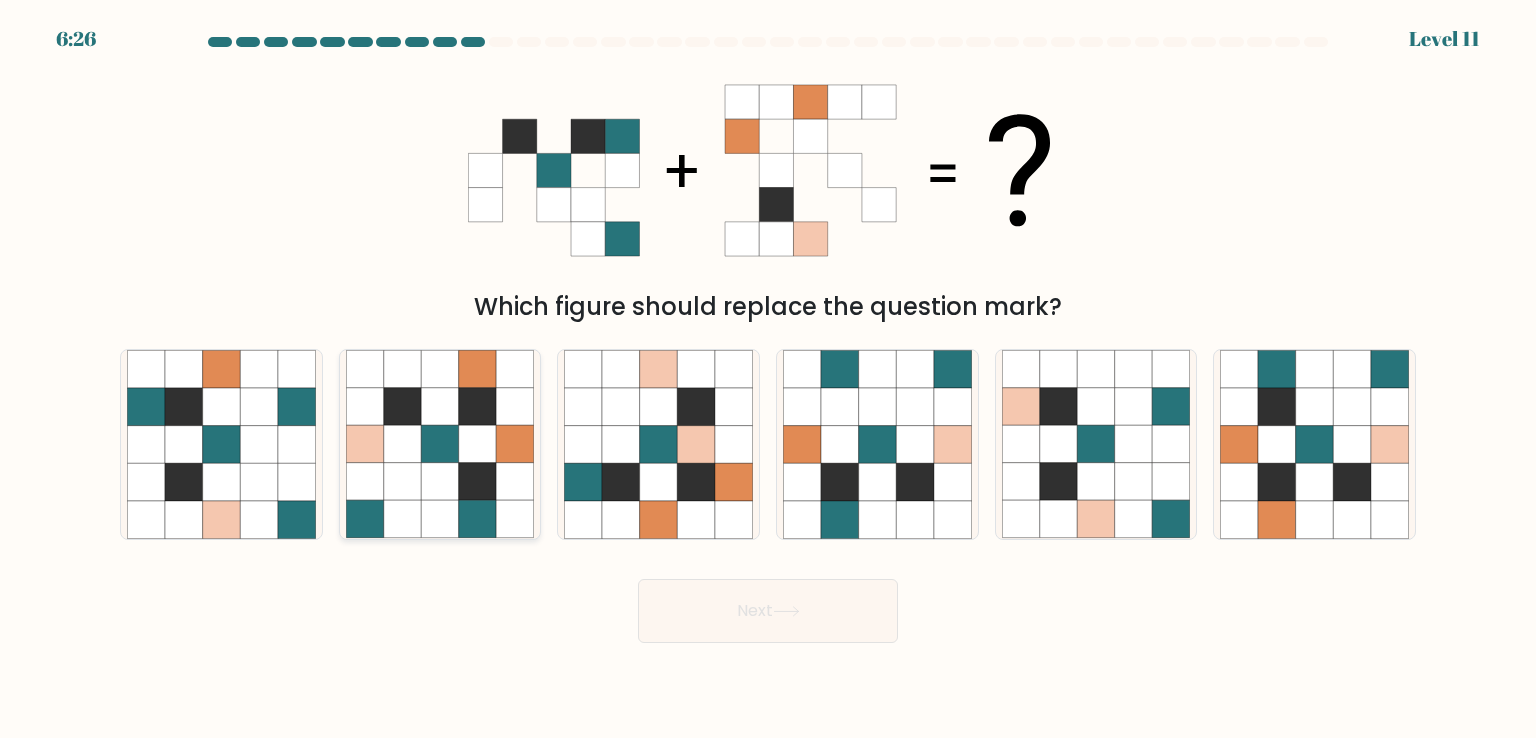 click 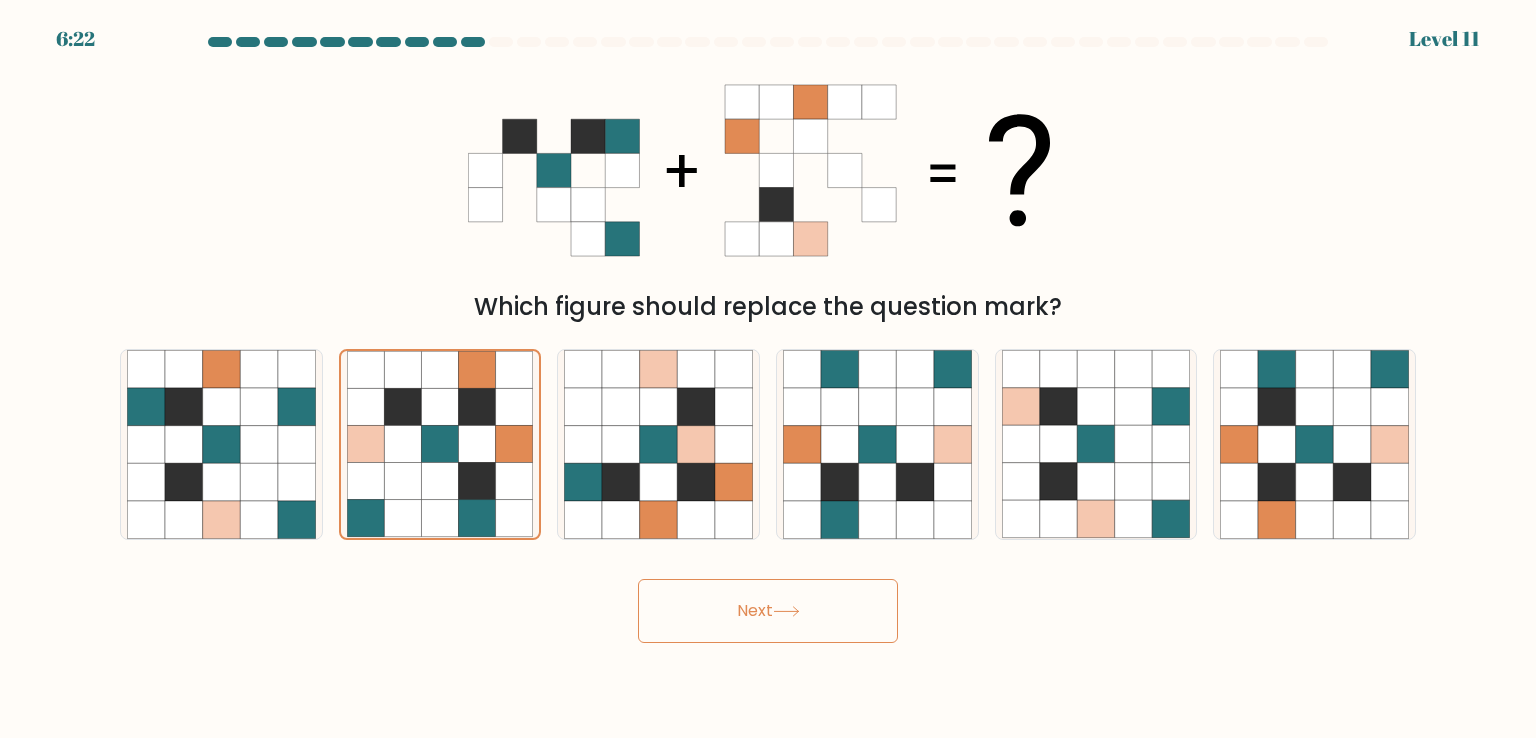 click on "Next" at bounding box center (768, 611) 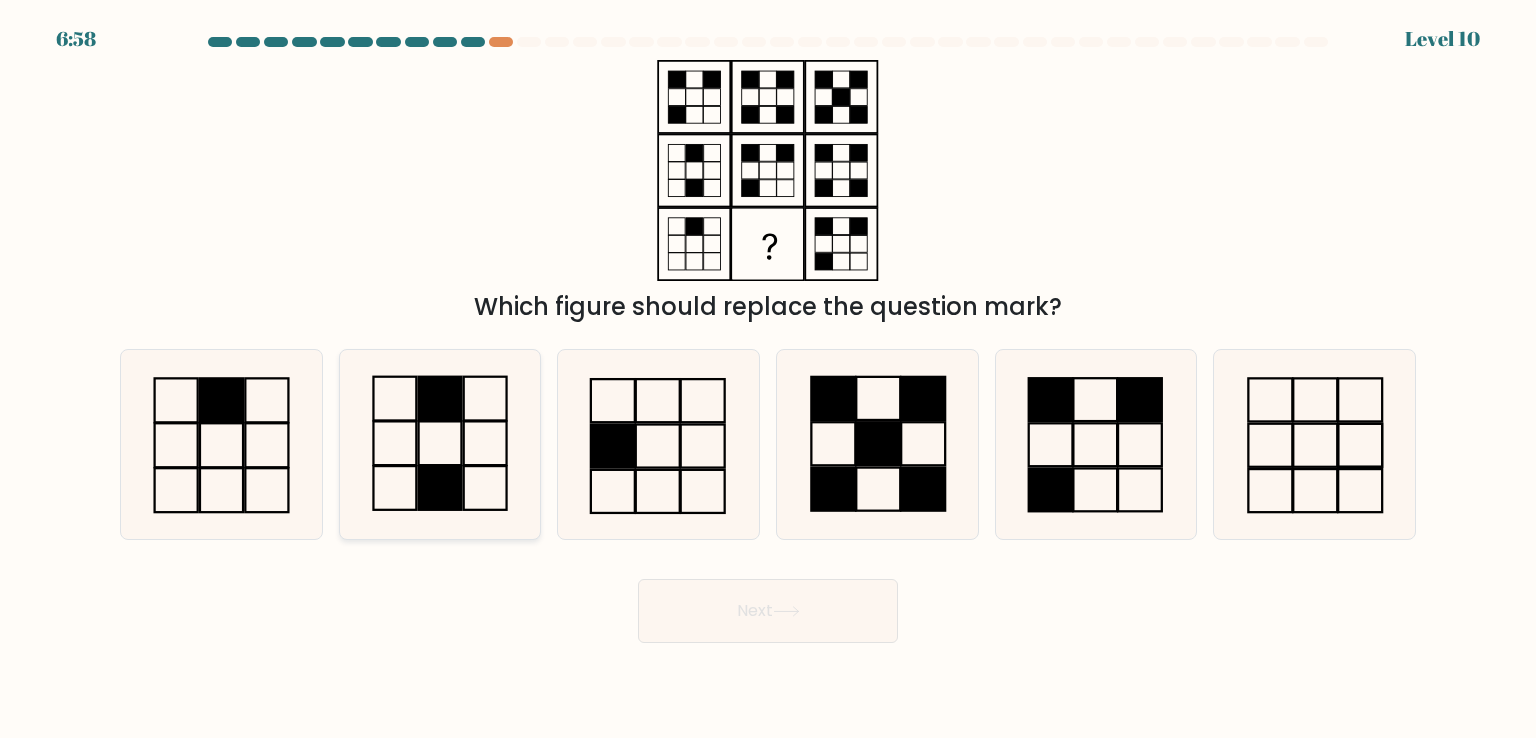 click 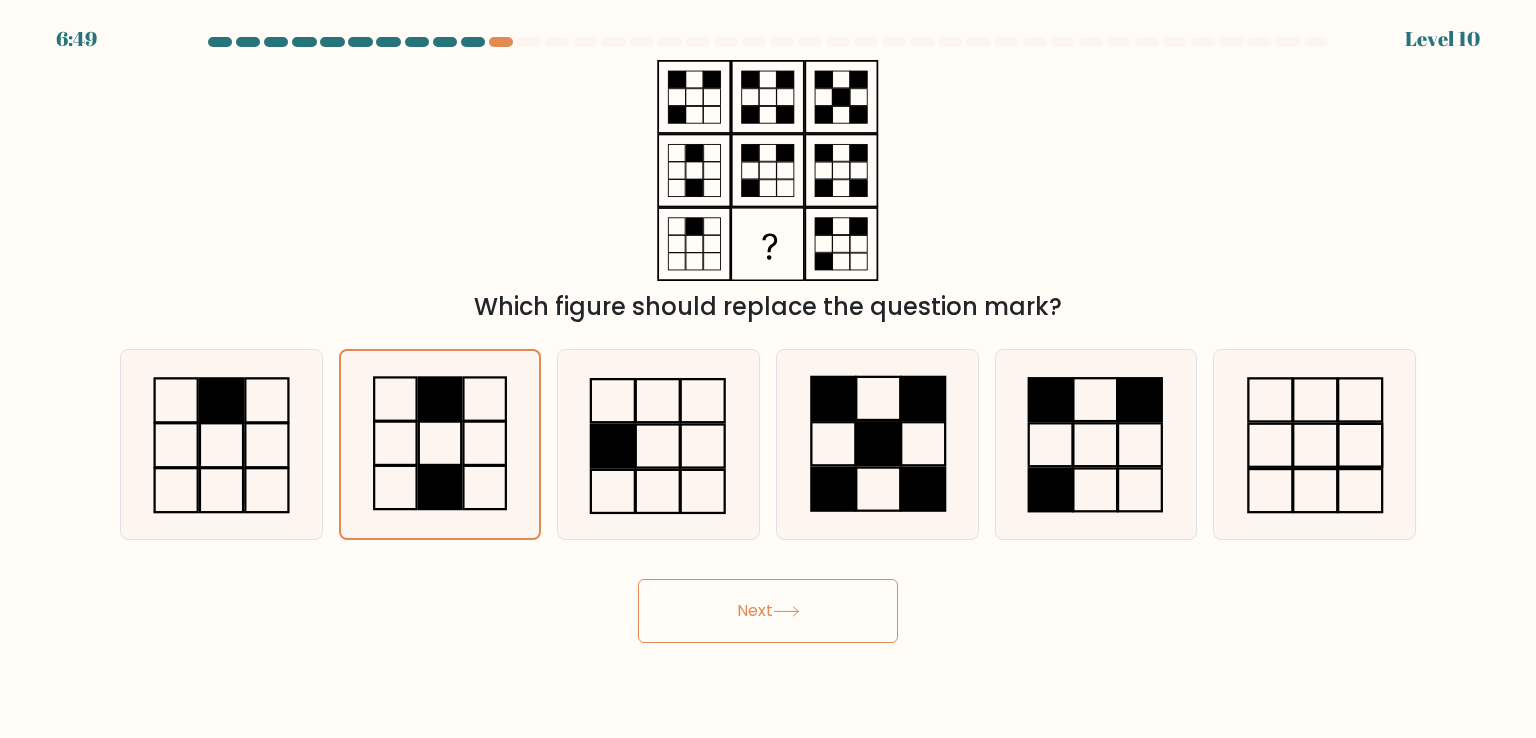 click on "Next" at bounding box center (768, 611) 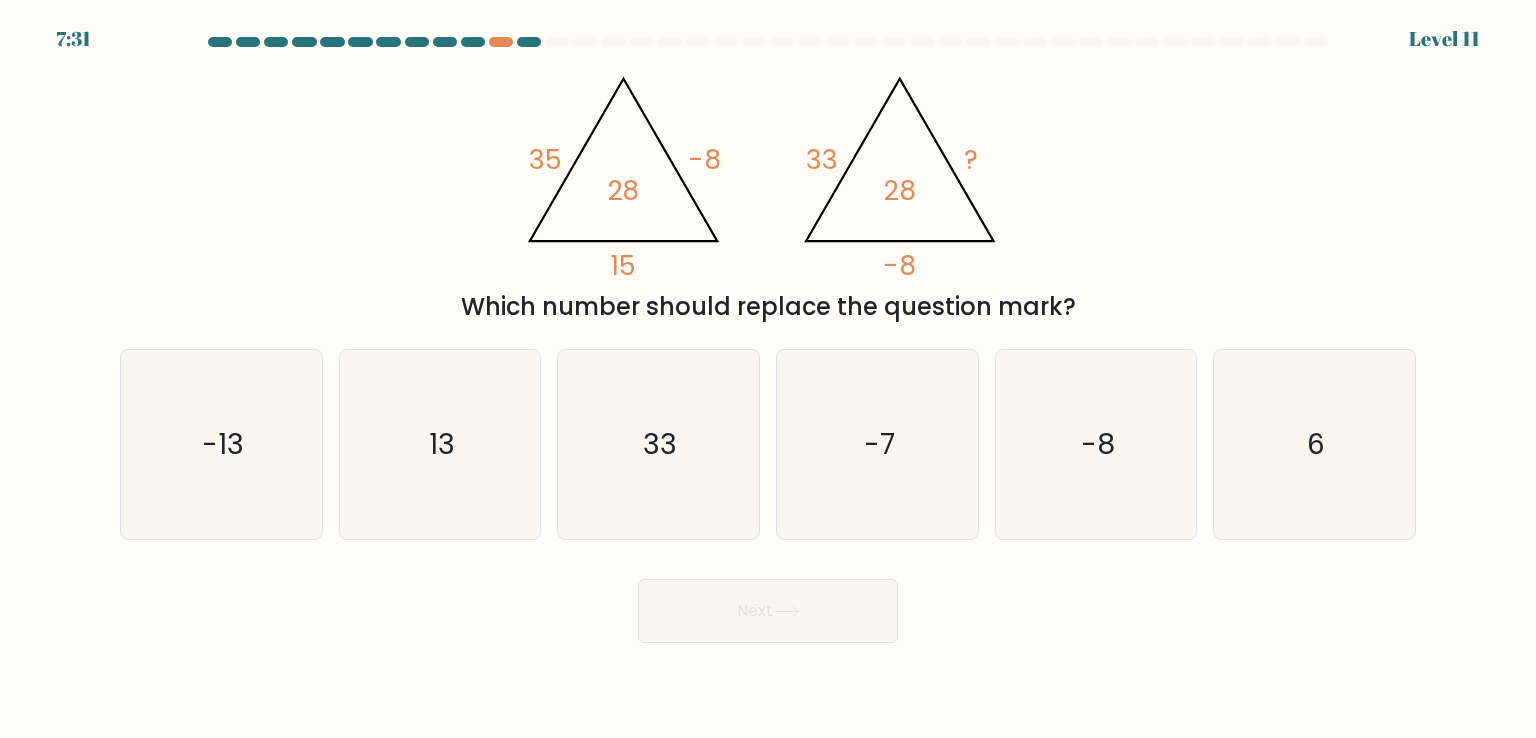 type 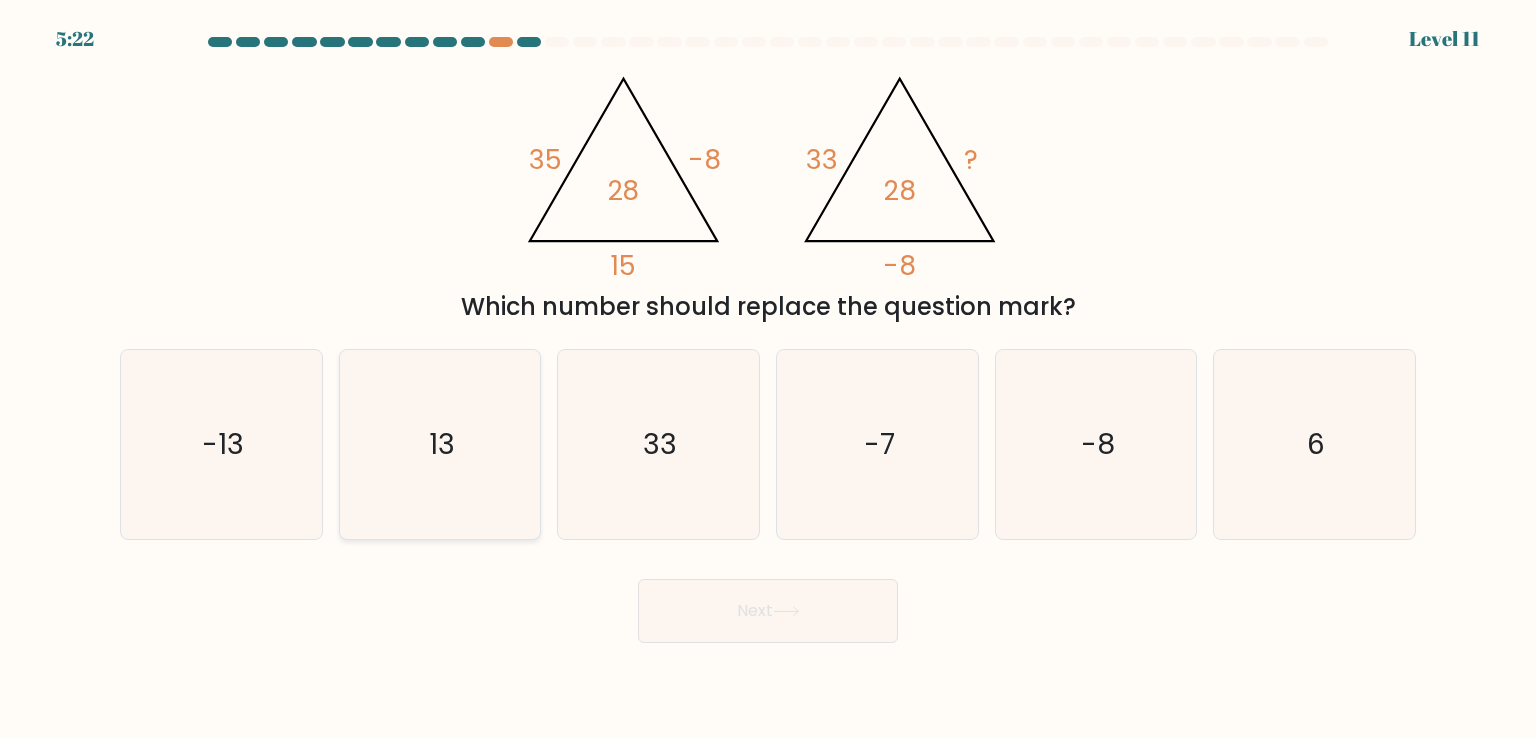 click on "13" 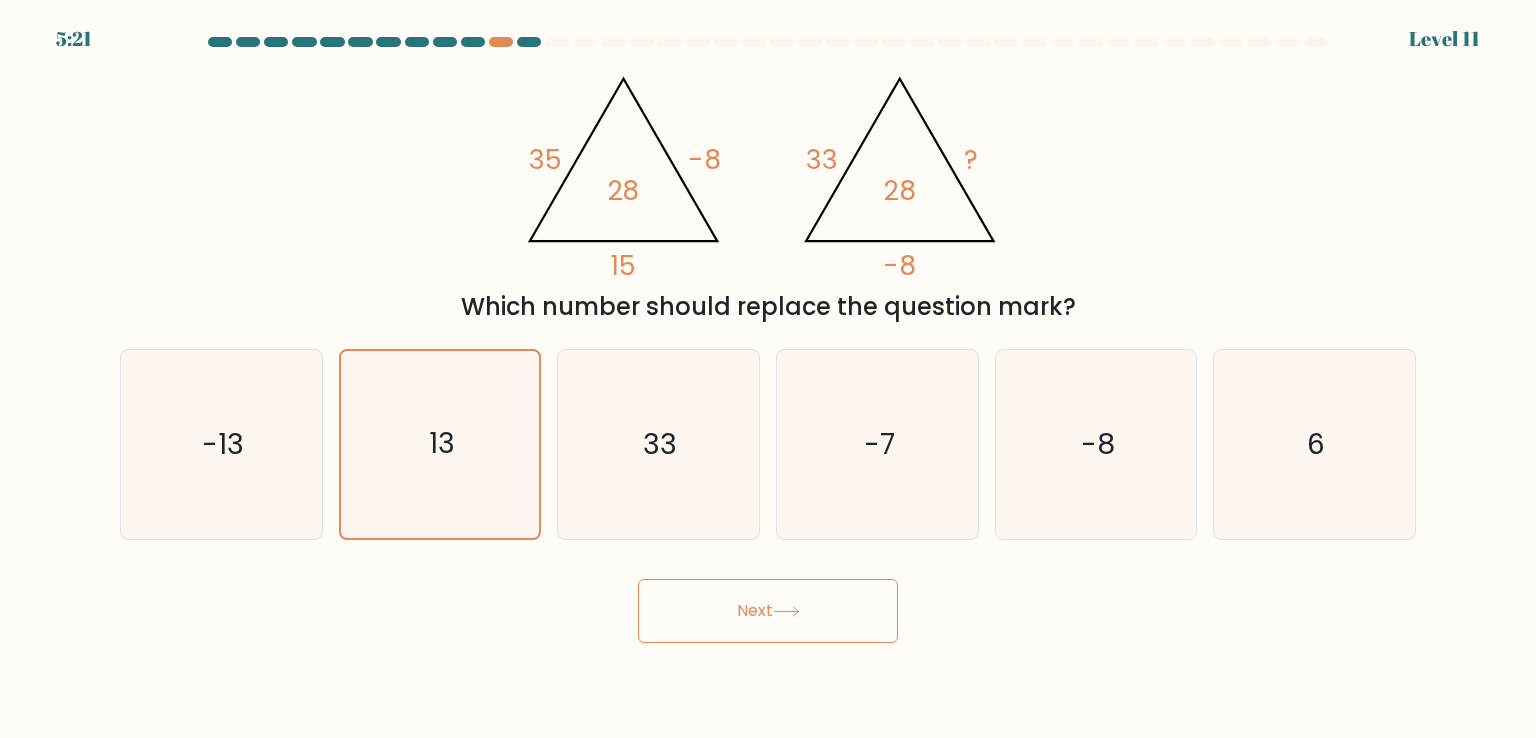 click on "Next" at bounding box center (768, 611) 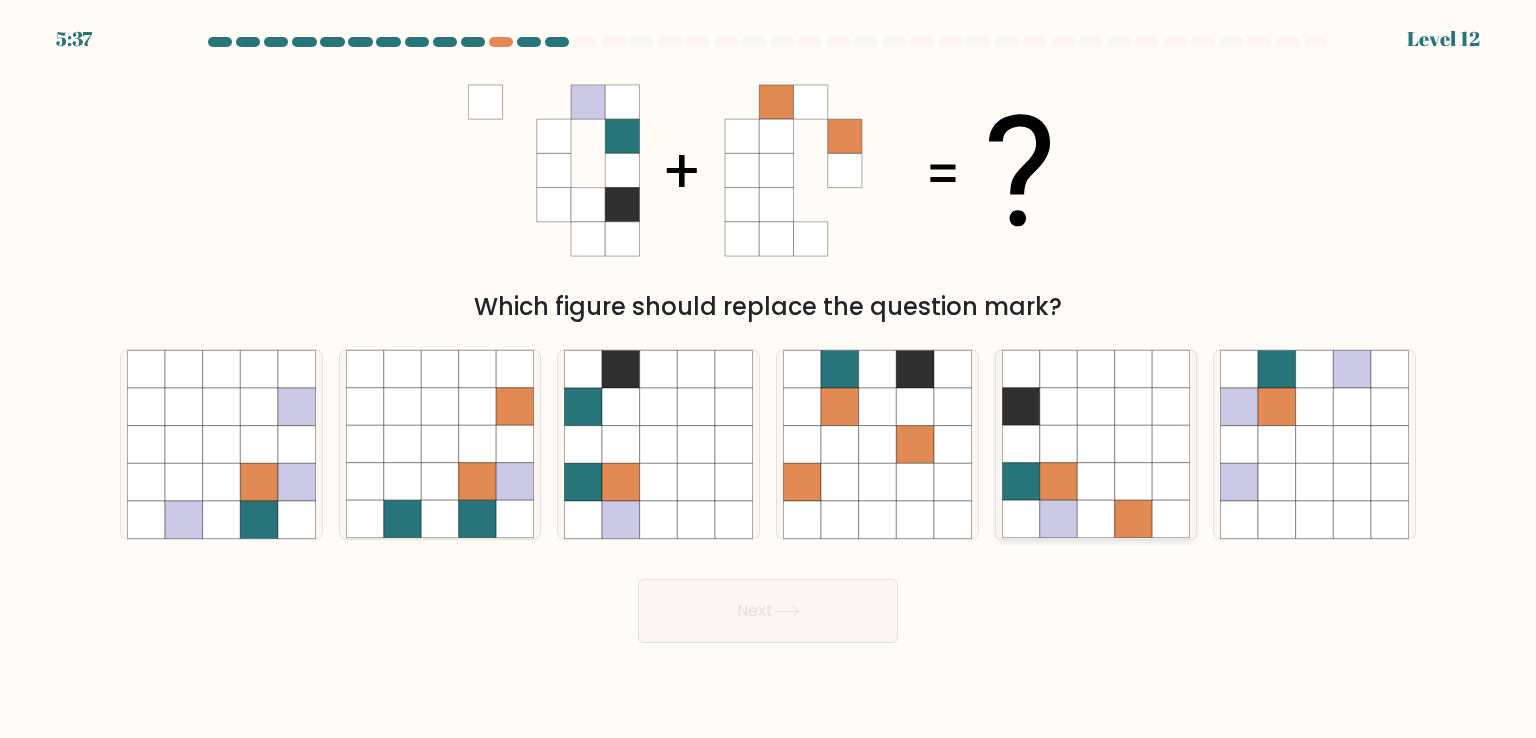 click 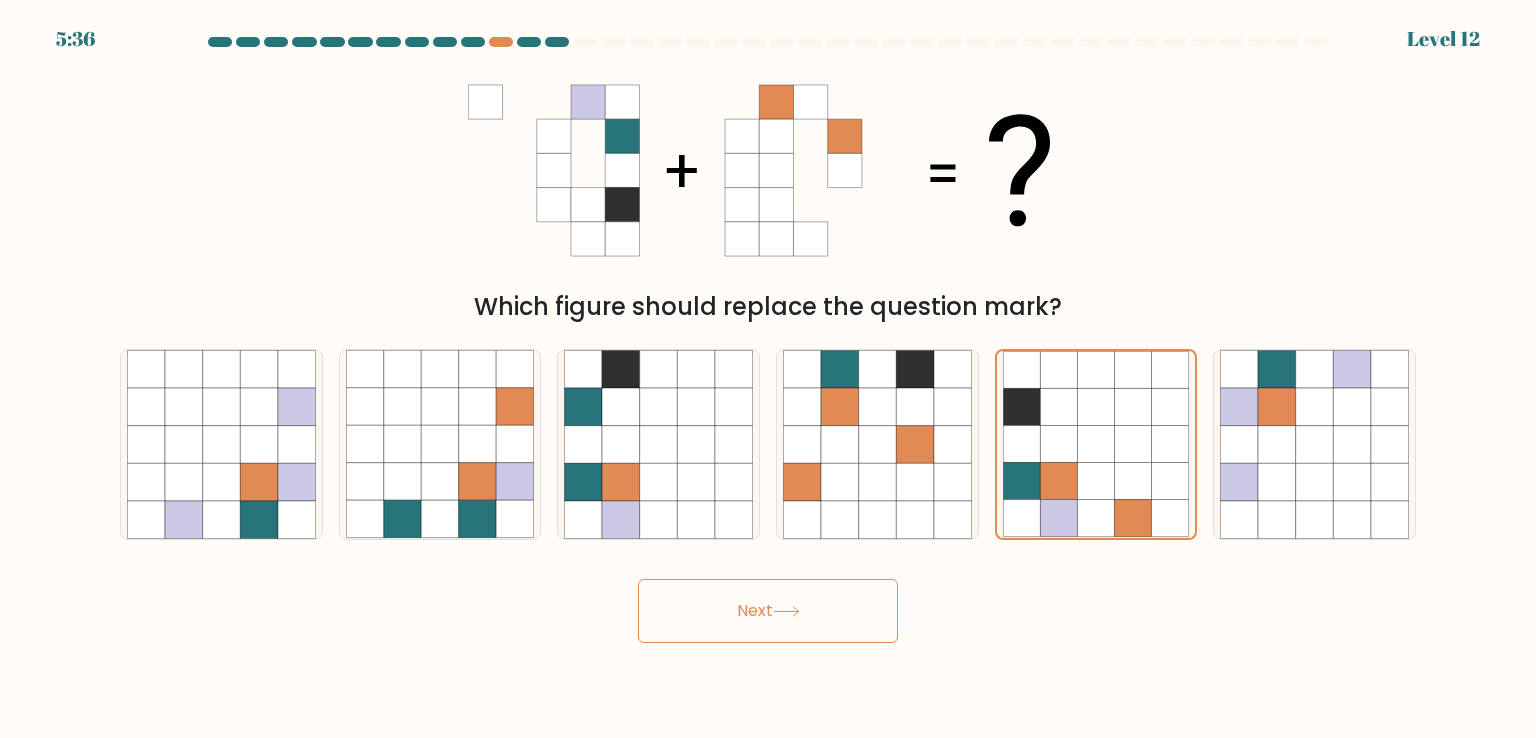 click on "Next" at bounding box center (768, 611) 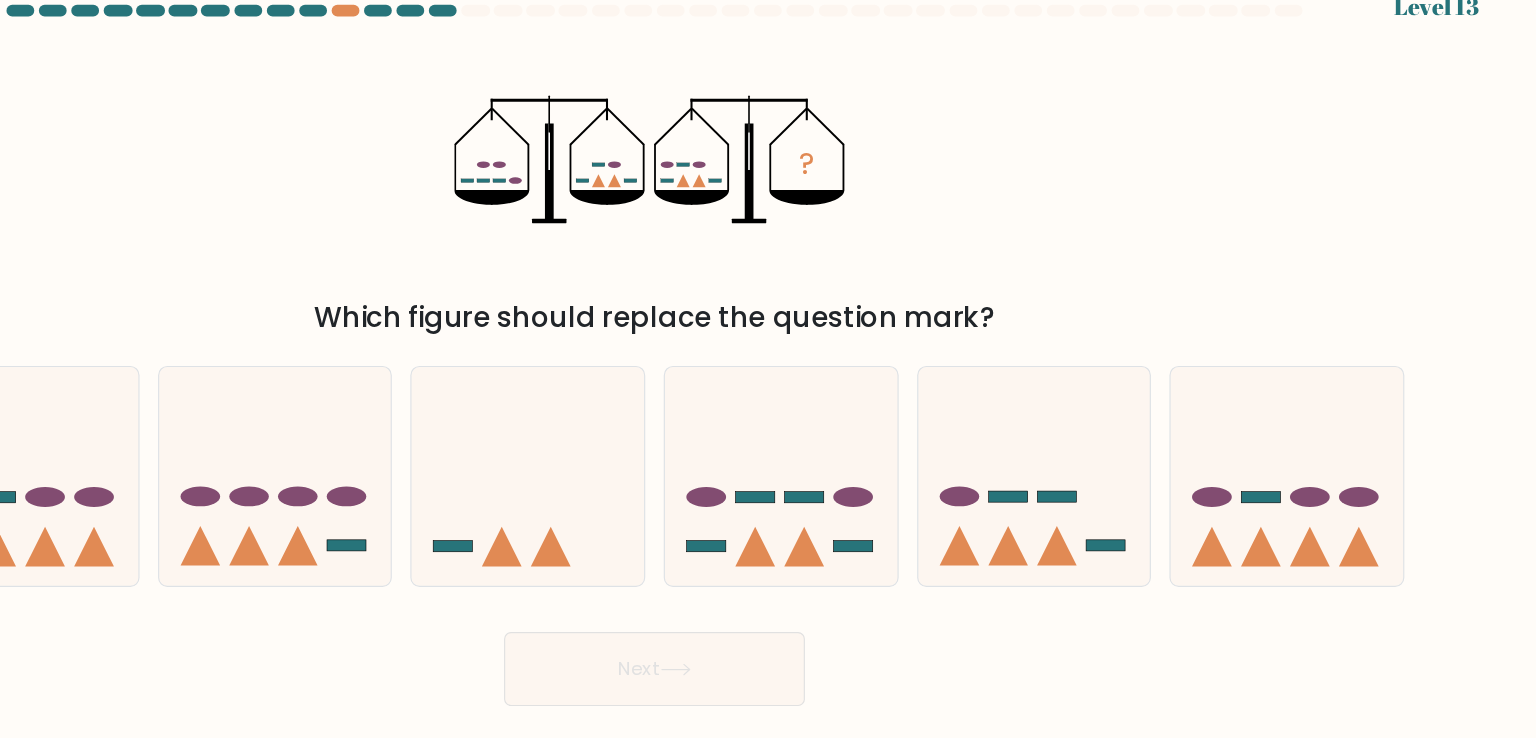 scroll, scrollTop: 0, scrollLeft: 0, axis: both 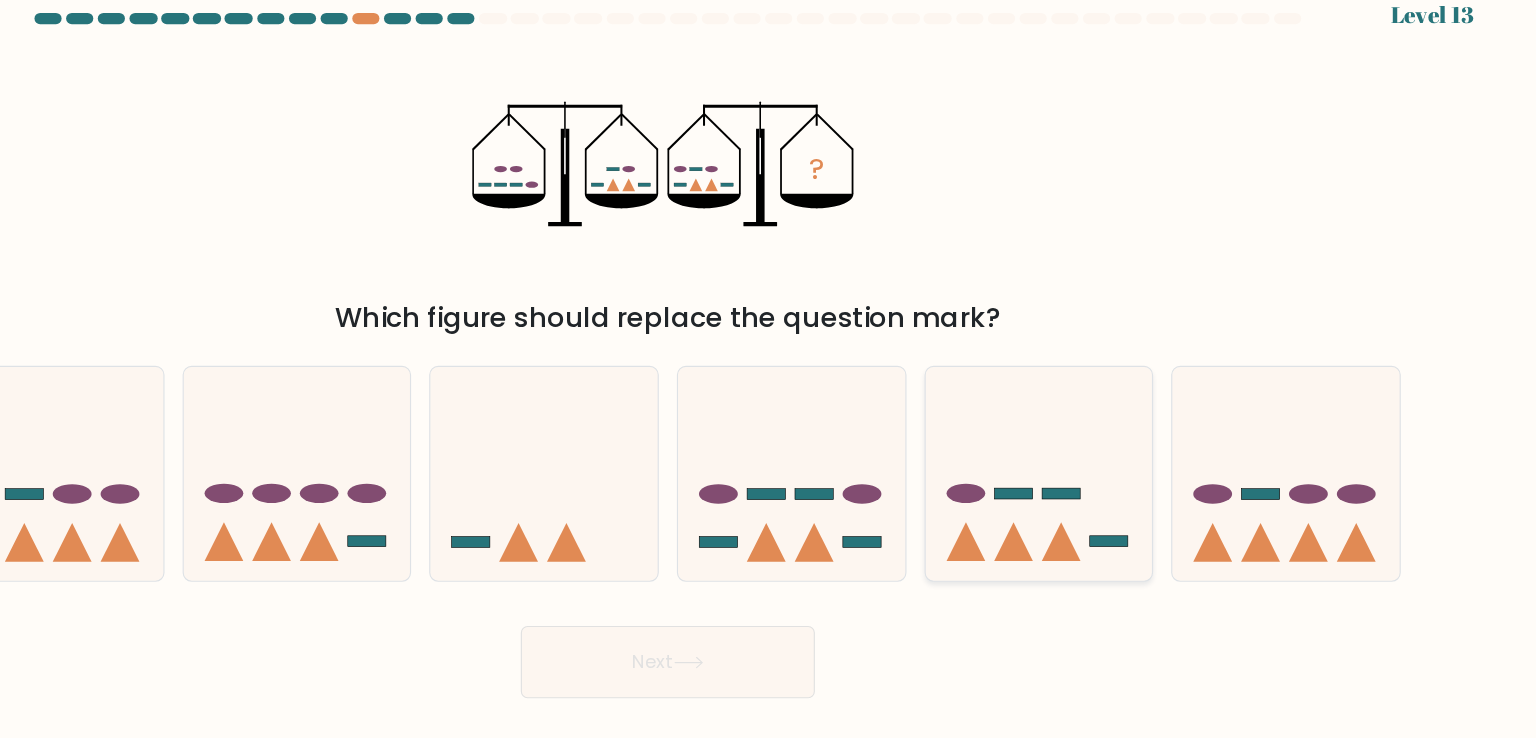 click 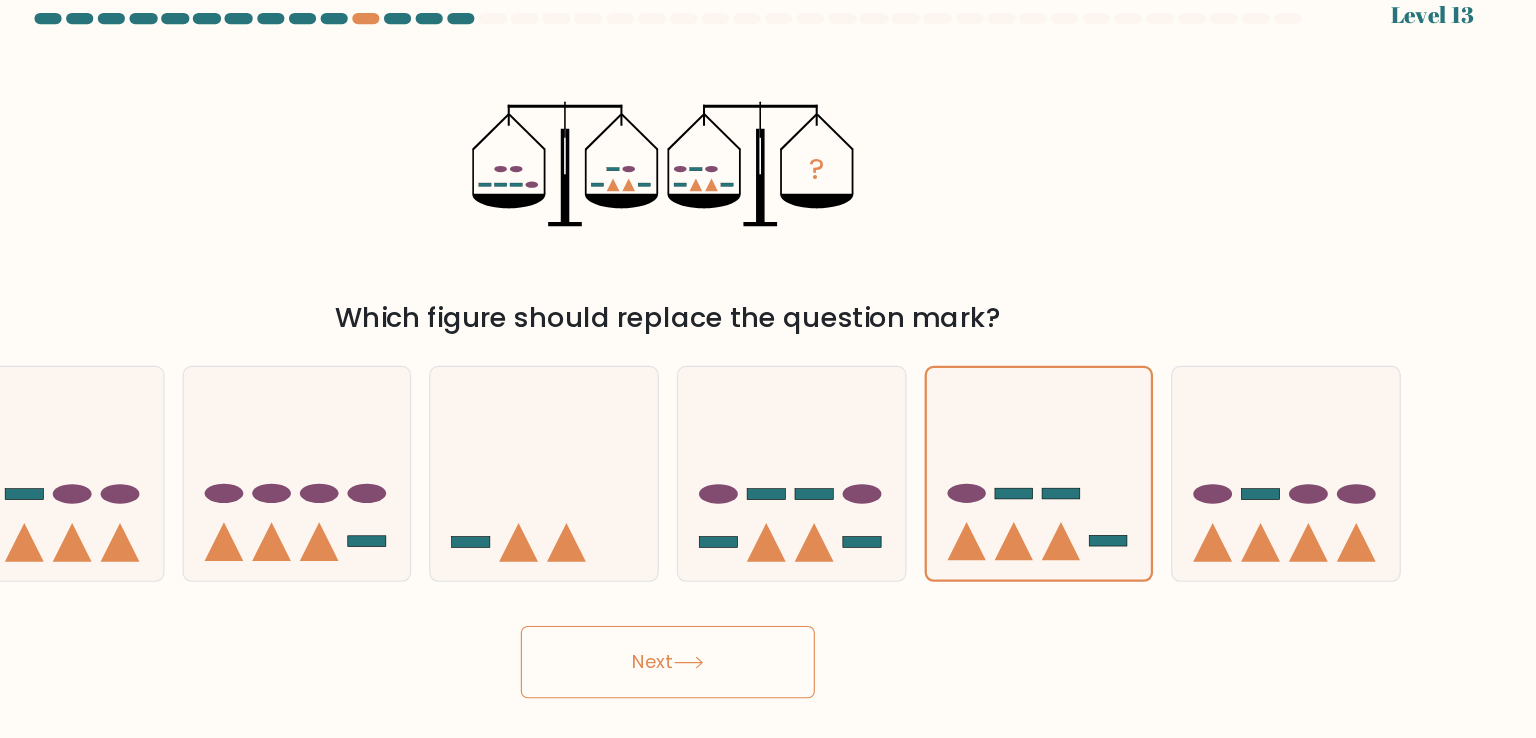 click on "Next" at bounding box center (768, 611) 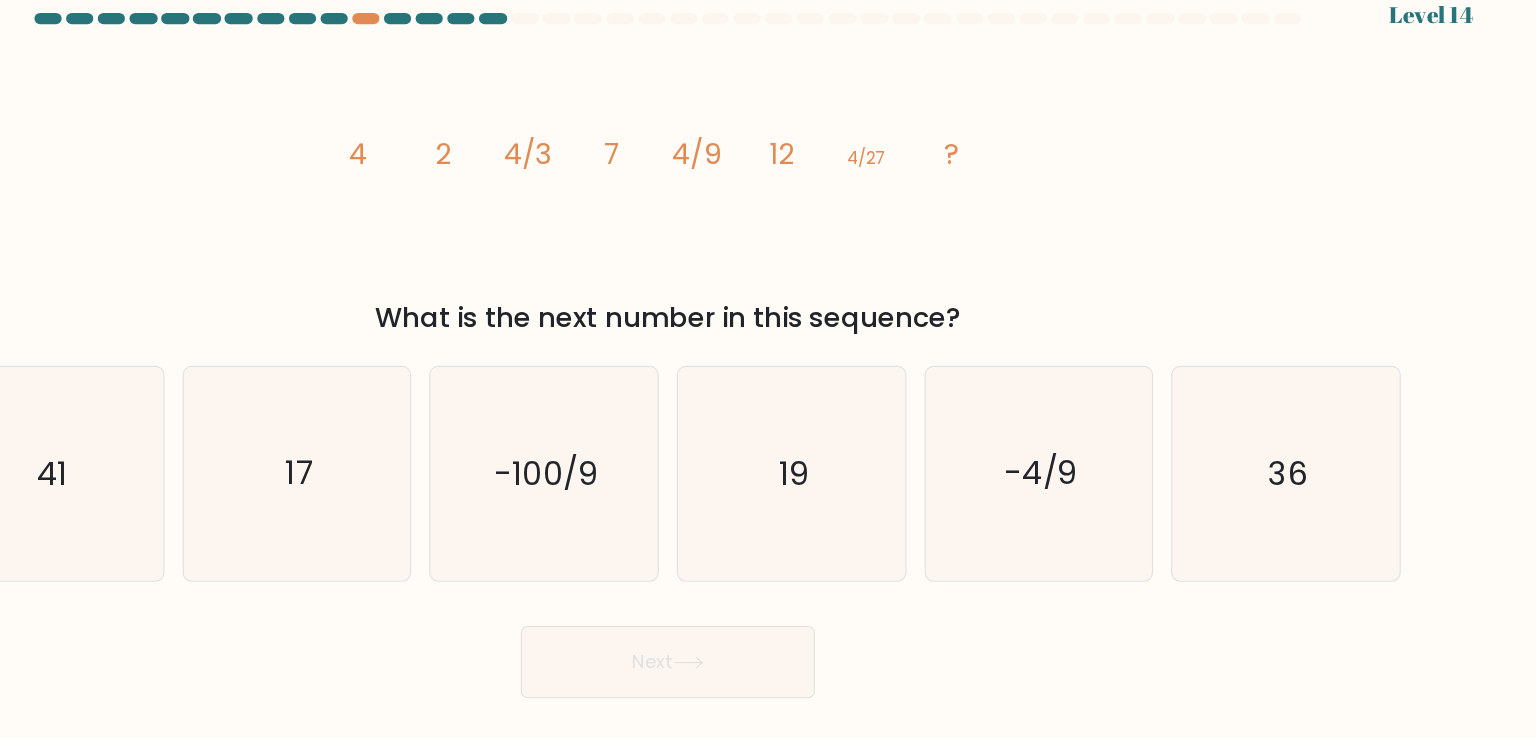 scroll, scrollTop: 0, scrollLeft: 0, axis: both 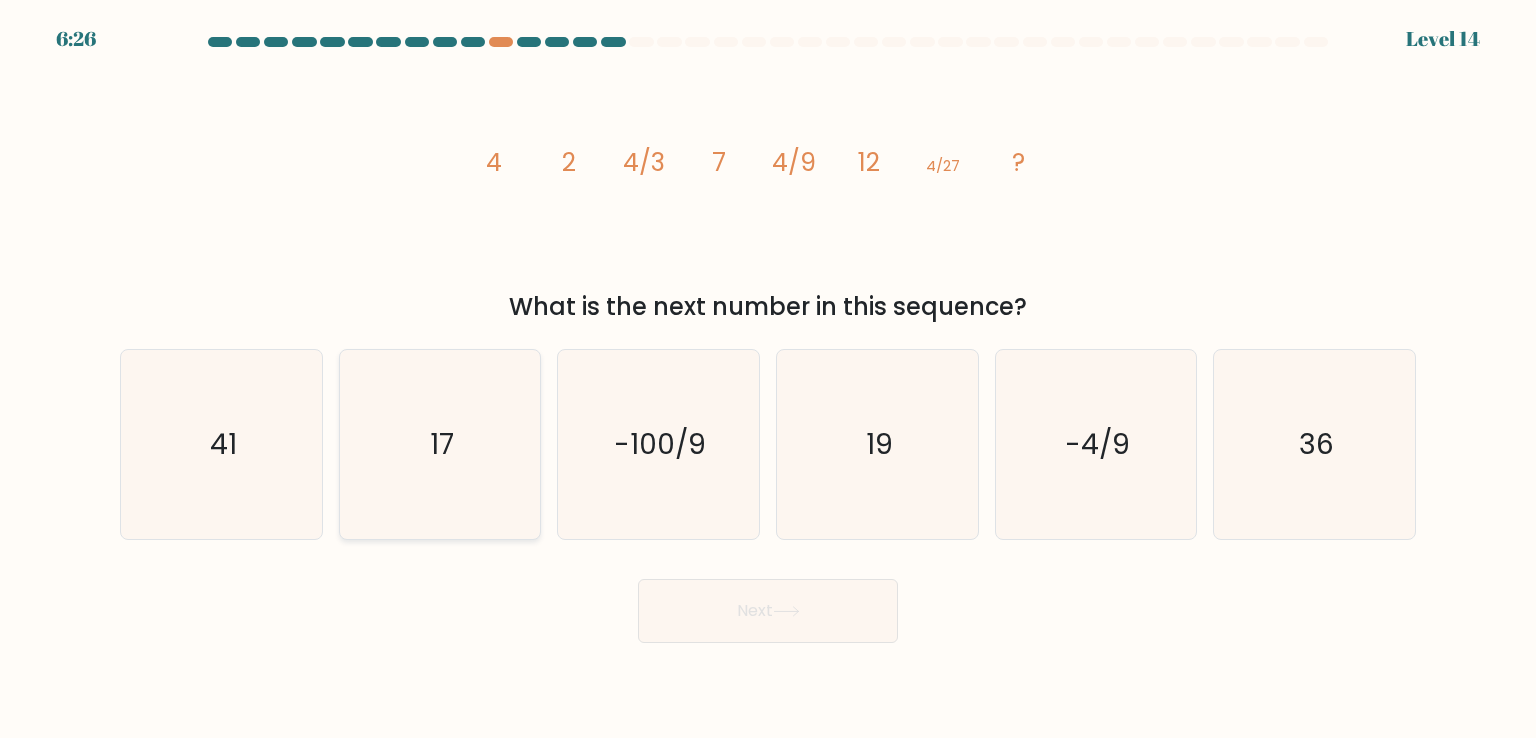 click on "17" 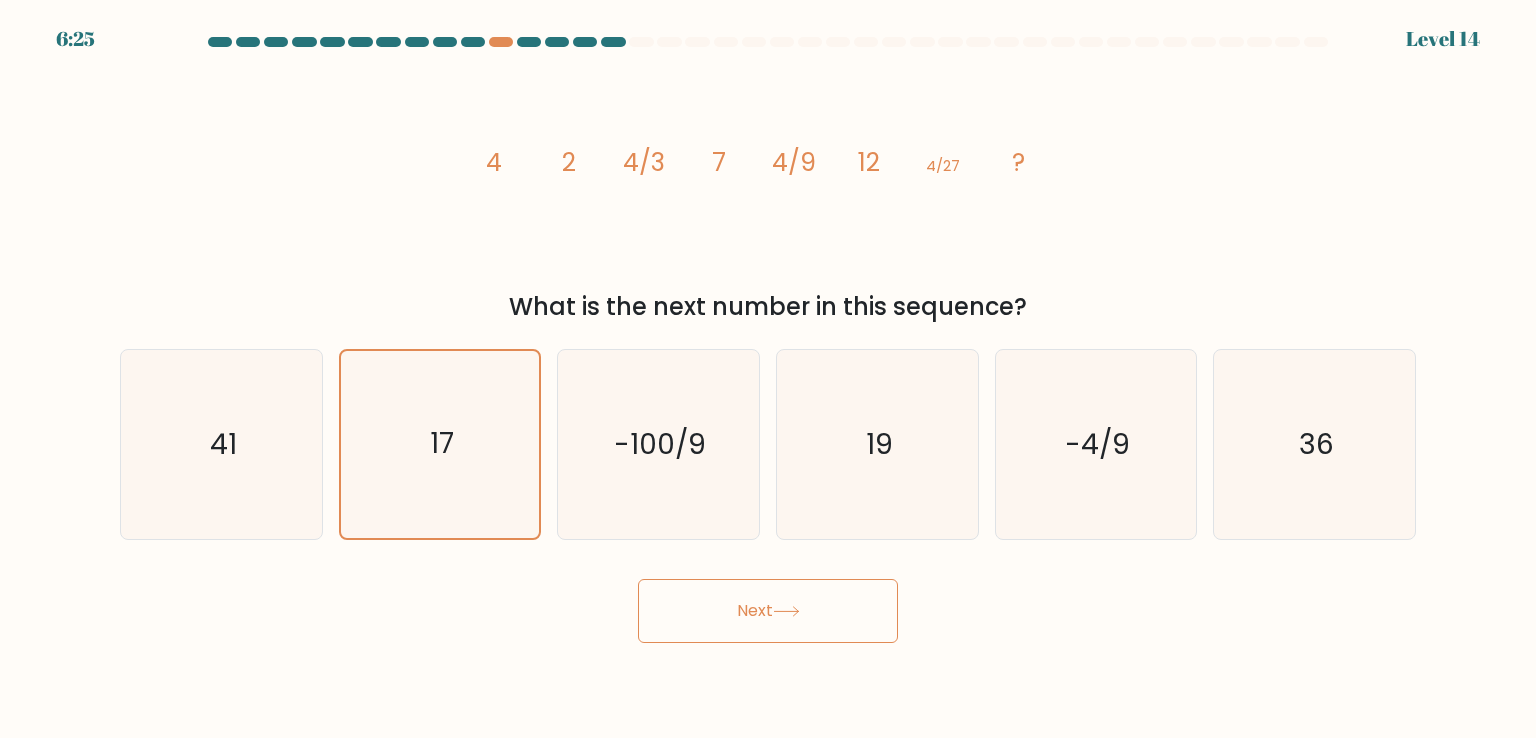 click on "Next" at bounding box center [768, 611] 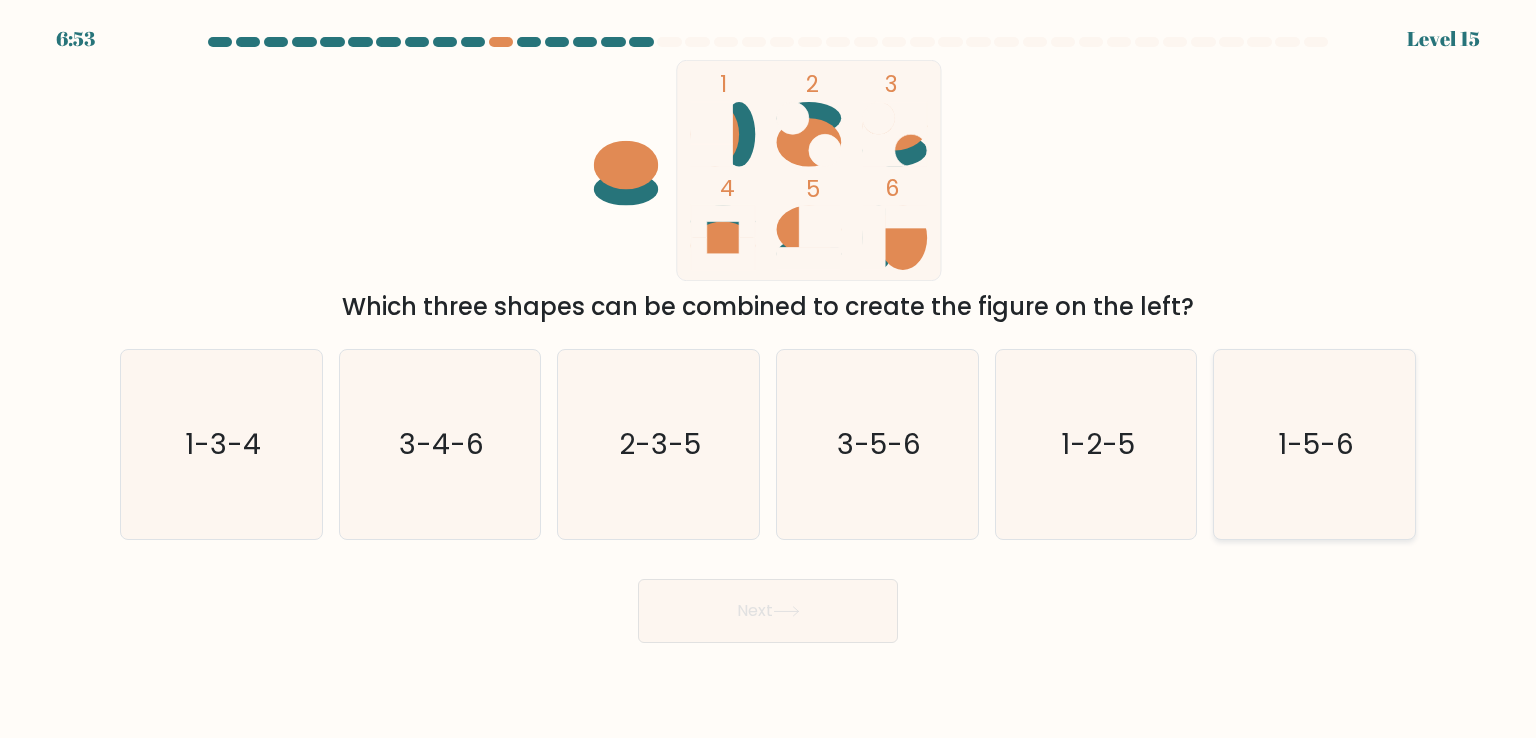 click on "1-5-6" 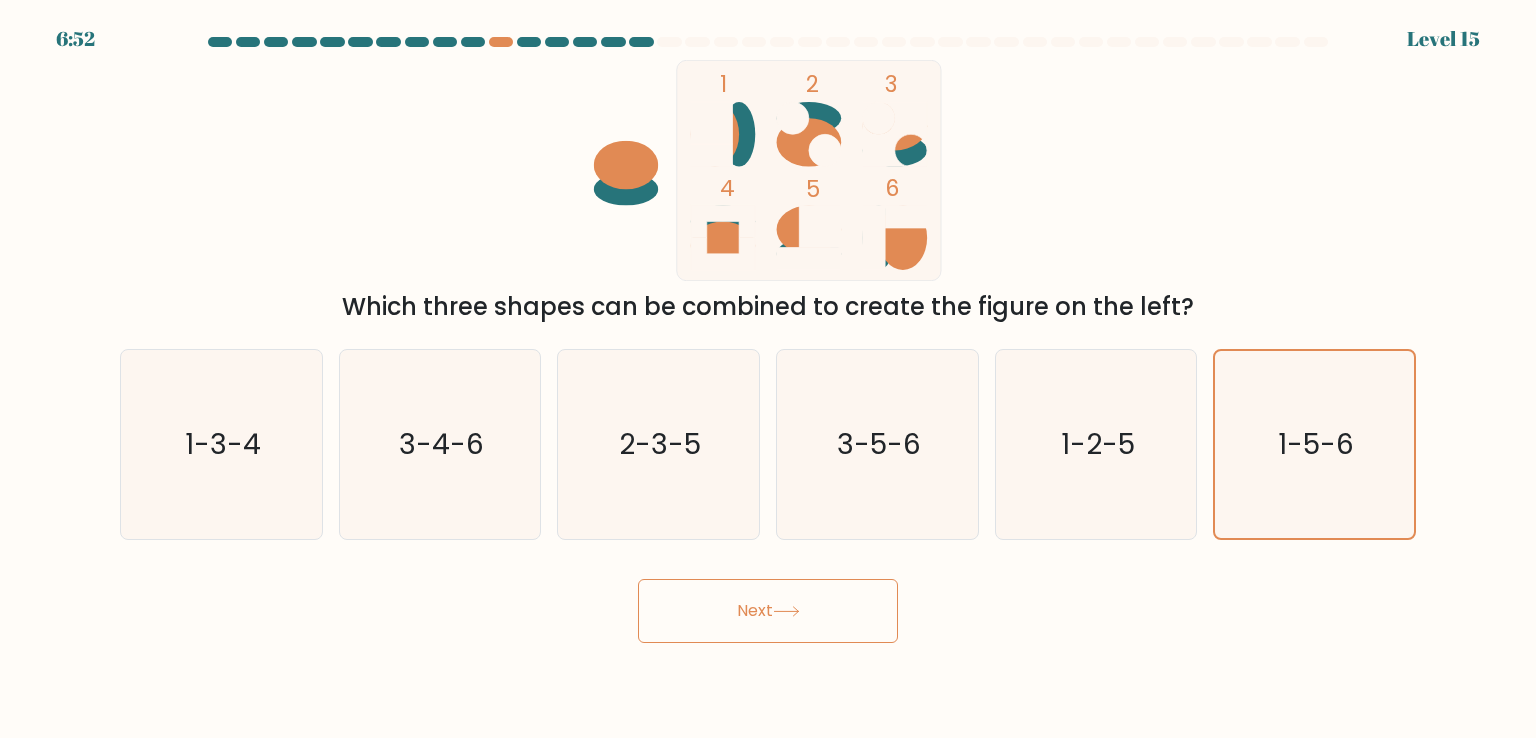 click on "Next" at bounding box center (768, 611) 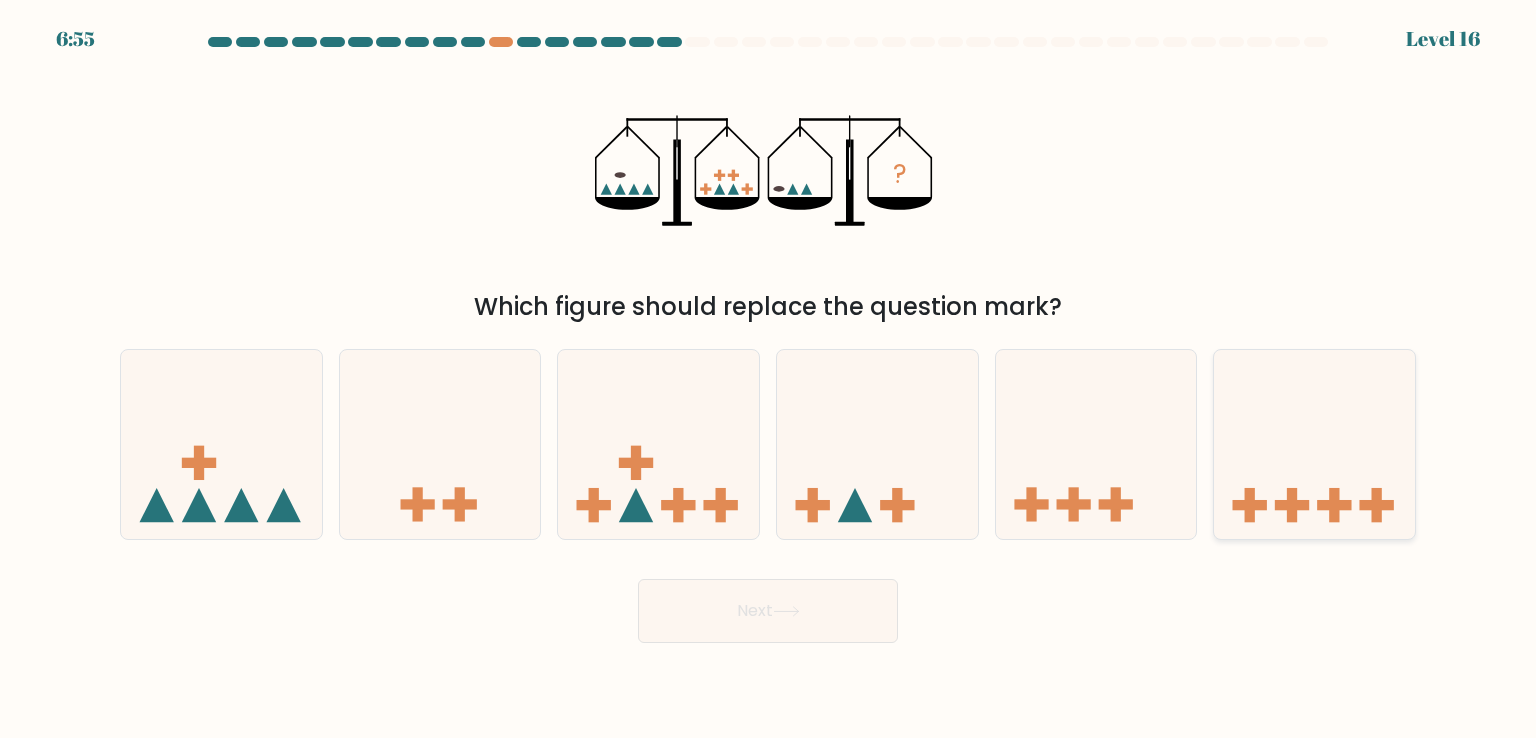 click 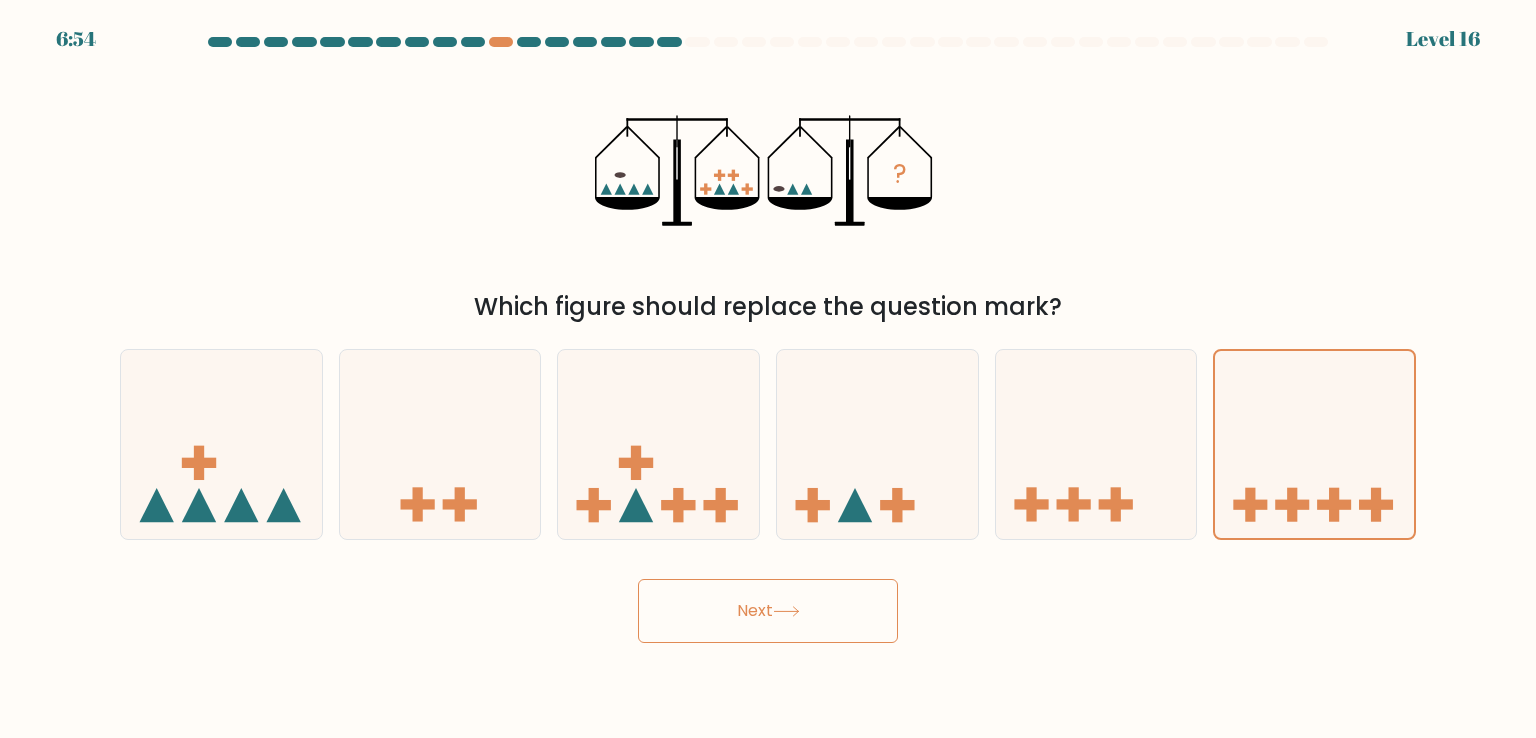 drag, startPoint x: 896, startPoint y: 572, endPoint x: 860, endPoint y: 596, distance: 43.266617 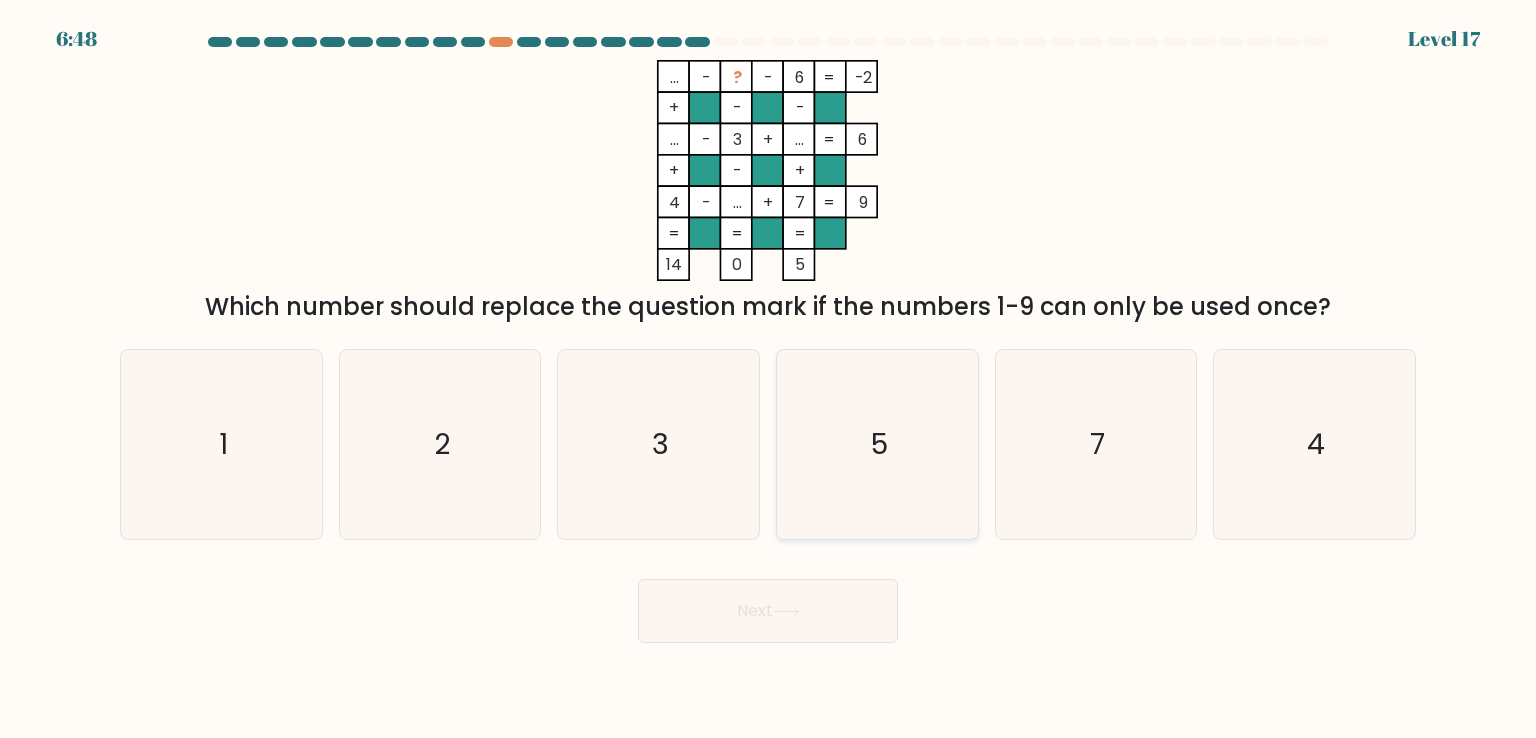 click on "5" 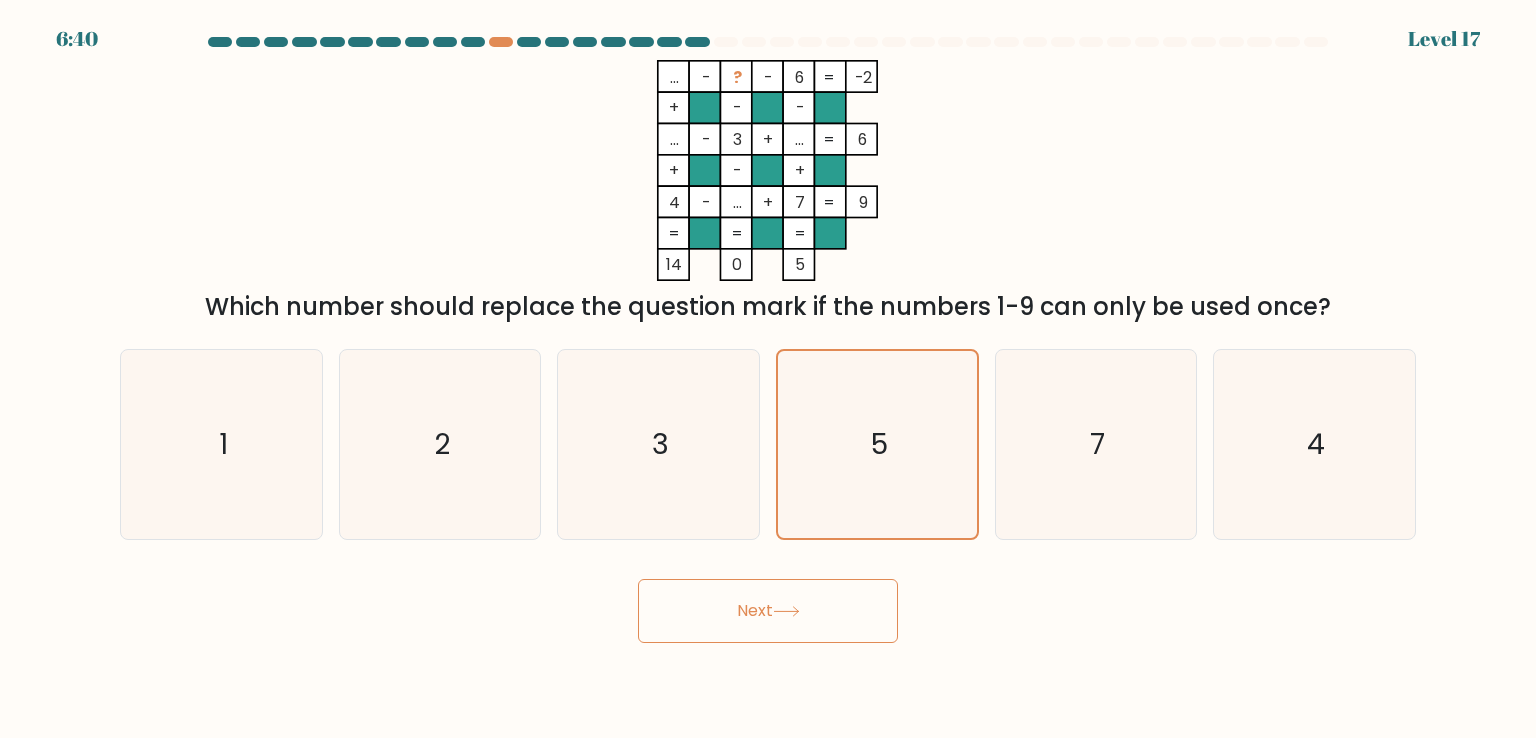 click on "Next" at bounding box center [768, 611] 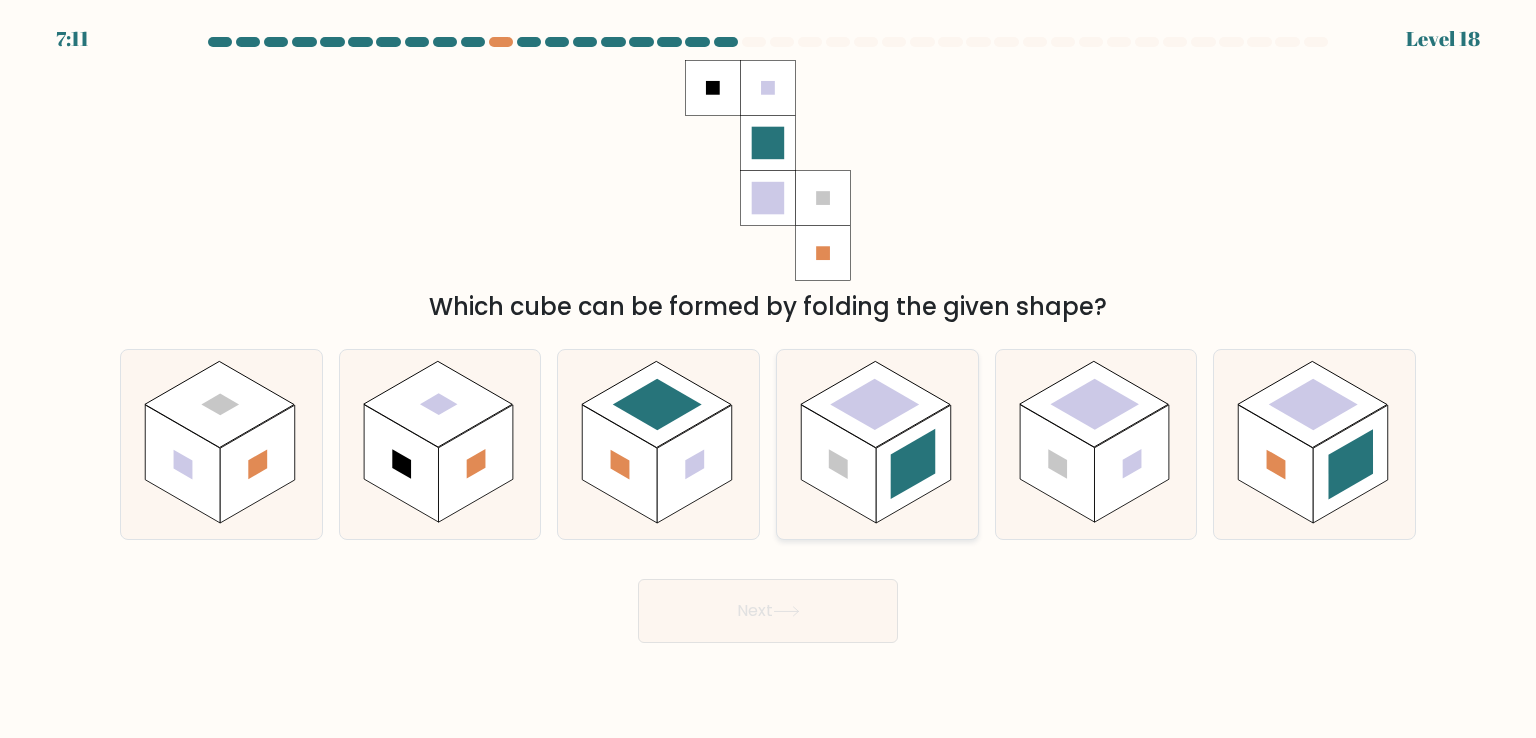 click 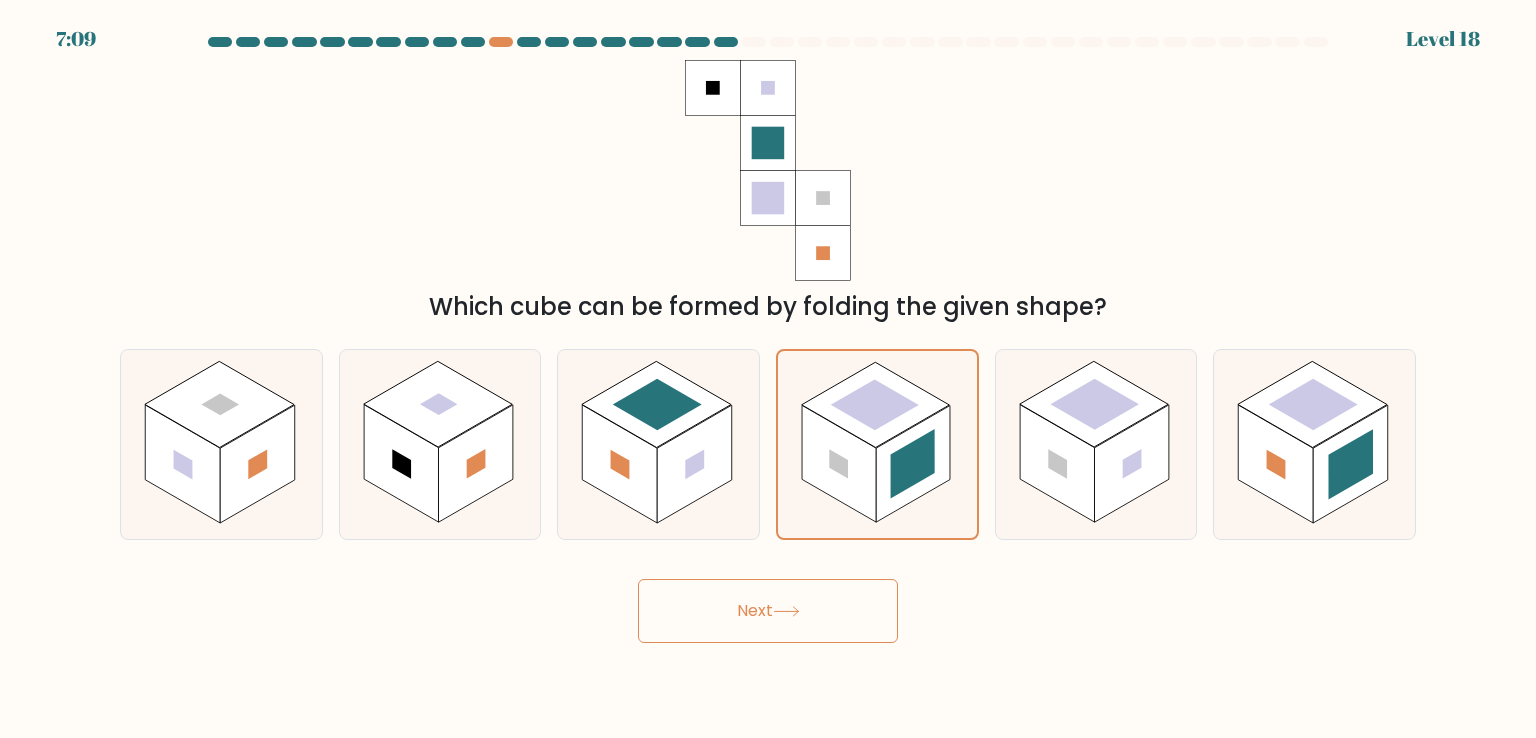 click on "Next" at bounding box center (768, 611) 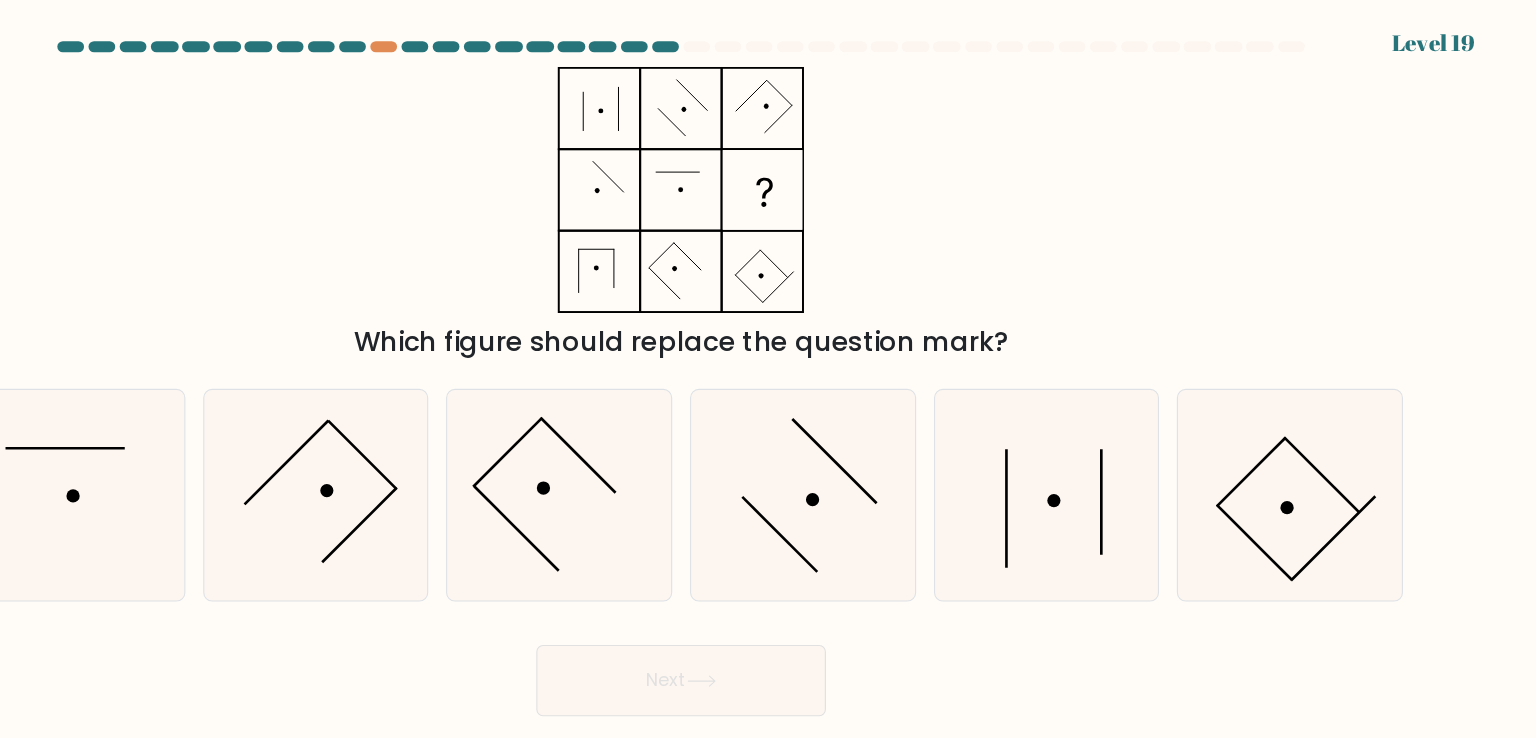 scroll, scrollTop: 0, scrollLeft: 0, axis: both 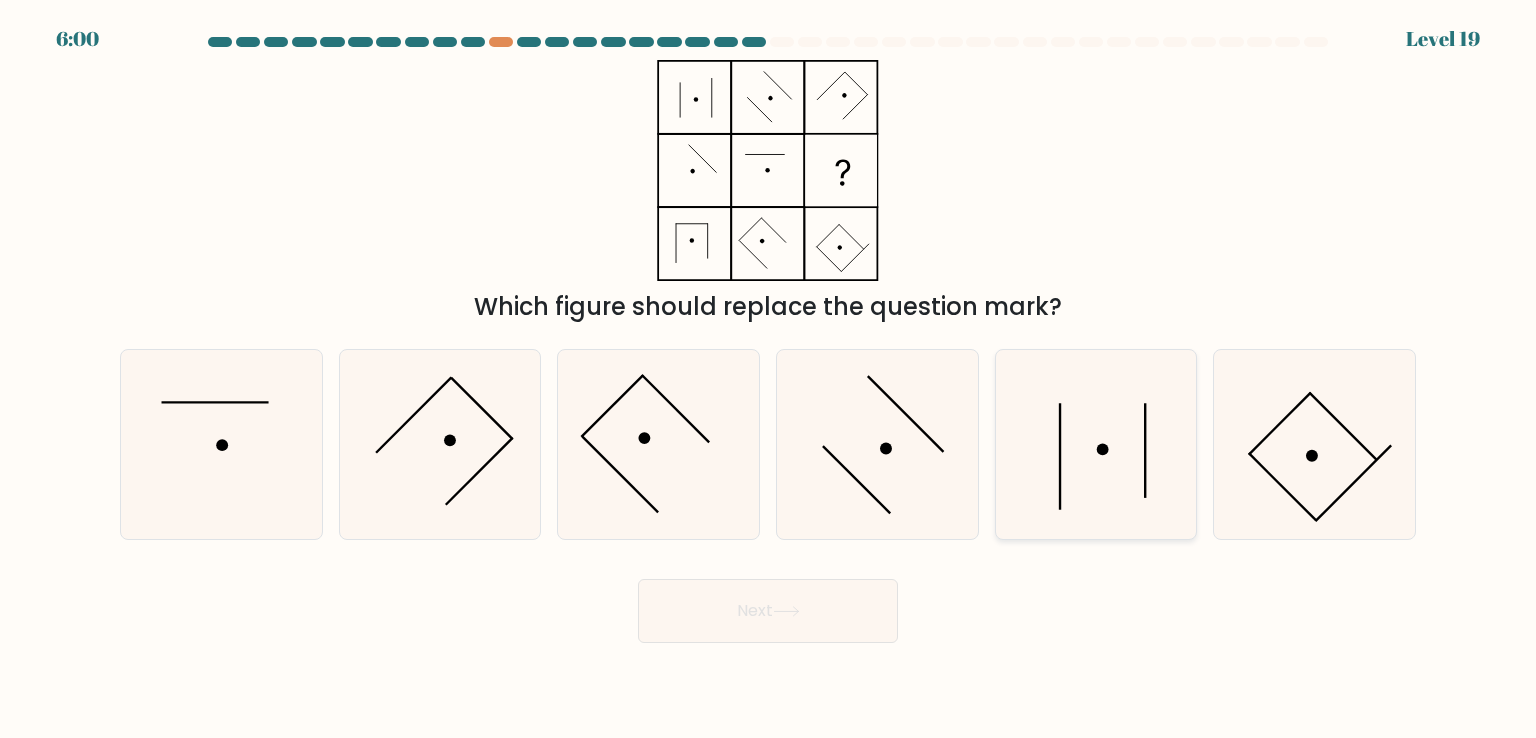 click 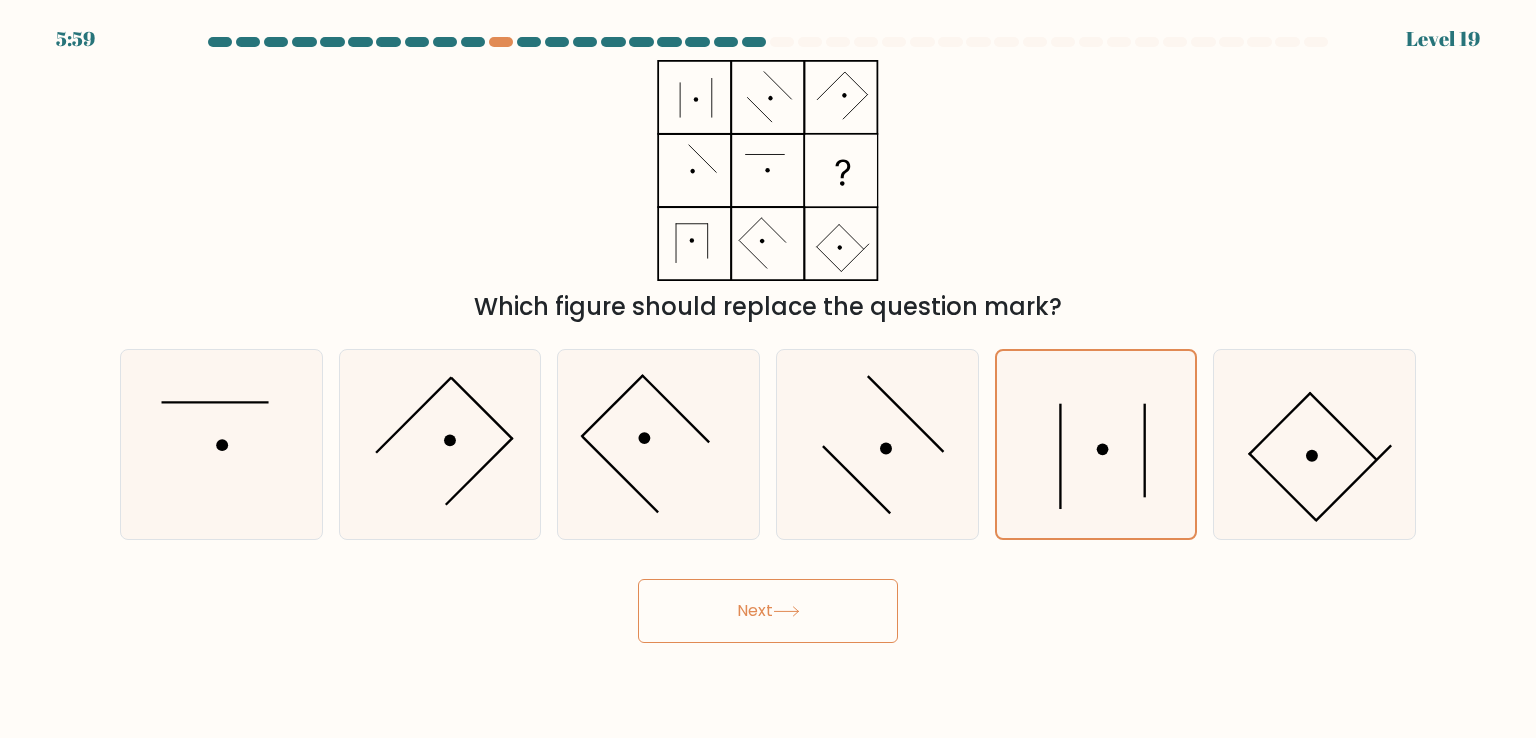 click on "Next" at bounding box center (768, 611) 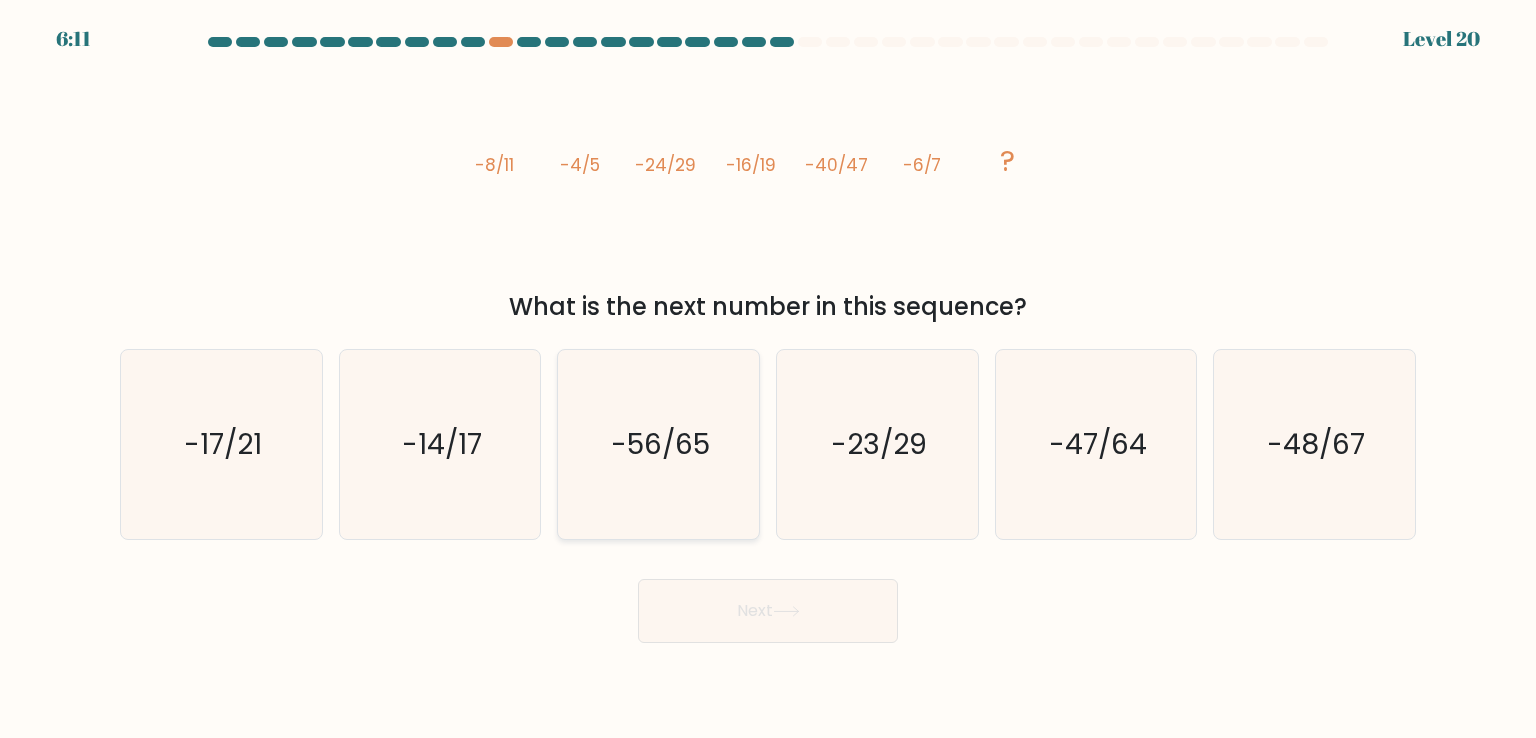 click on "-56/65" 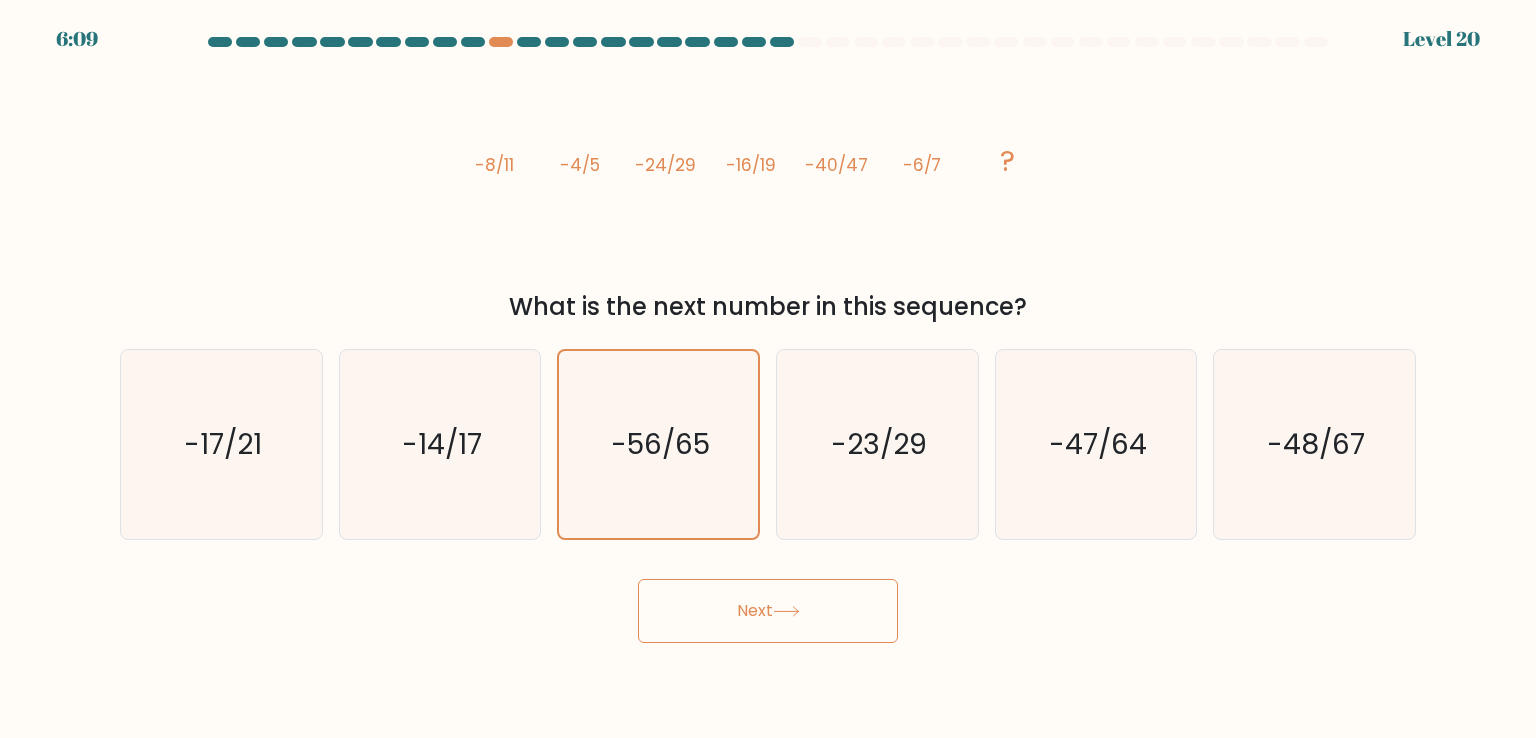 click on "Next" at bounding box center (768, 611) 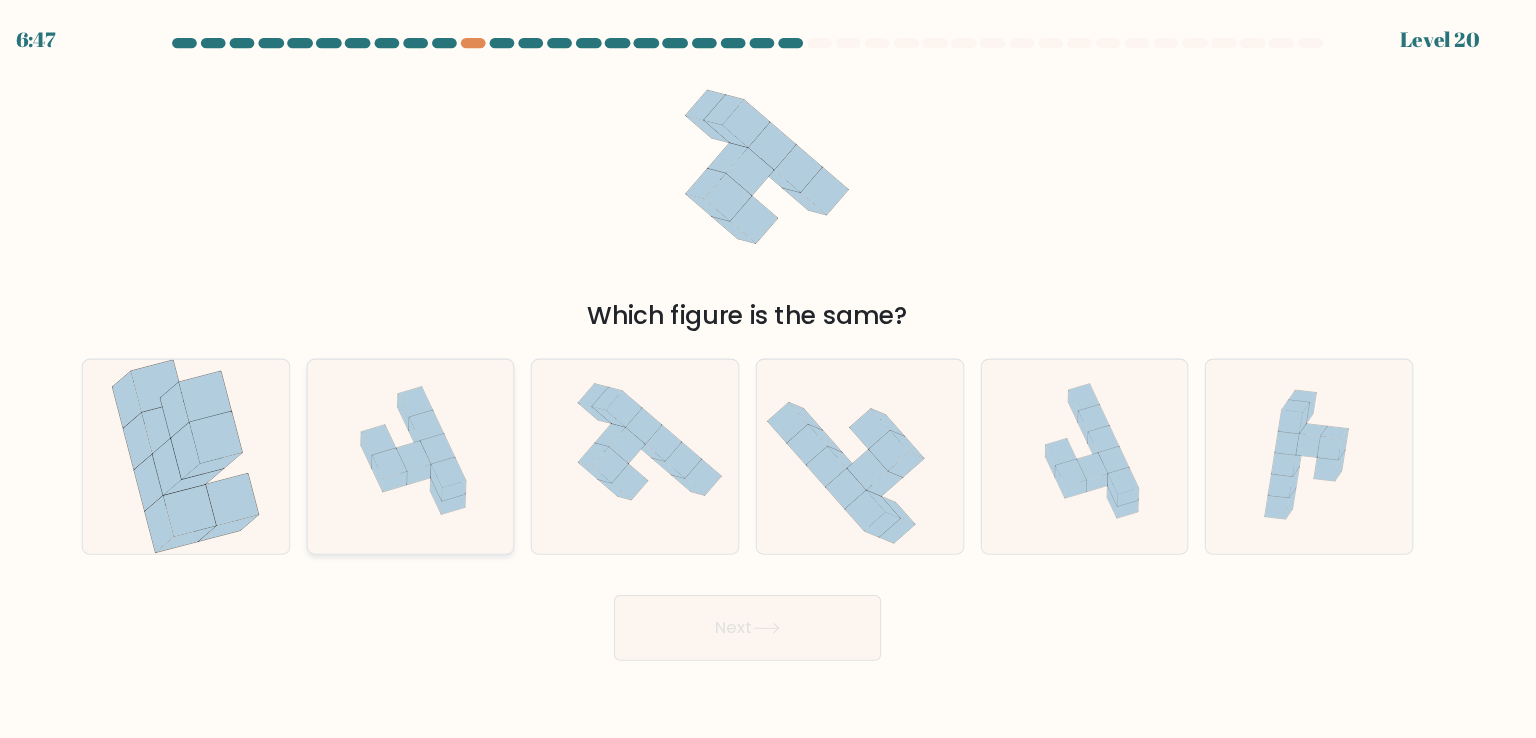 scroll, scrollTop: 0, scrollLeft: 0, axis: both 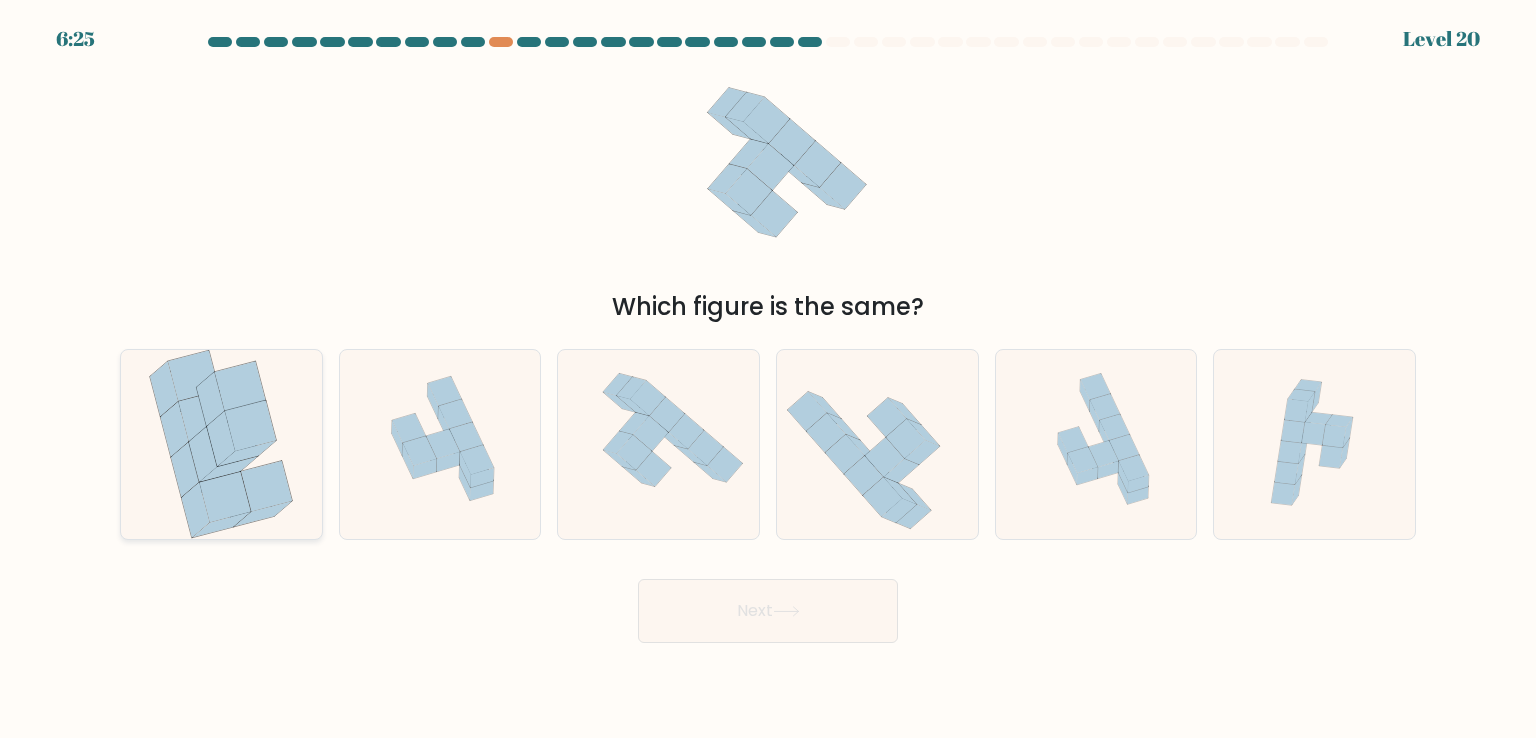 click 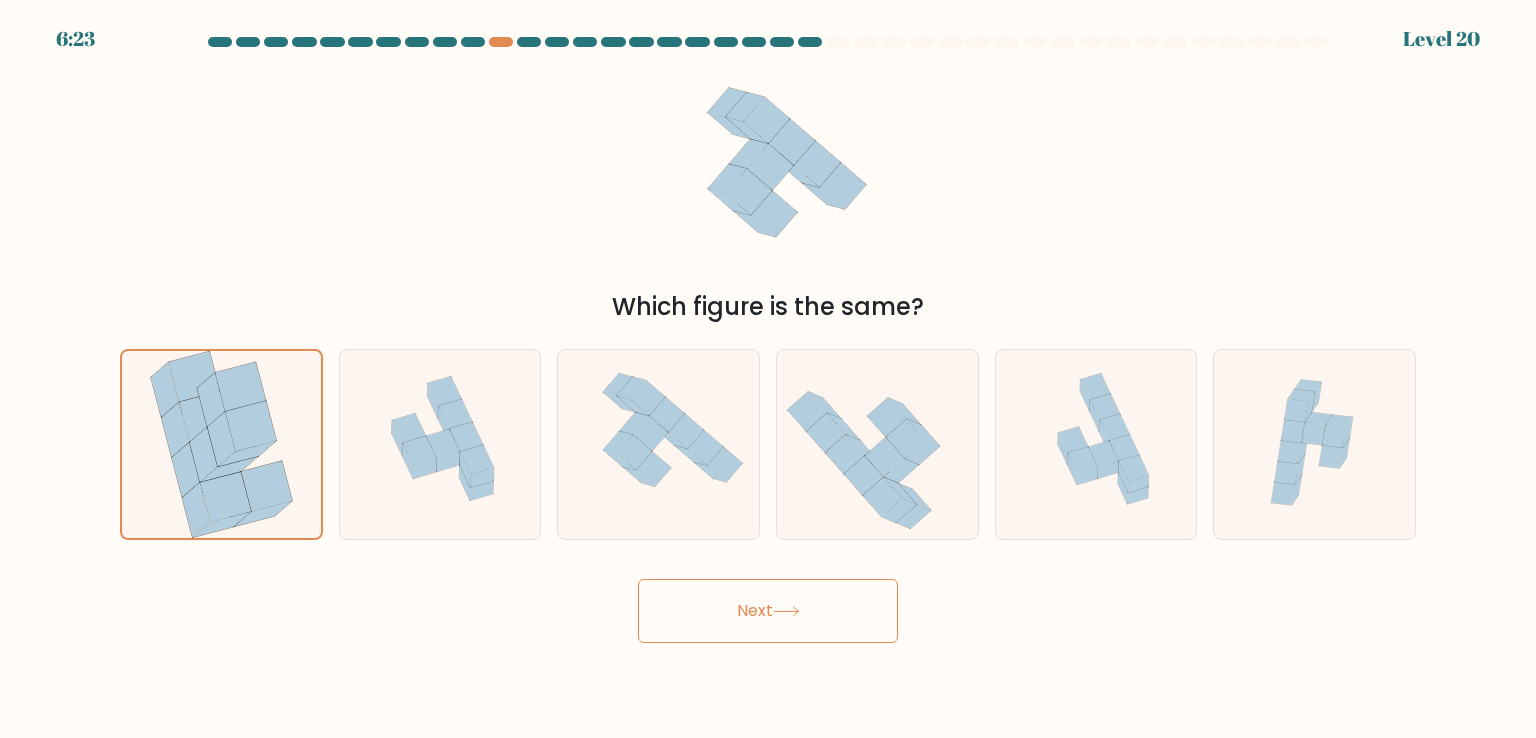 click 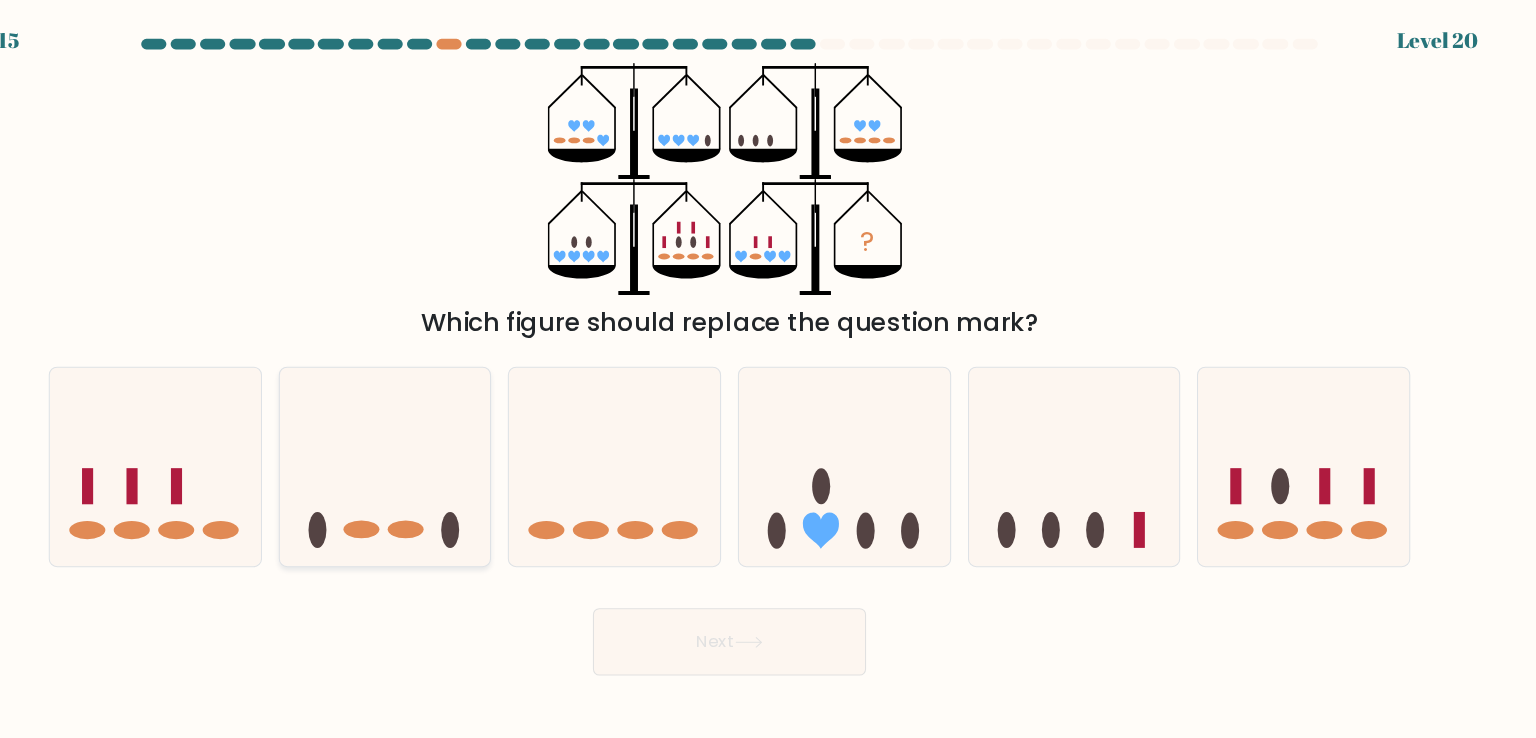 click 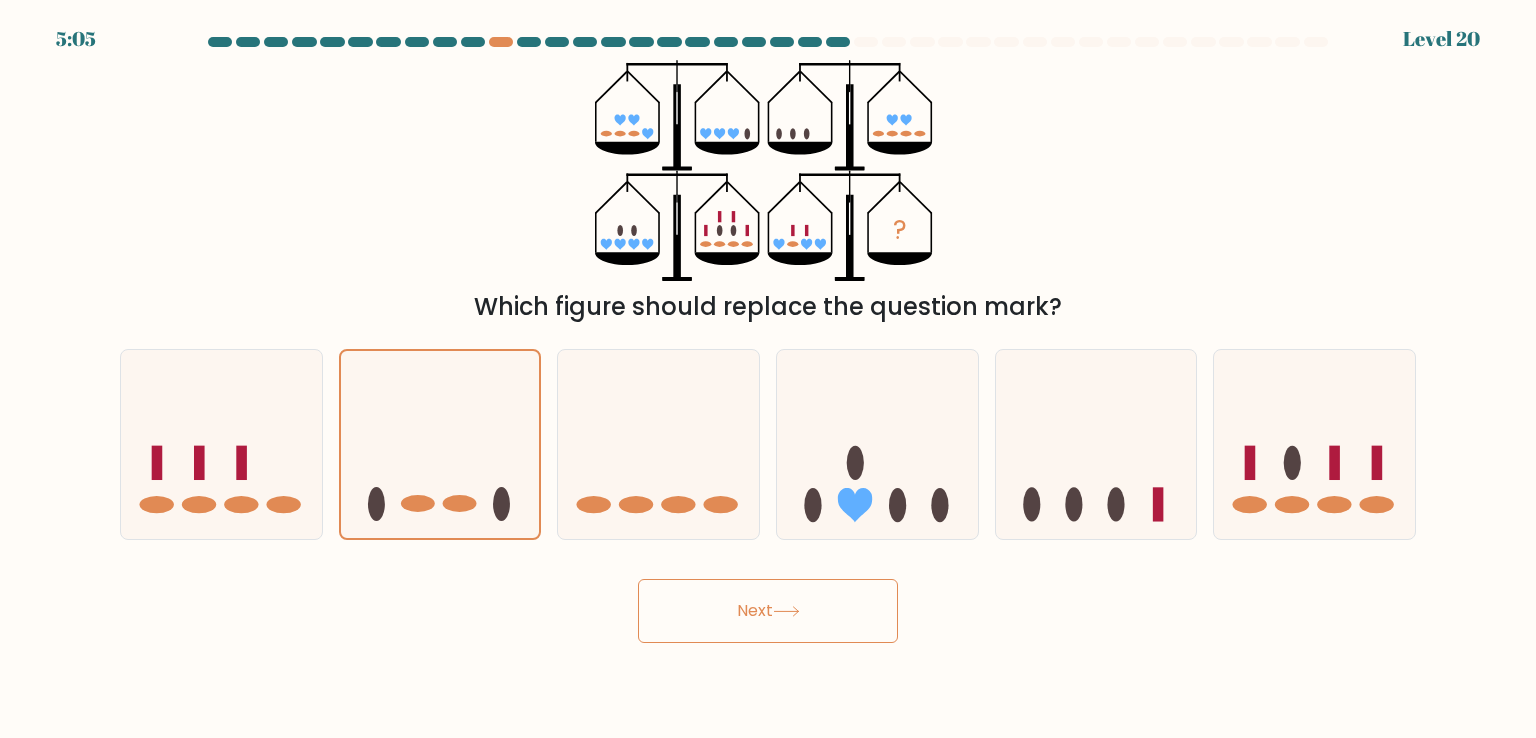 click on "Next" at bounding box center [768, 611] 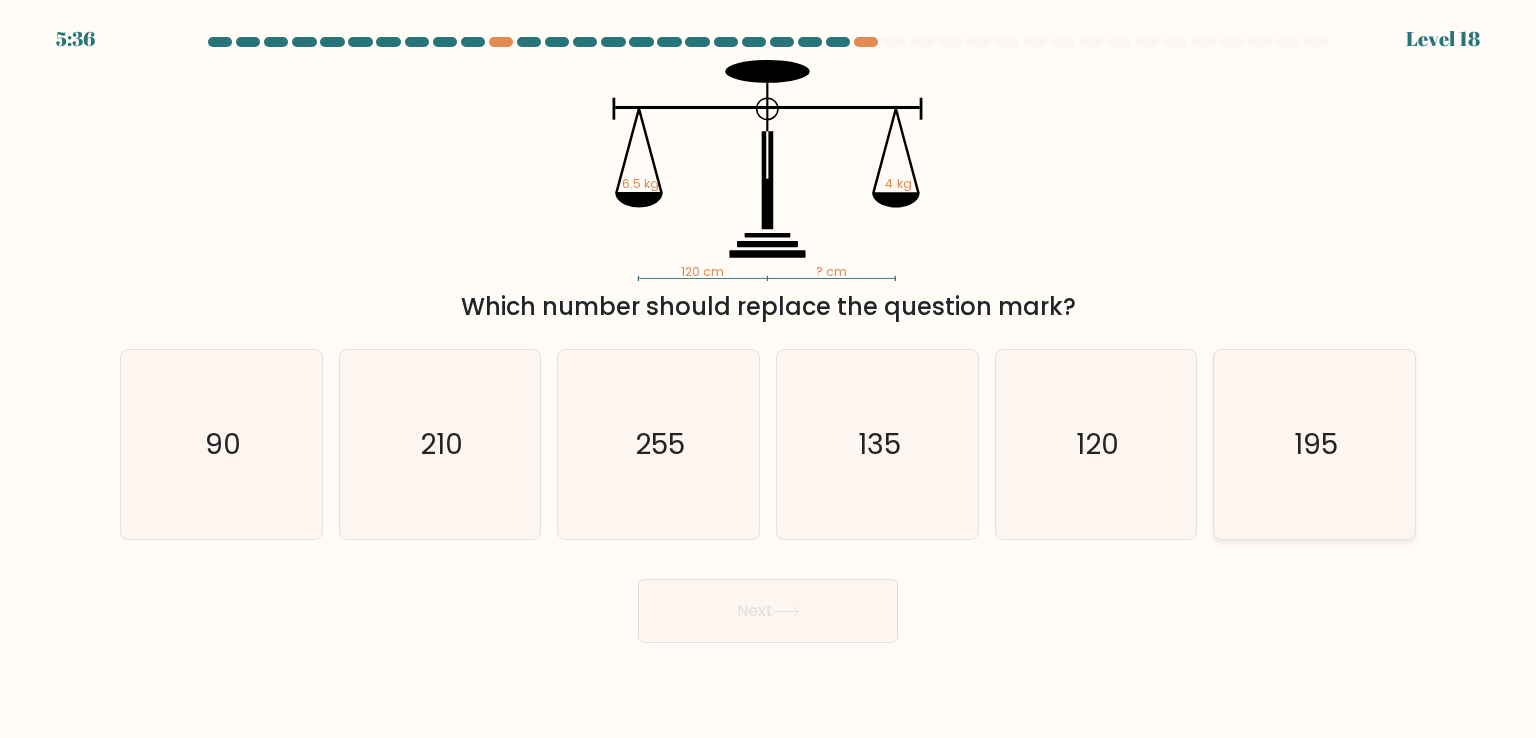 click on "195" 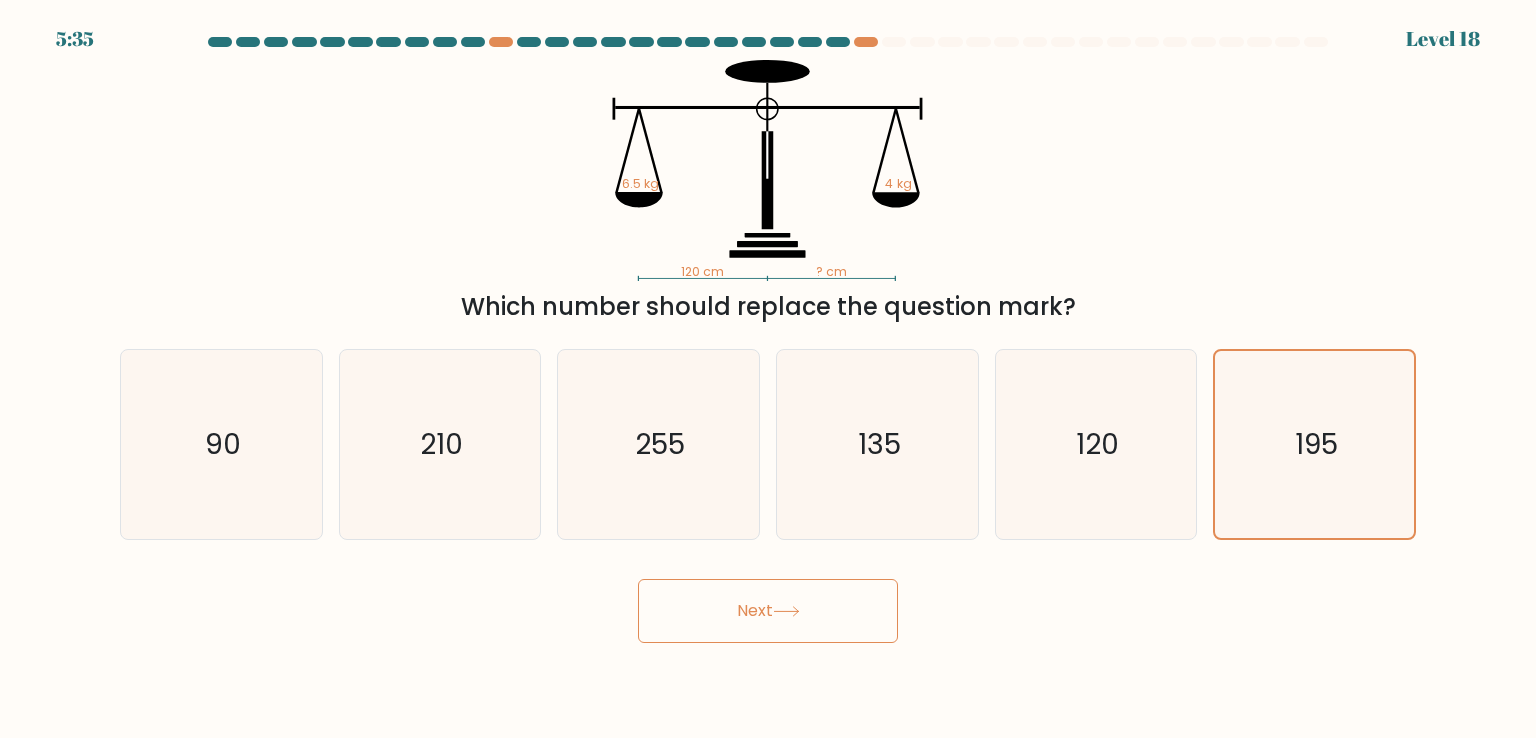 click on "Next" at bounding box center [768, 611] 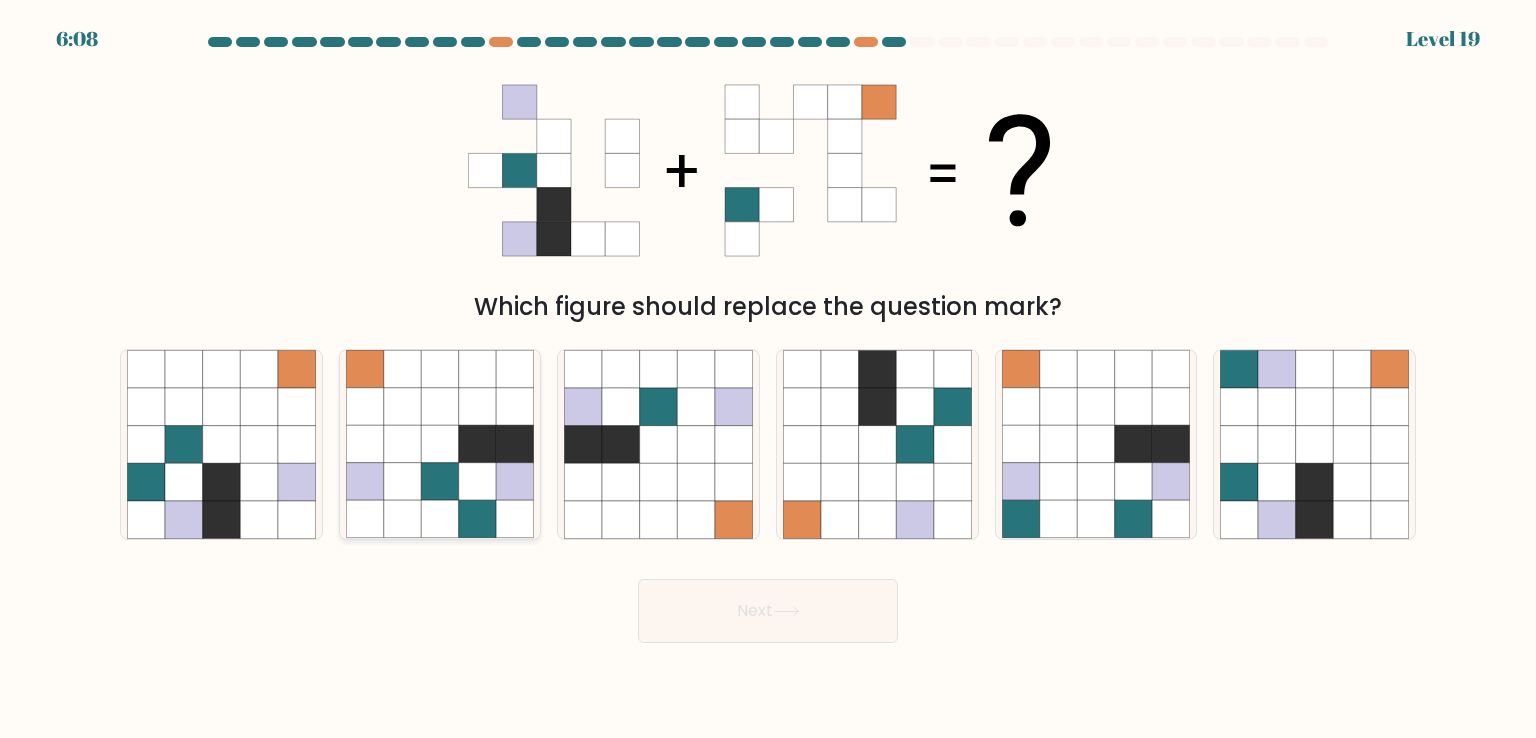 click 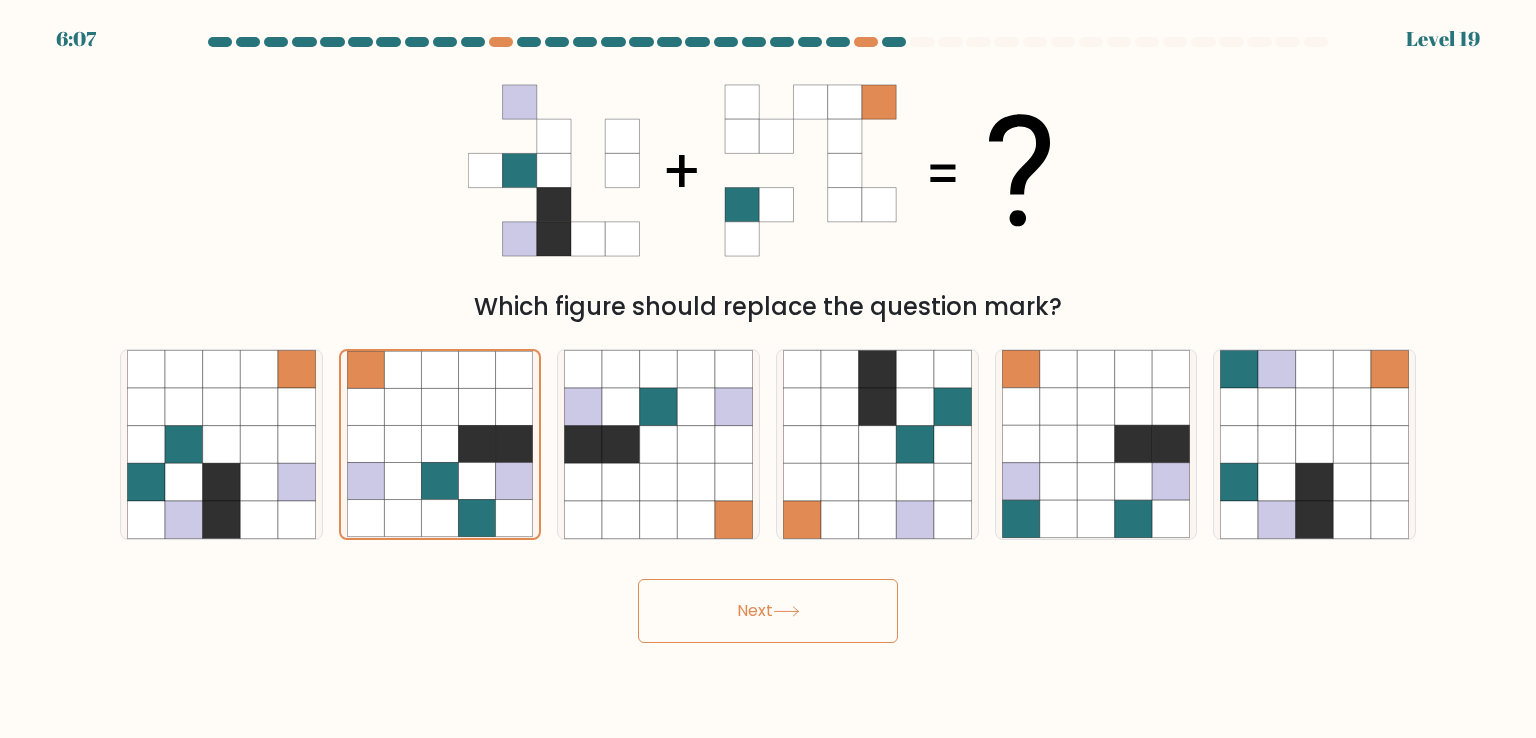 click on "Next" at bounding box center [768, 611] 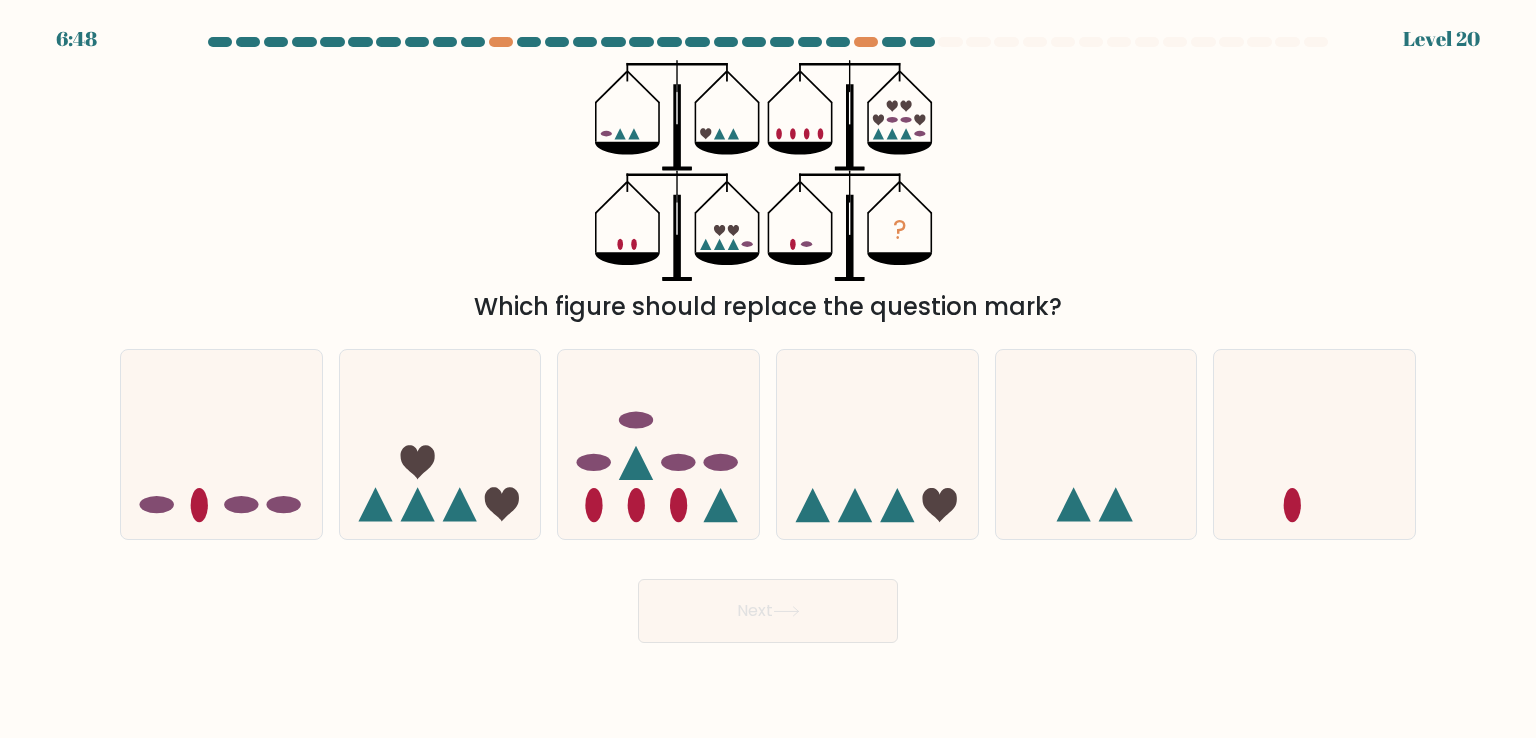 click on "d." at bounding box center [877, 444] 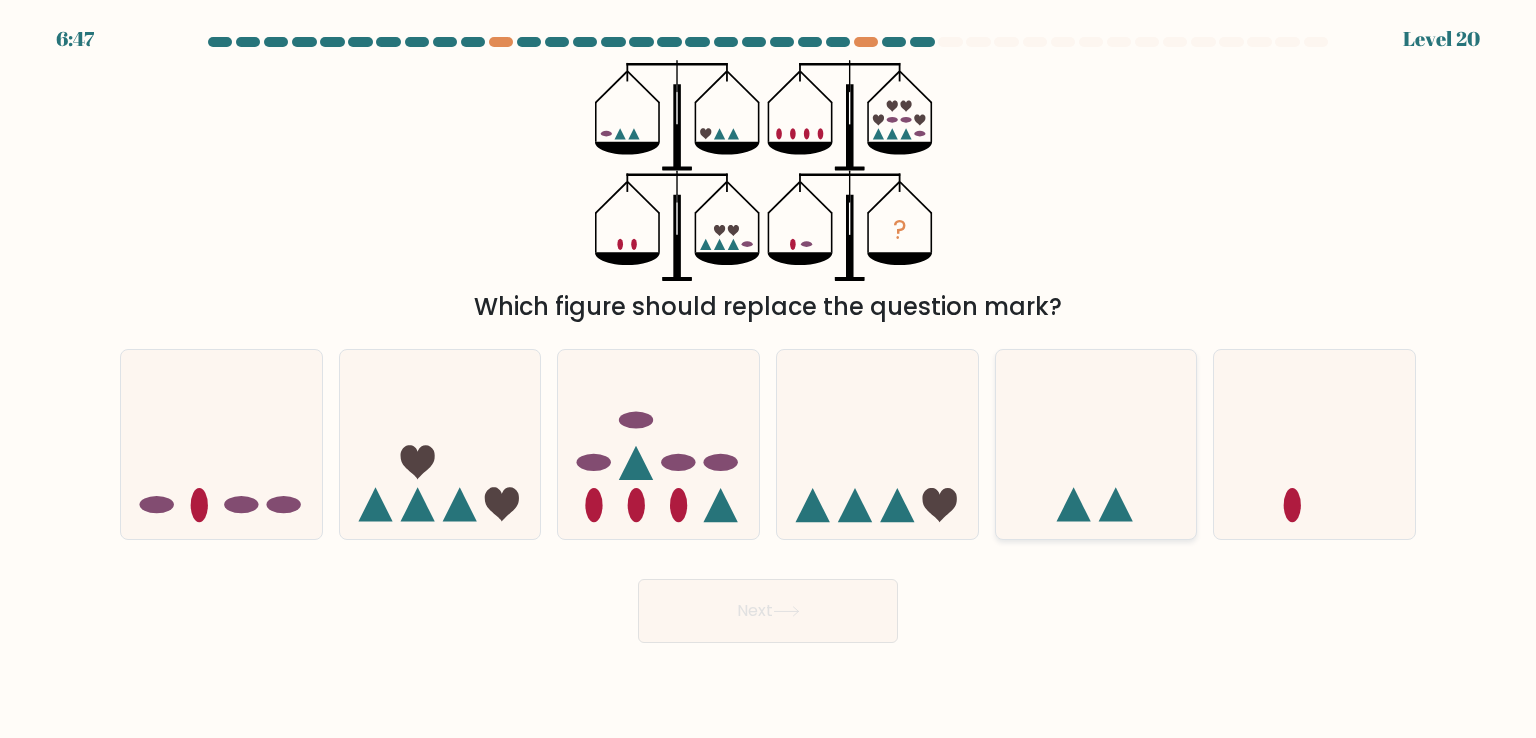 click 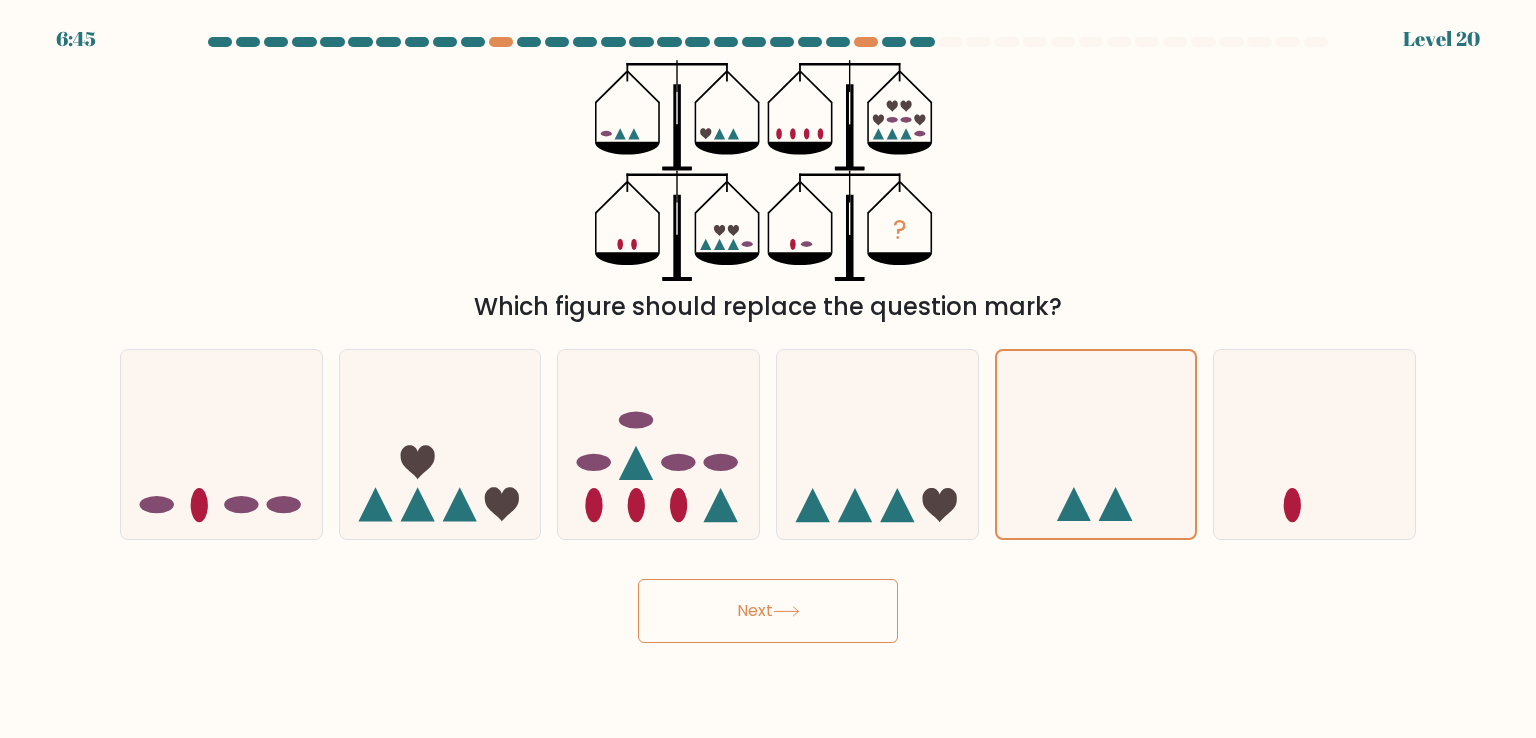 click on "Next" at bounding box center [768, 611] 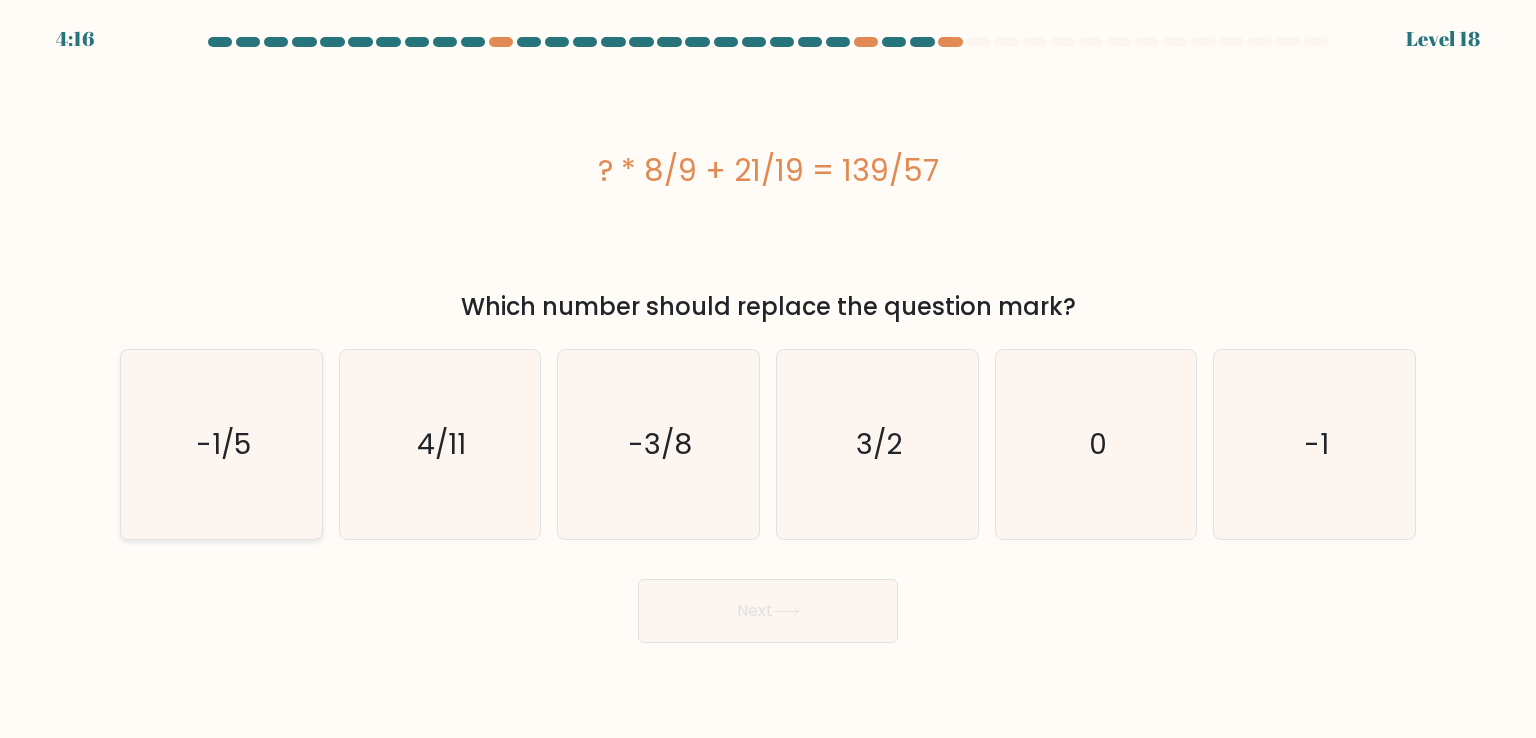 click on "-1/5" 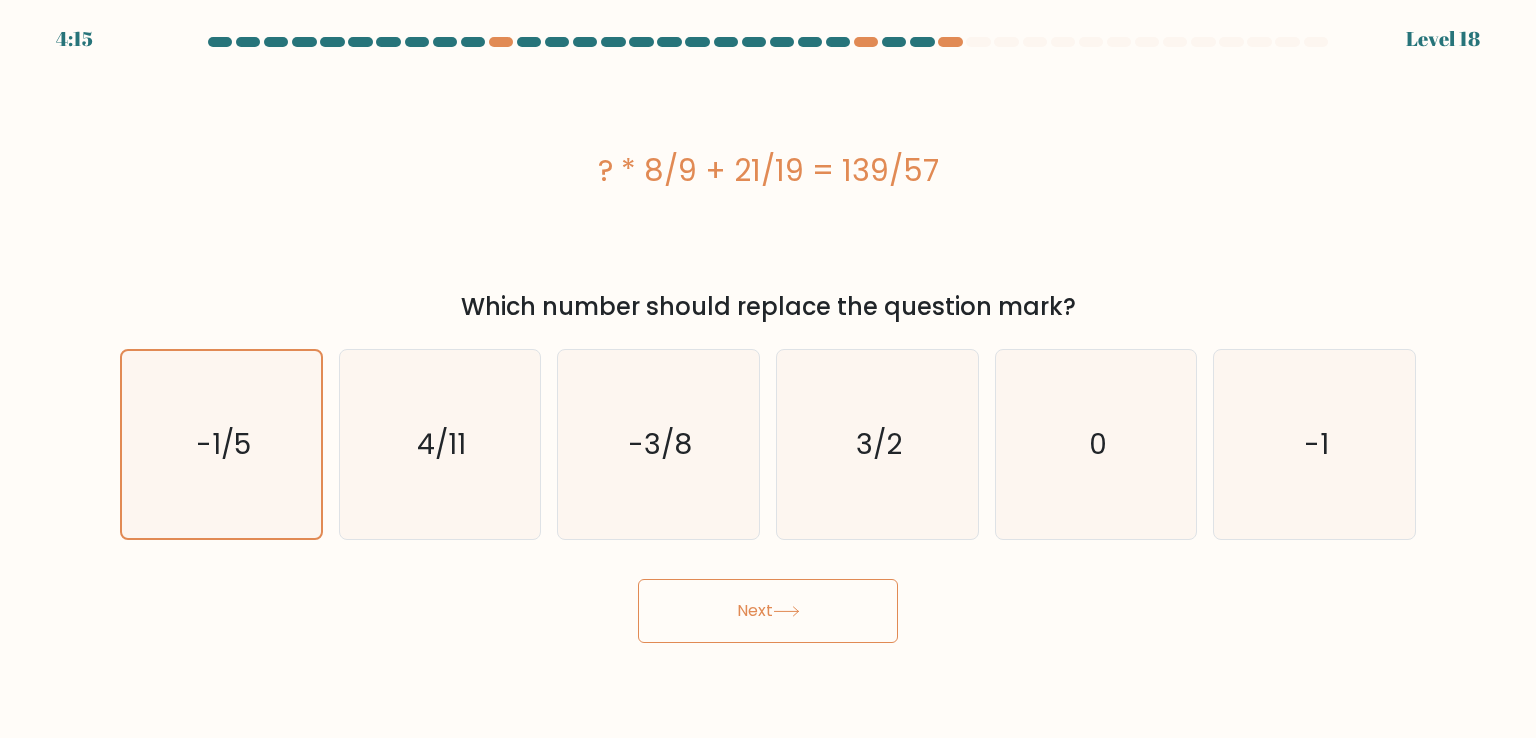 click on "Next" at bounding box center [768, 611] 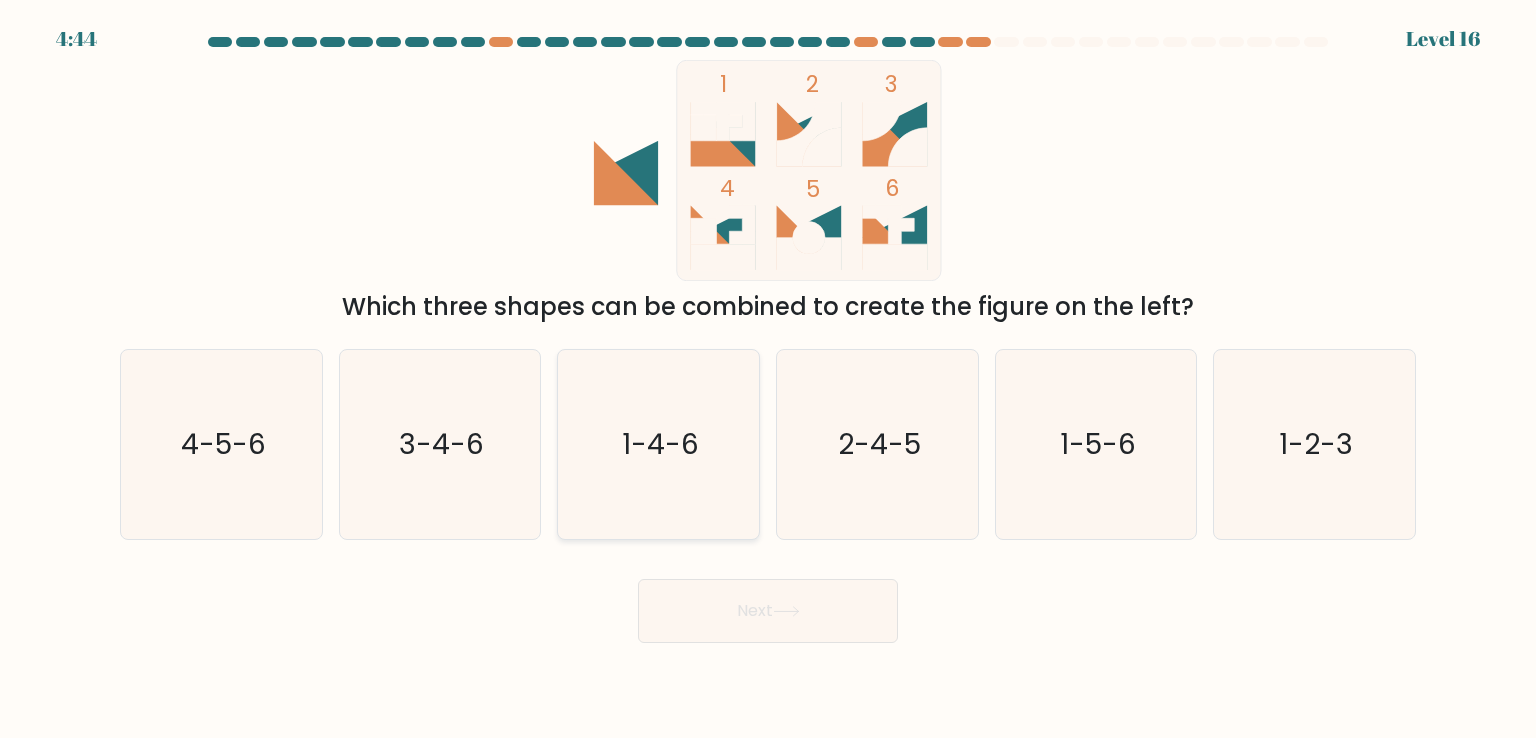click on "1-4-6" 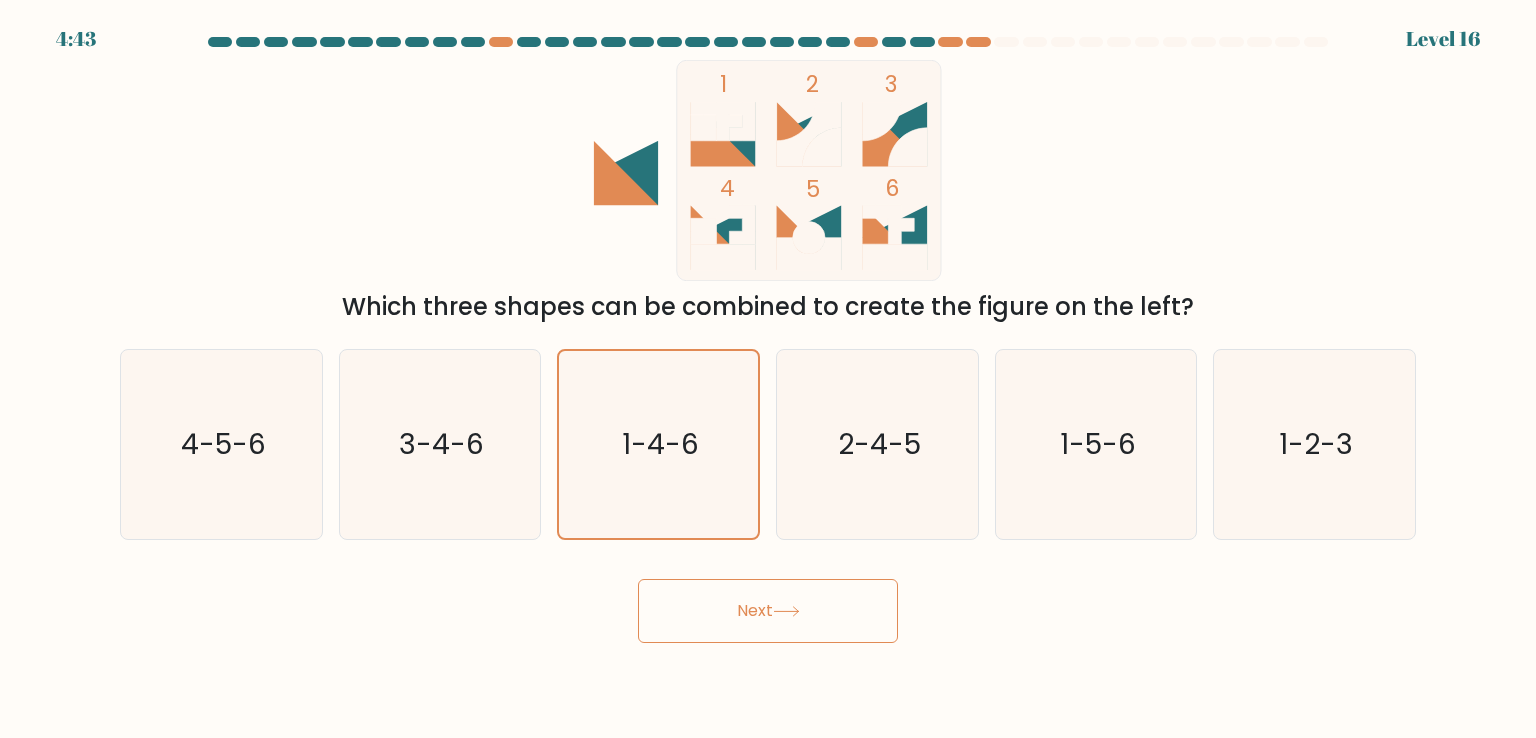 click on "Next" at bounding box center (768, 611) 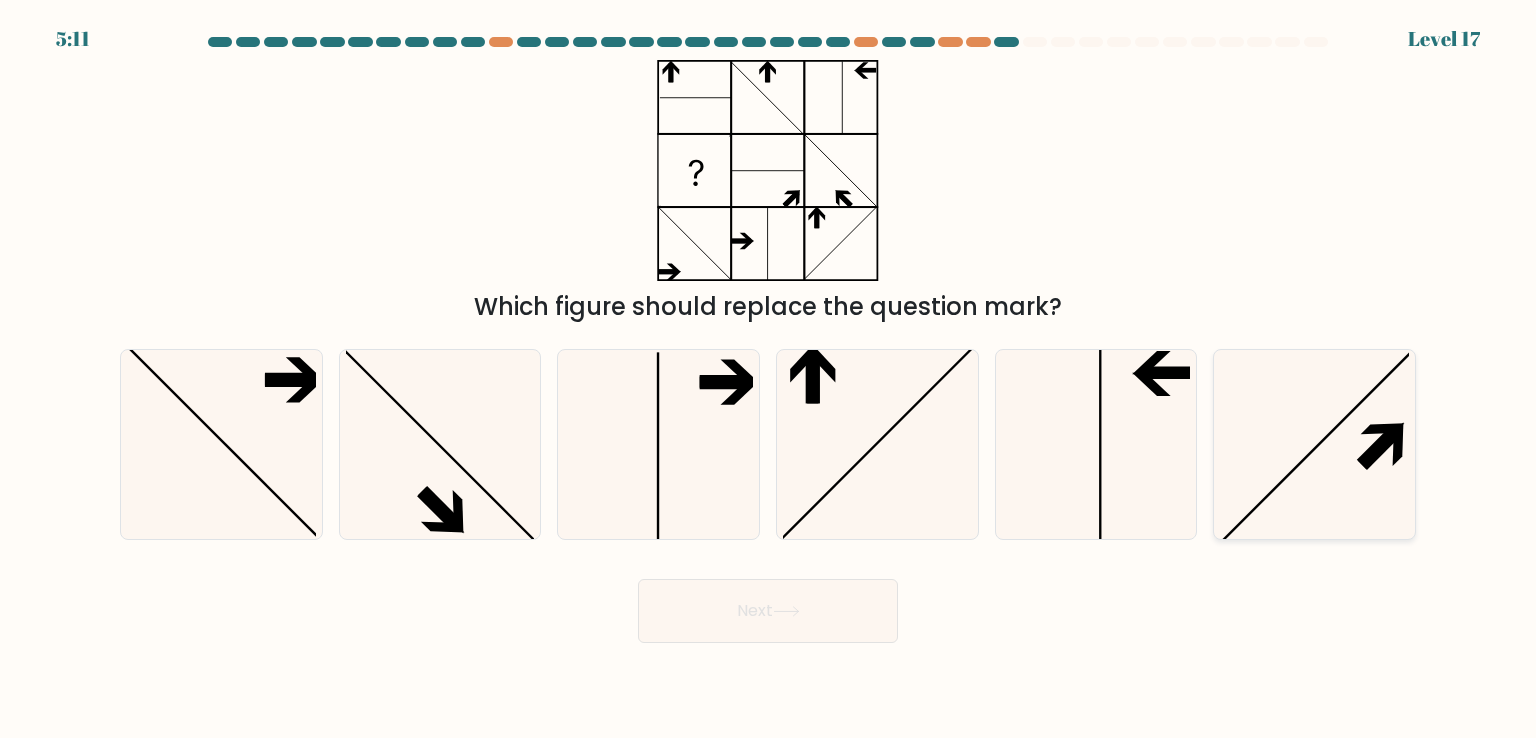 click 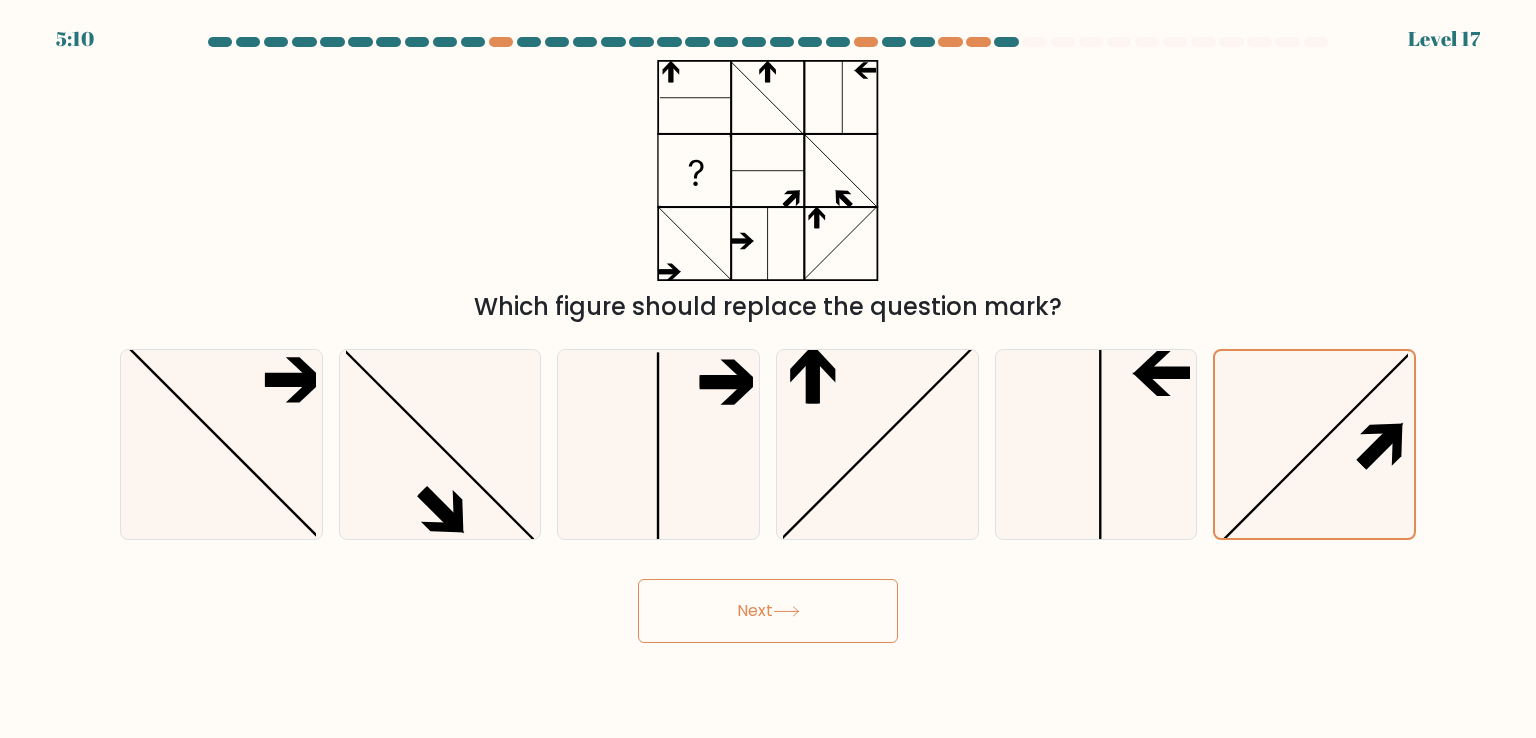 click on "Next" at bounding box center [768, 611] 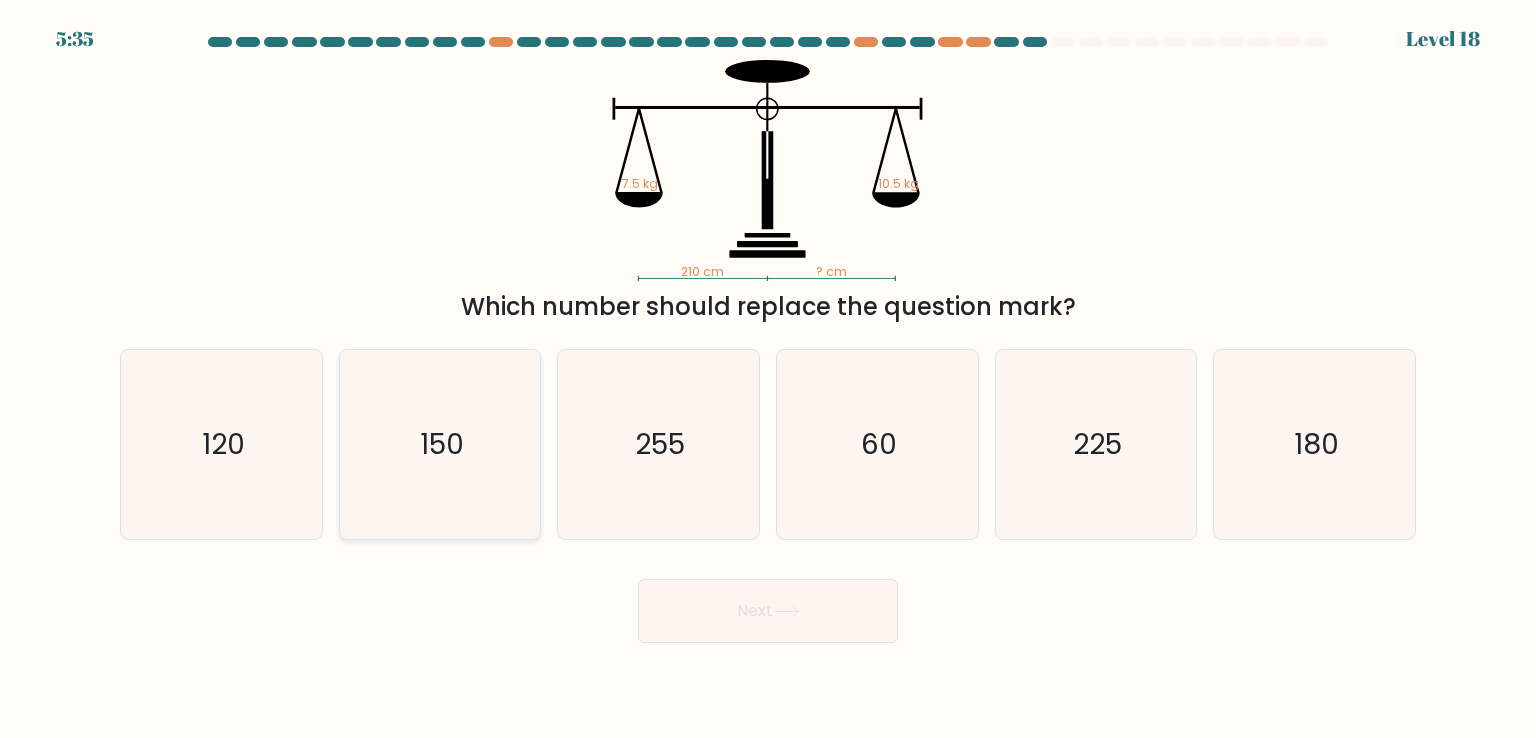 click on "150" 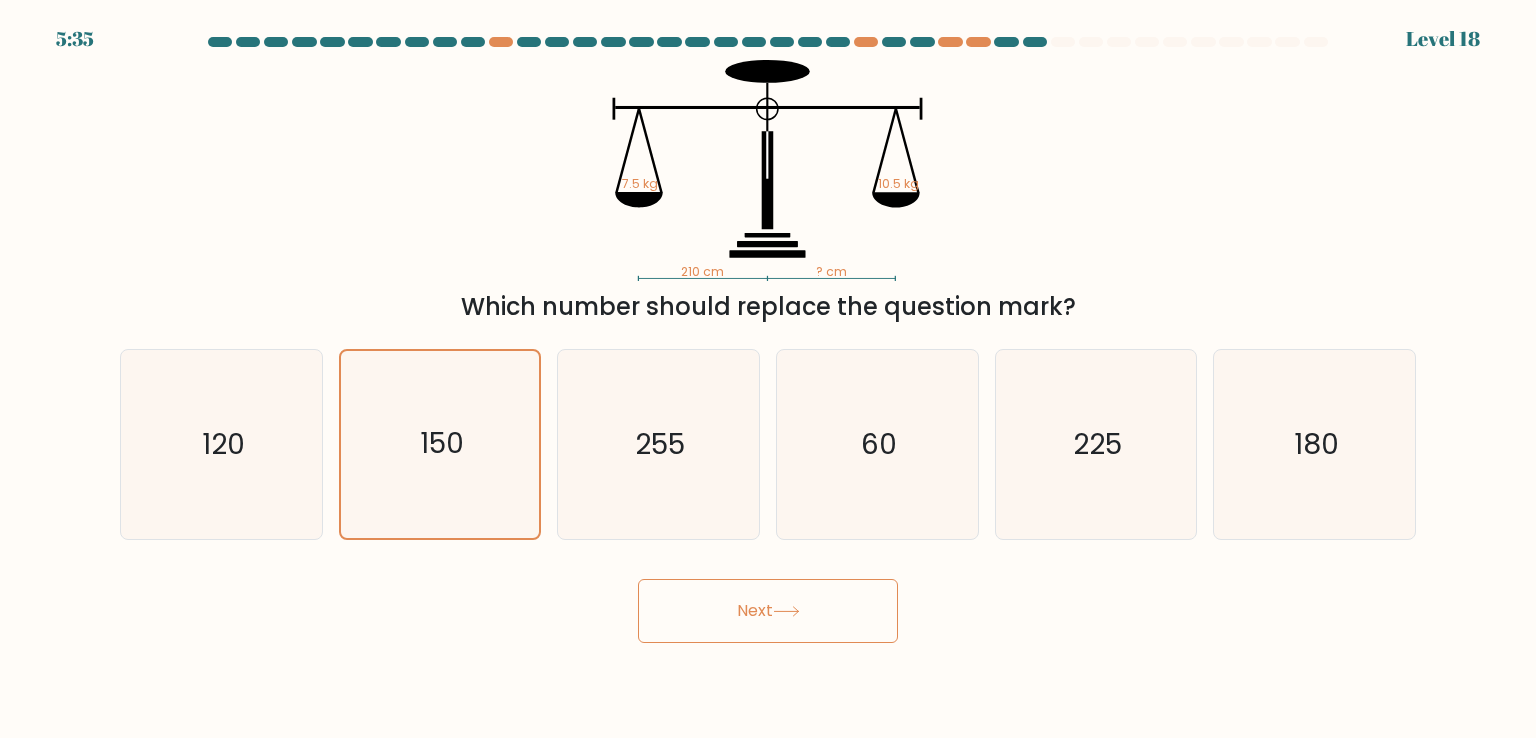 click 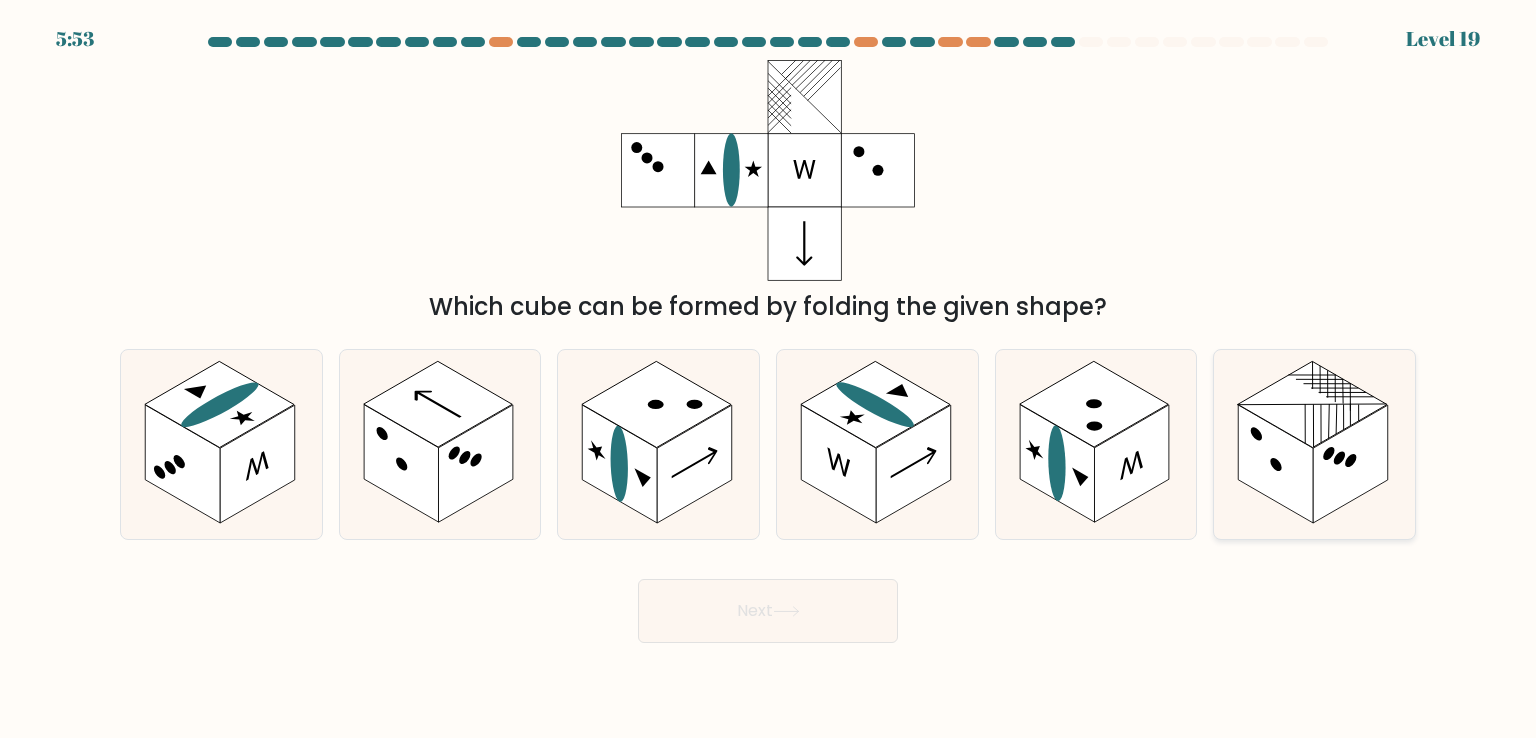 click 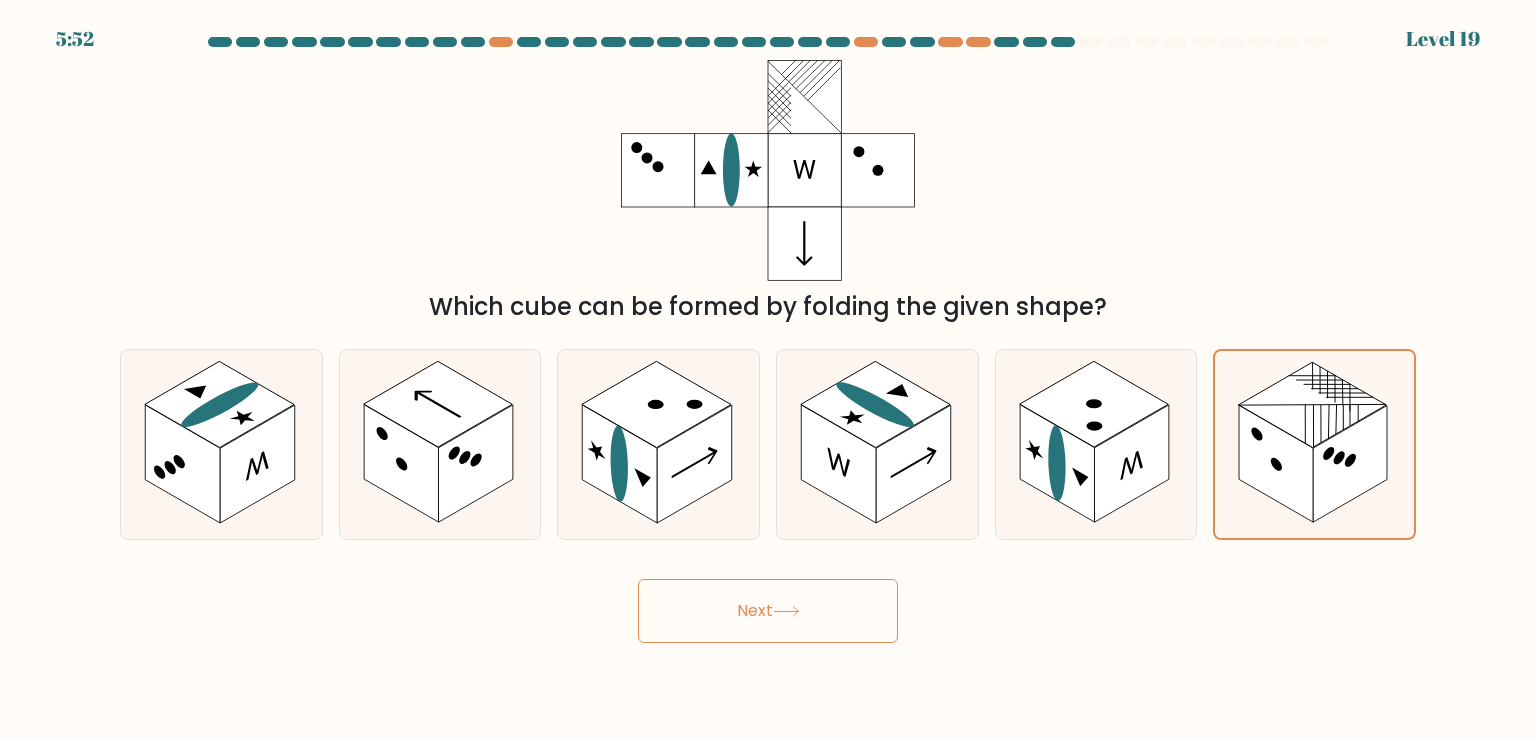 click on "Next" at bounding box center (768, 611) 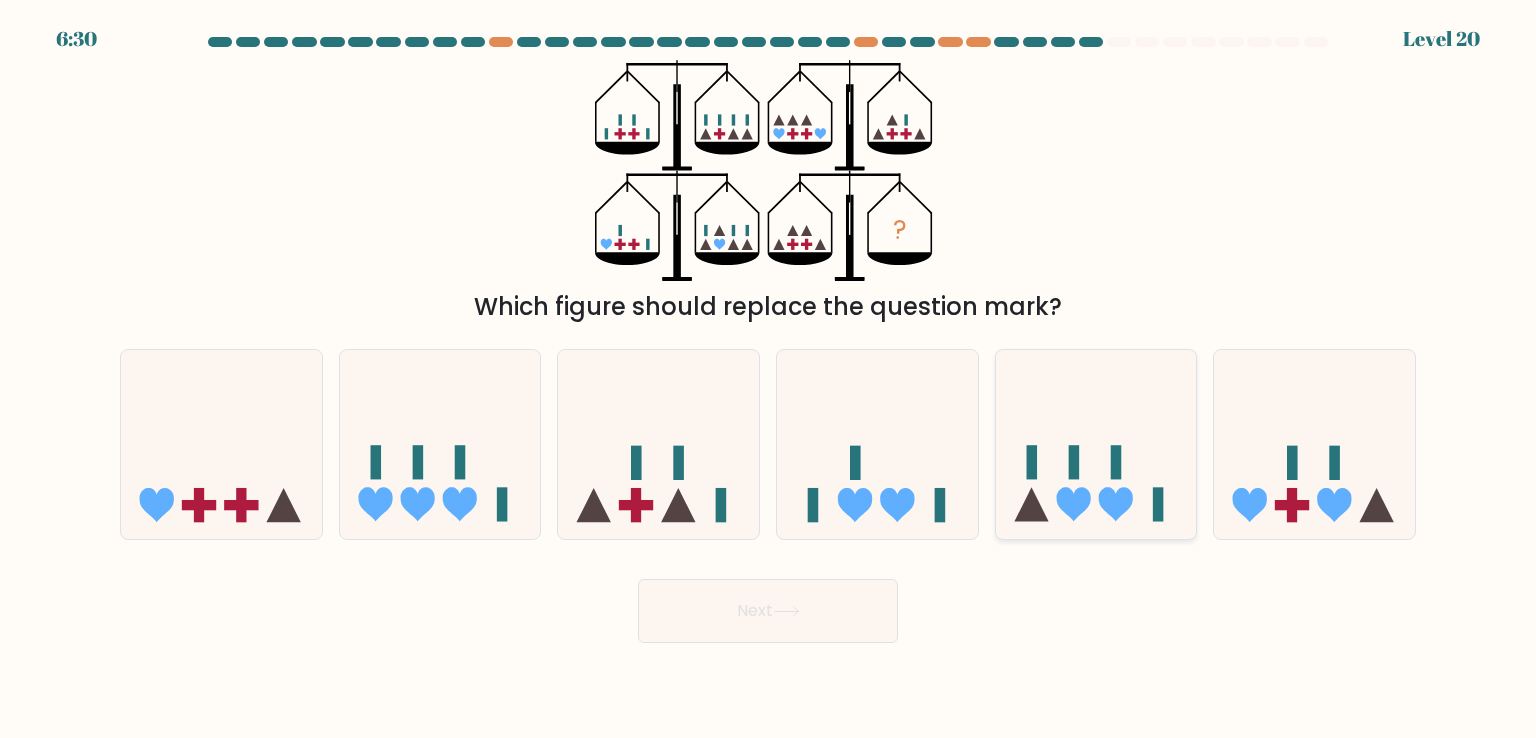 click 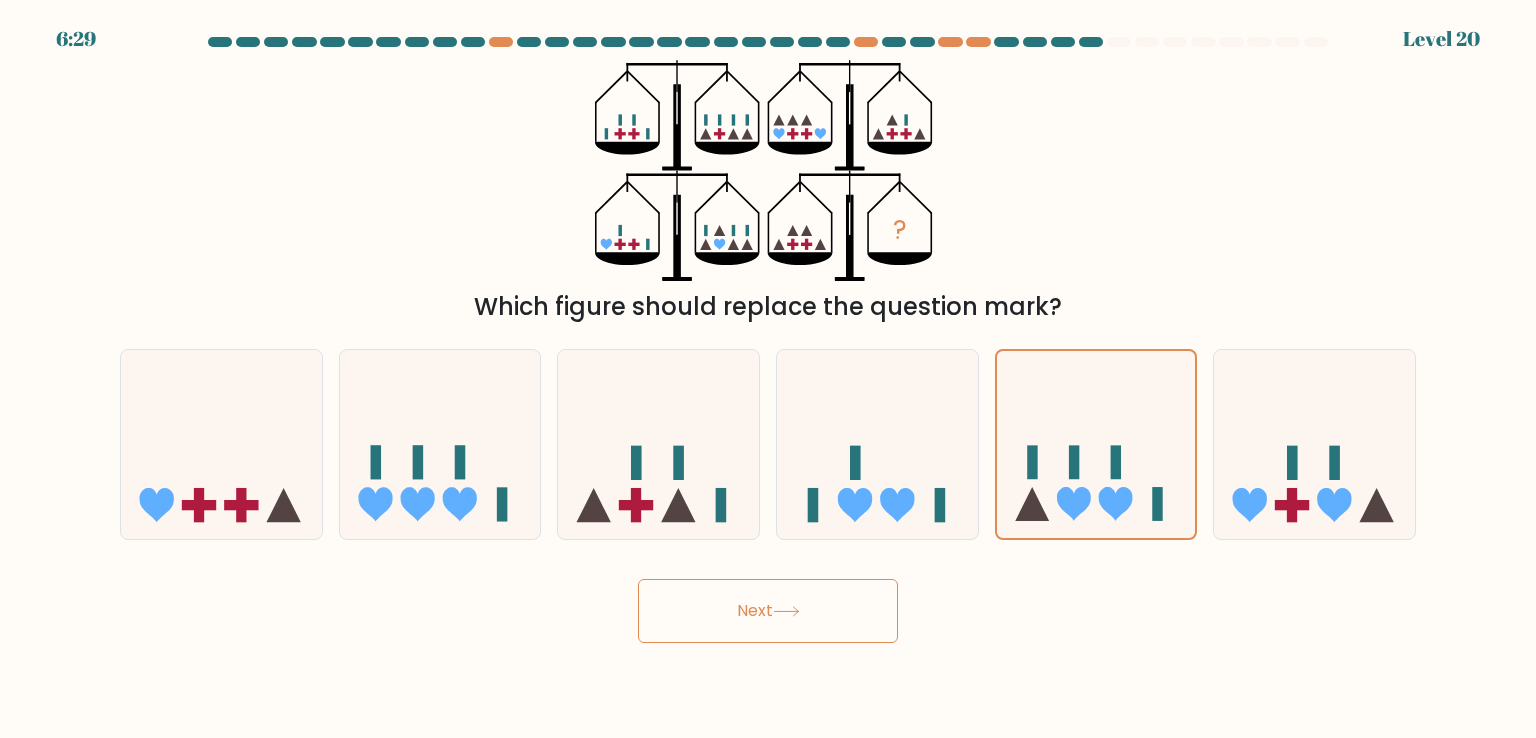 click on "Next" at bounding box center (768, 611) 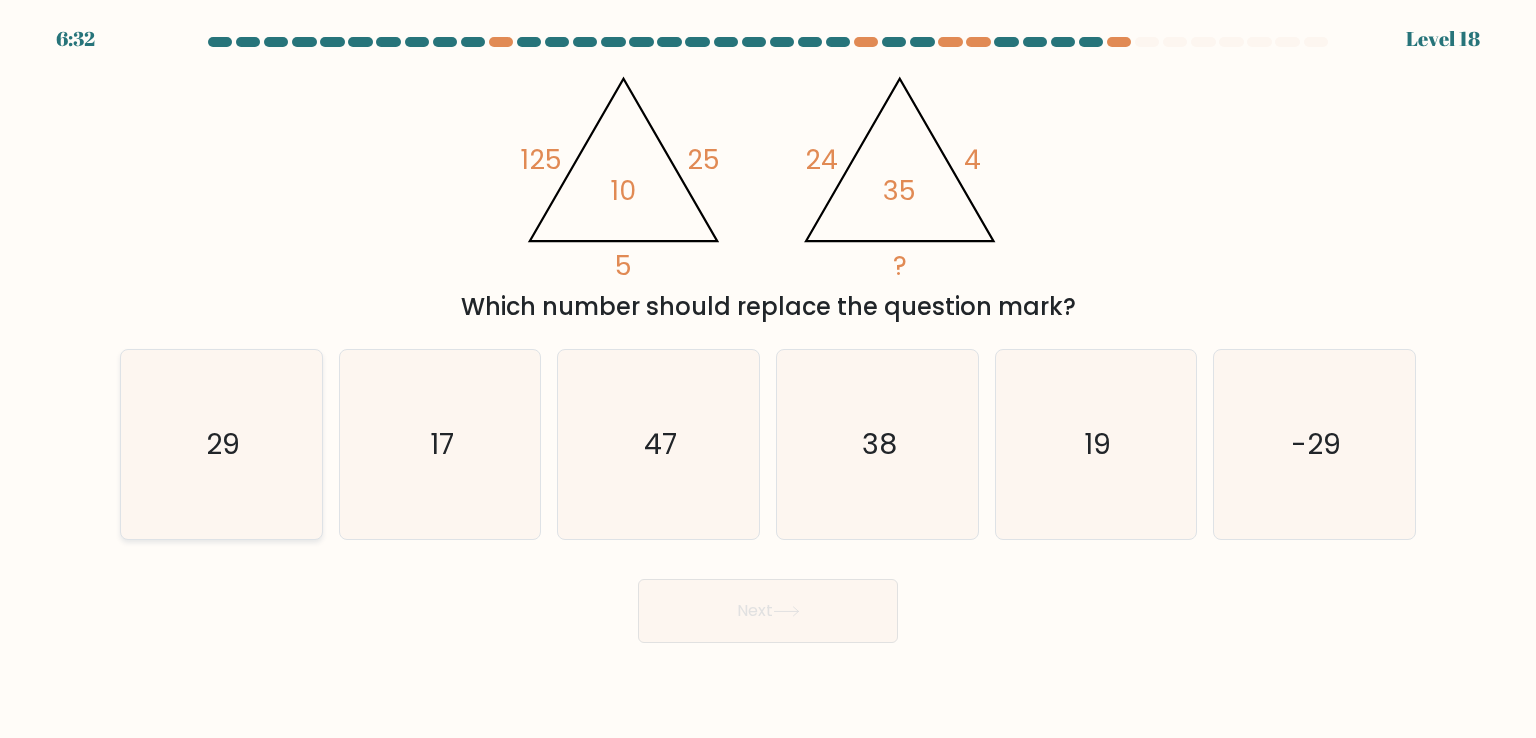 click on "29" 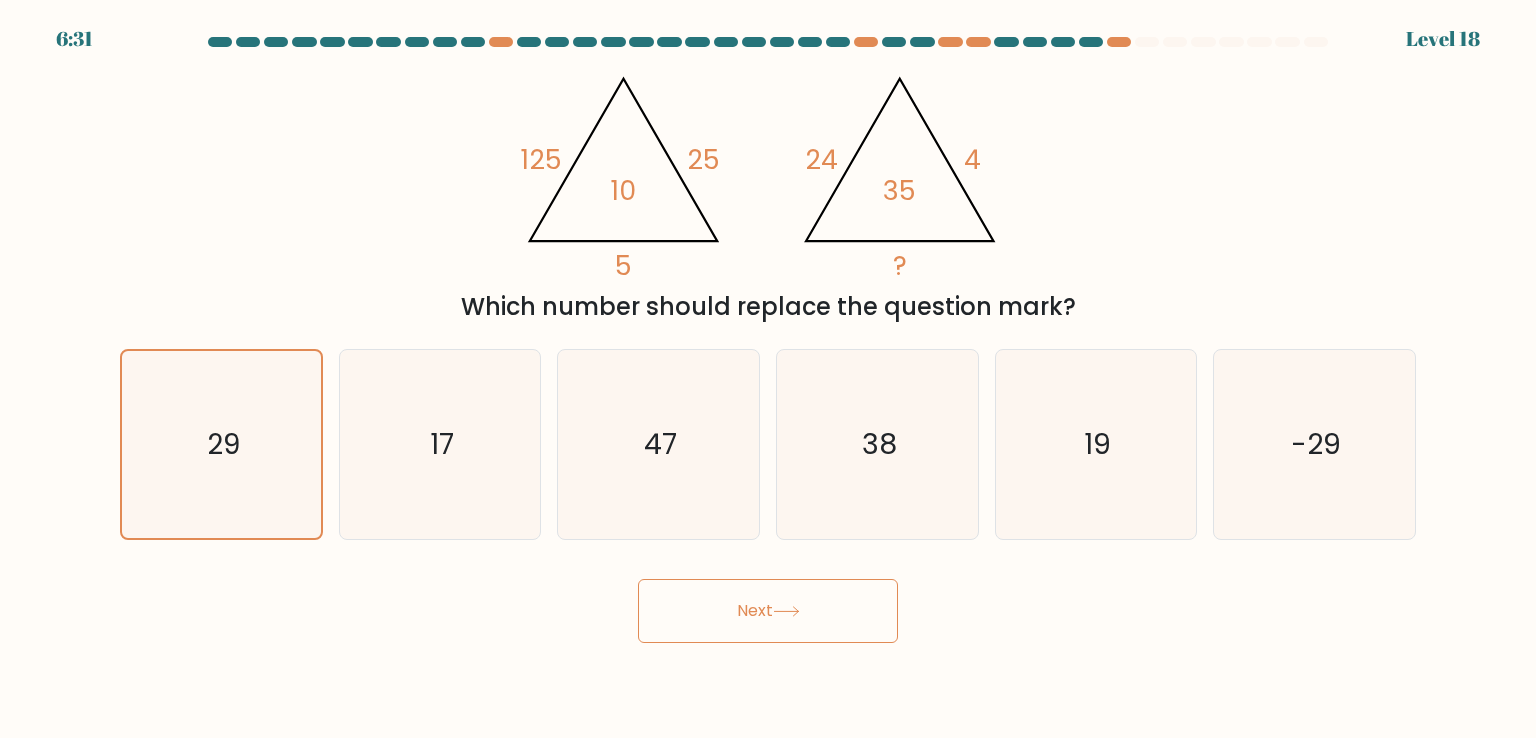 click 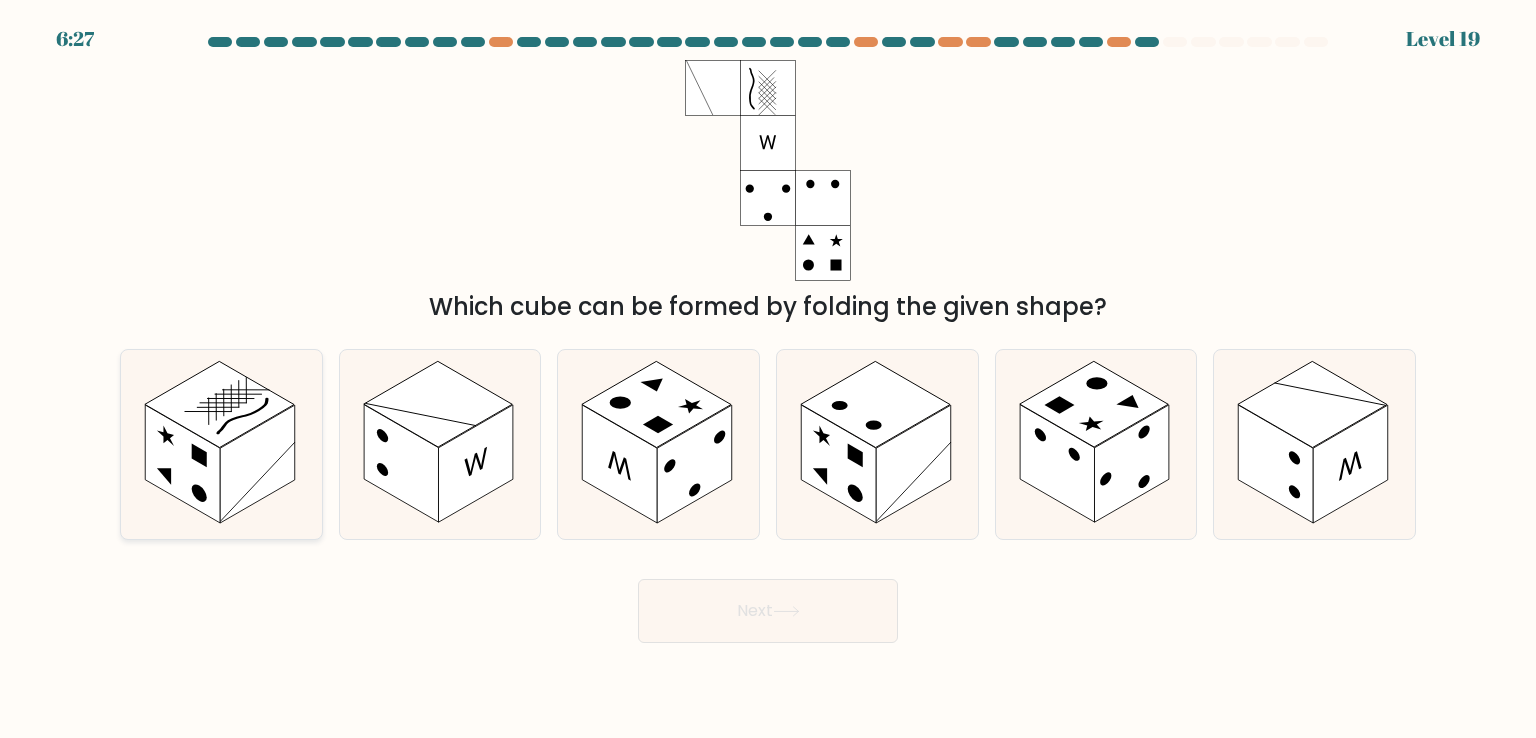 click 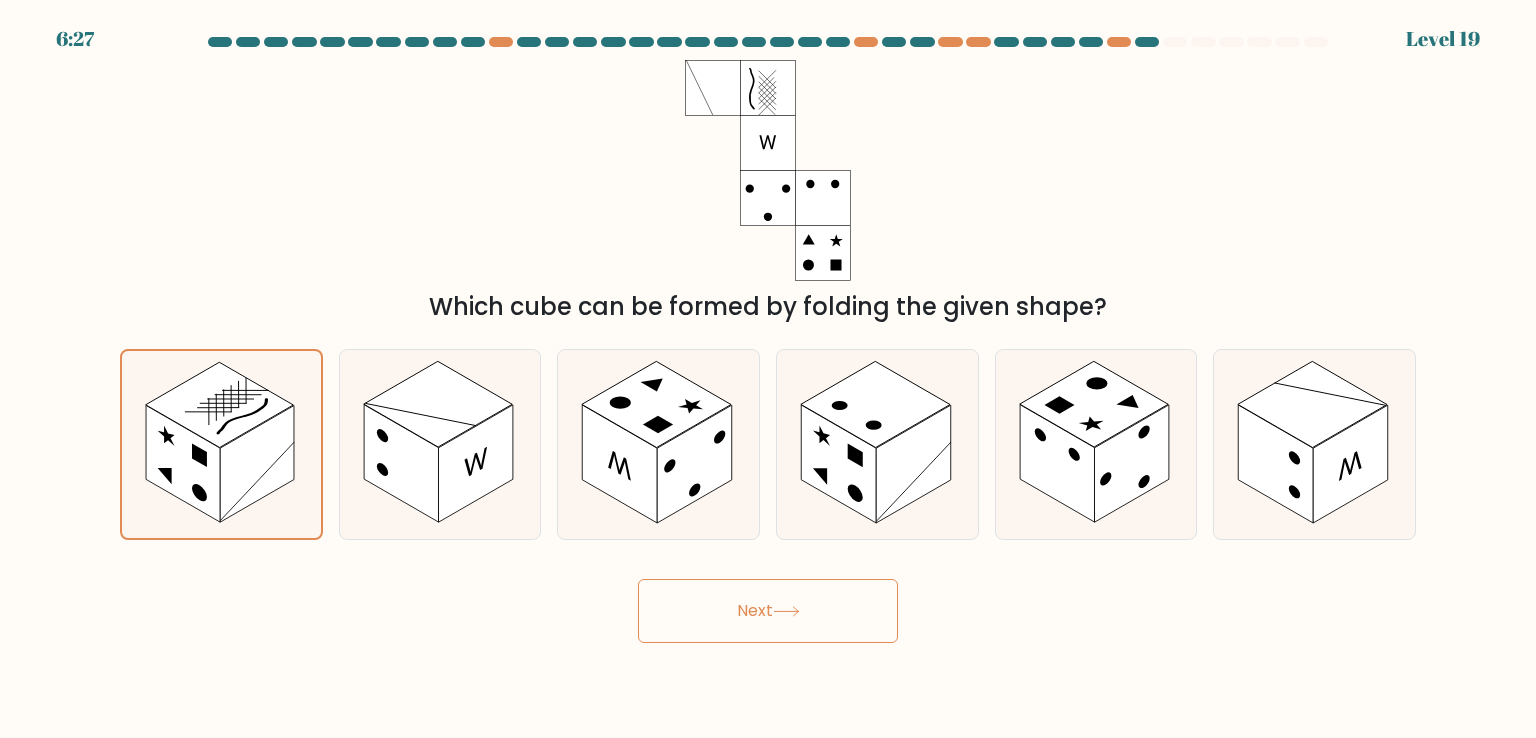 click on "Next" at bounding box center [768, 611] 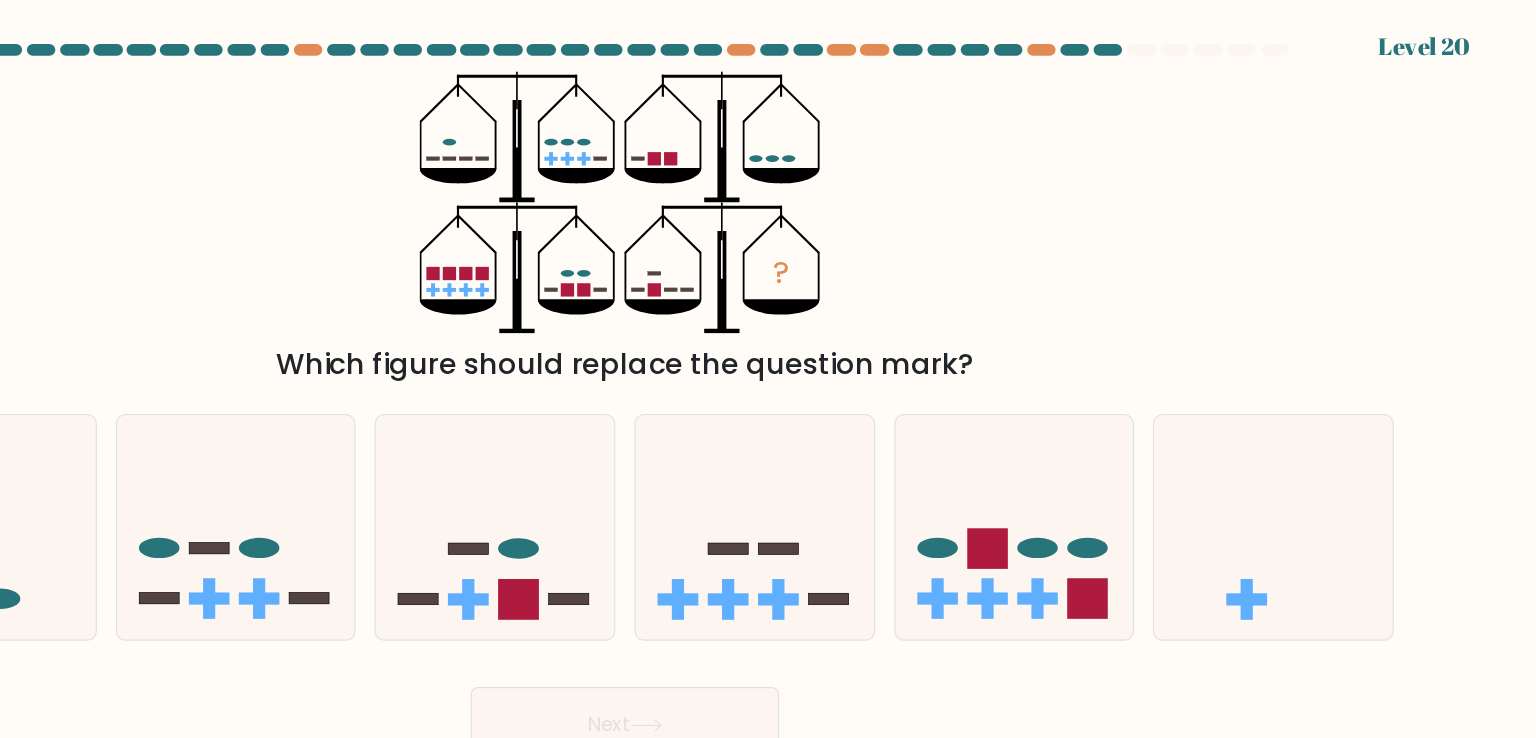 scroll, scrollTop: 0, scrollLeft: 0, axis: both 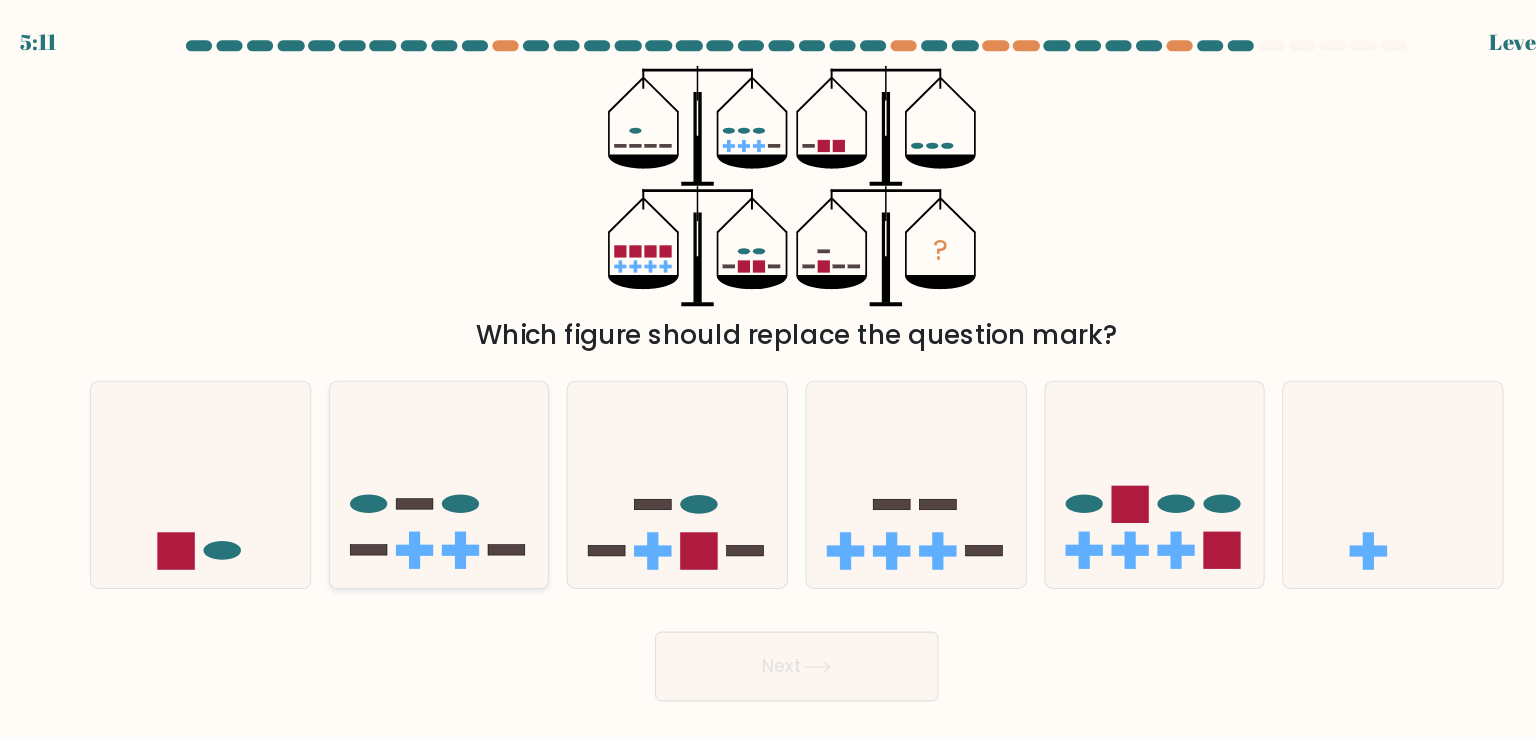 click 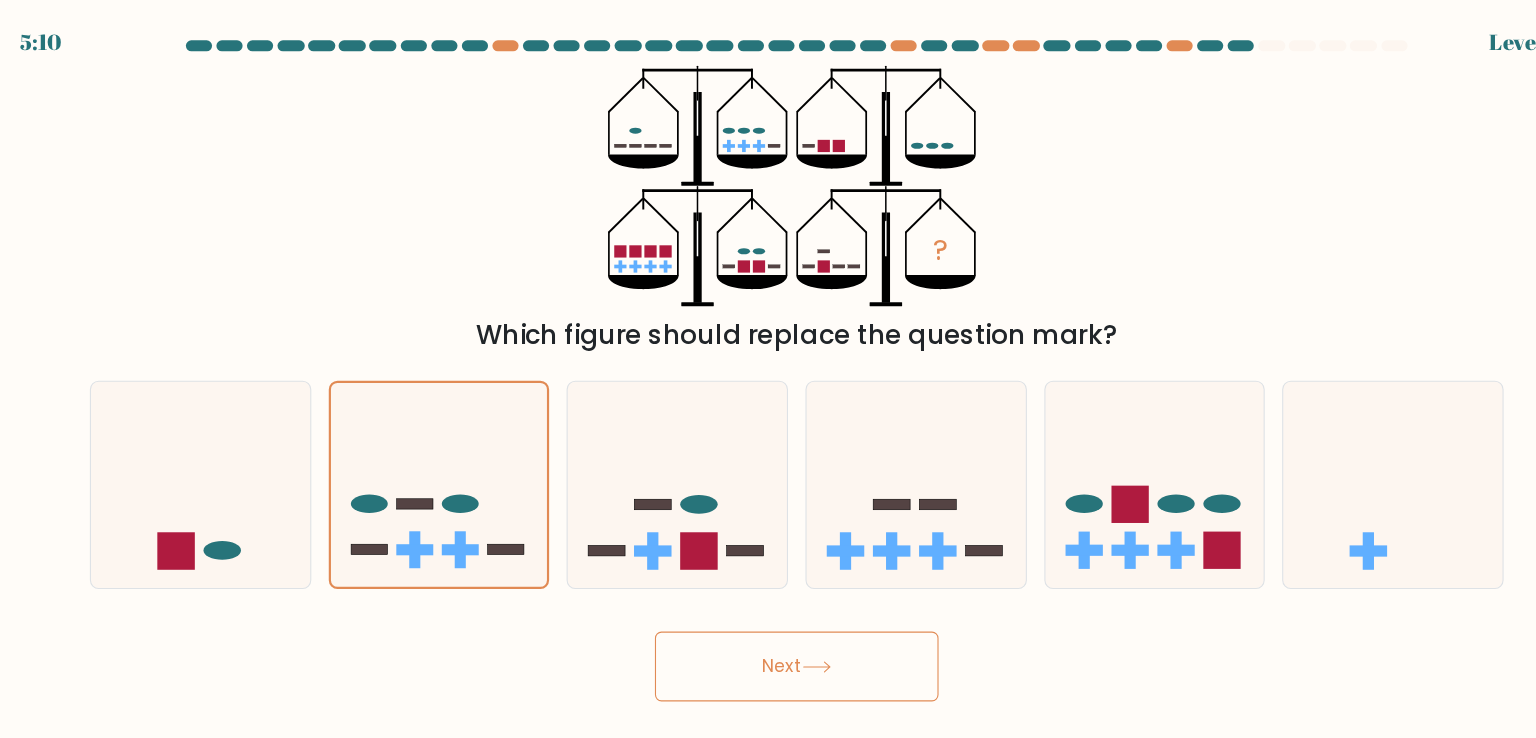 click on "Next" at bounding box center (768, 611) 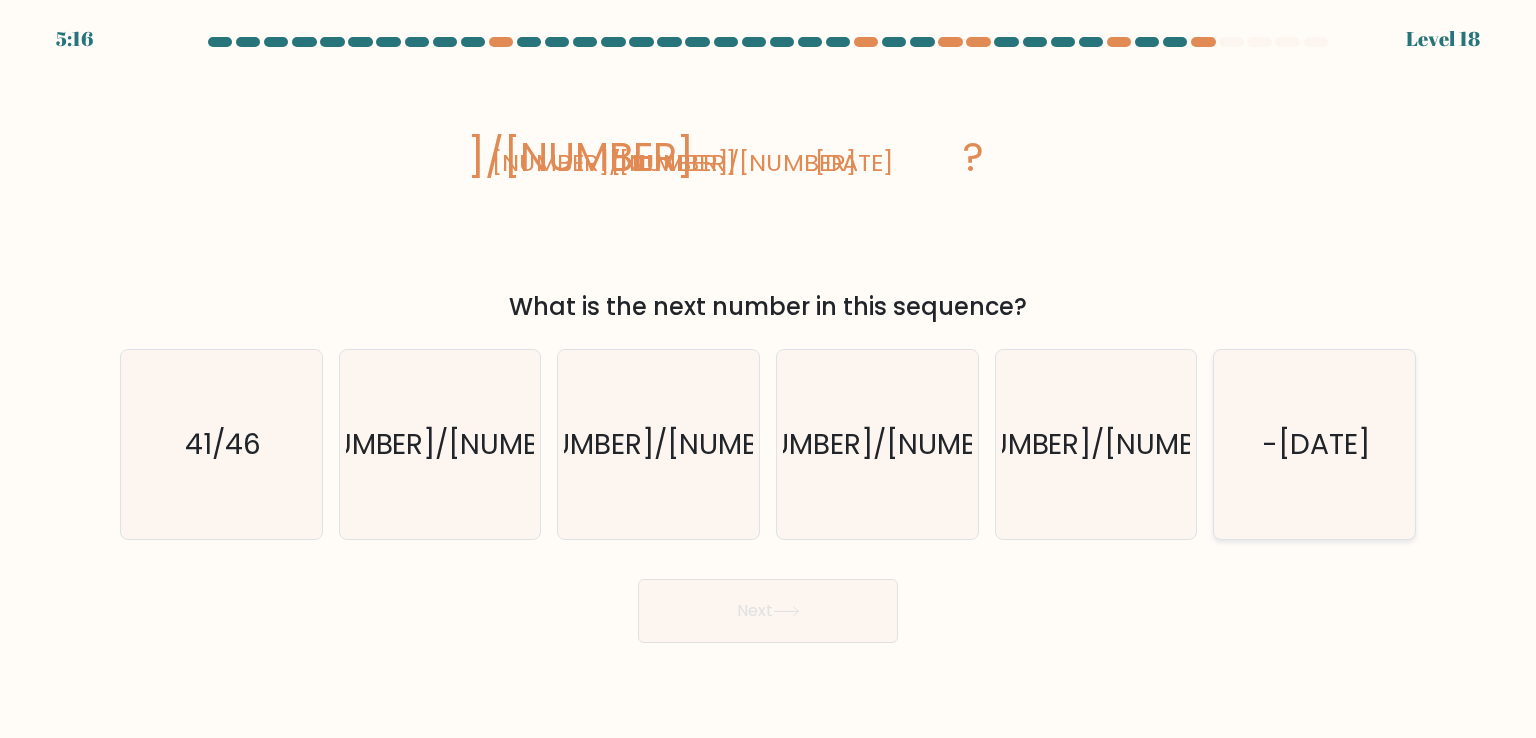 click on "-11/13" 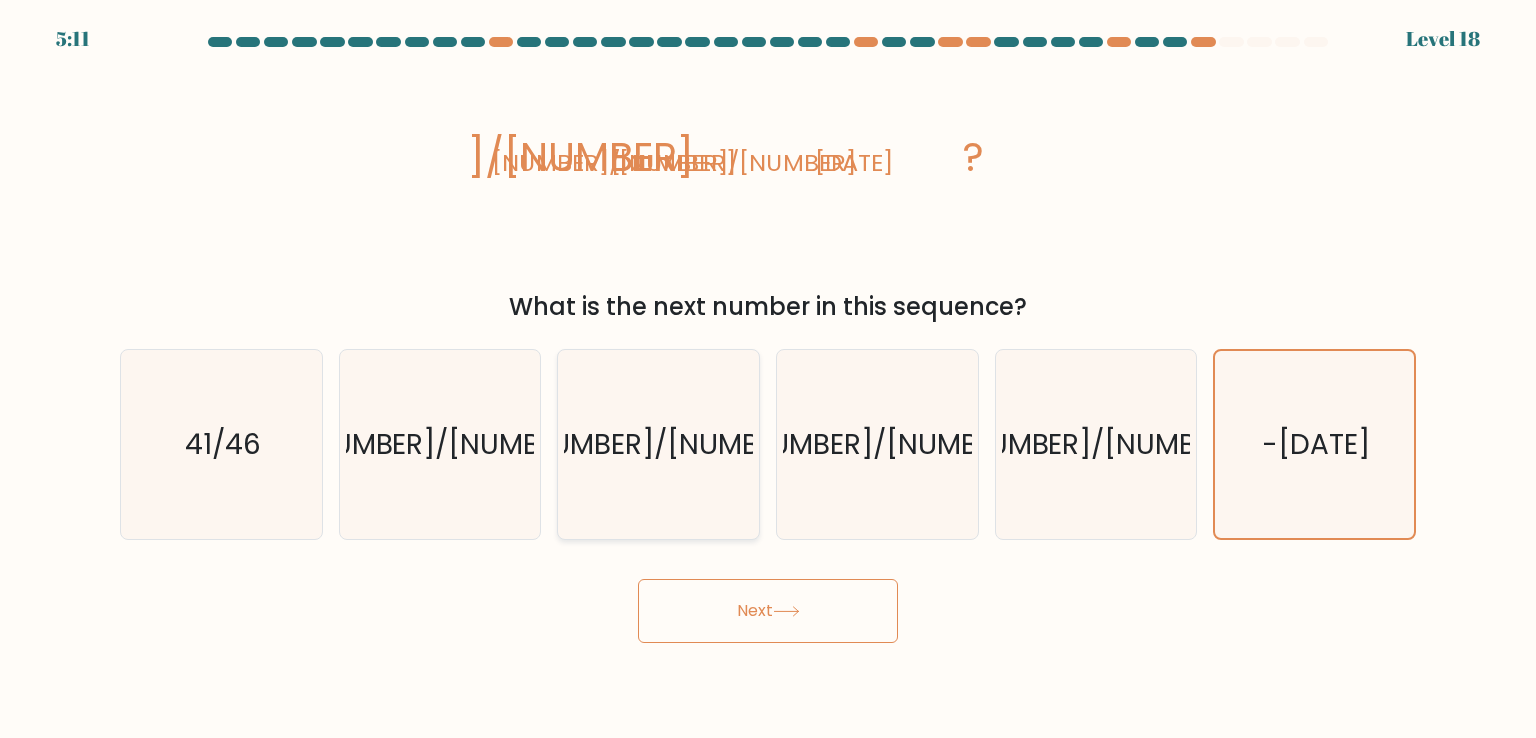 click on "46/49" 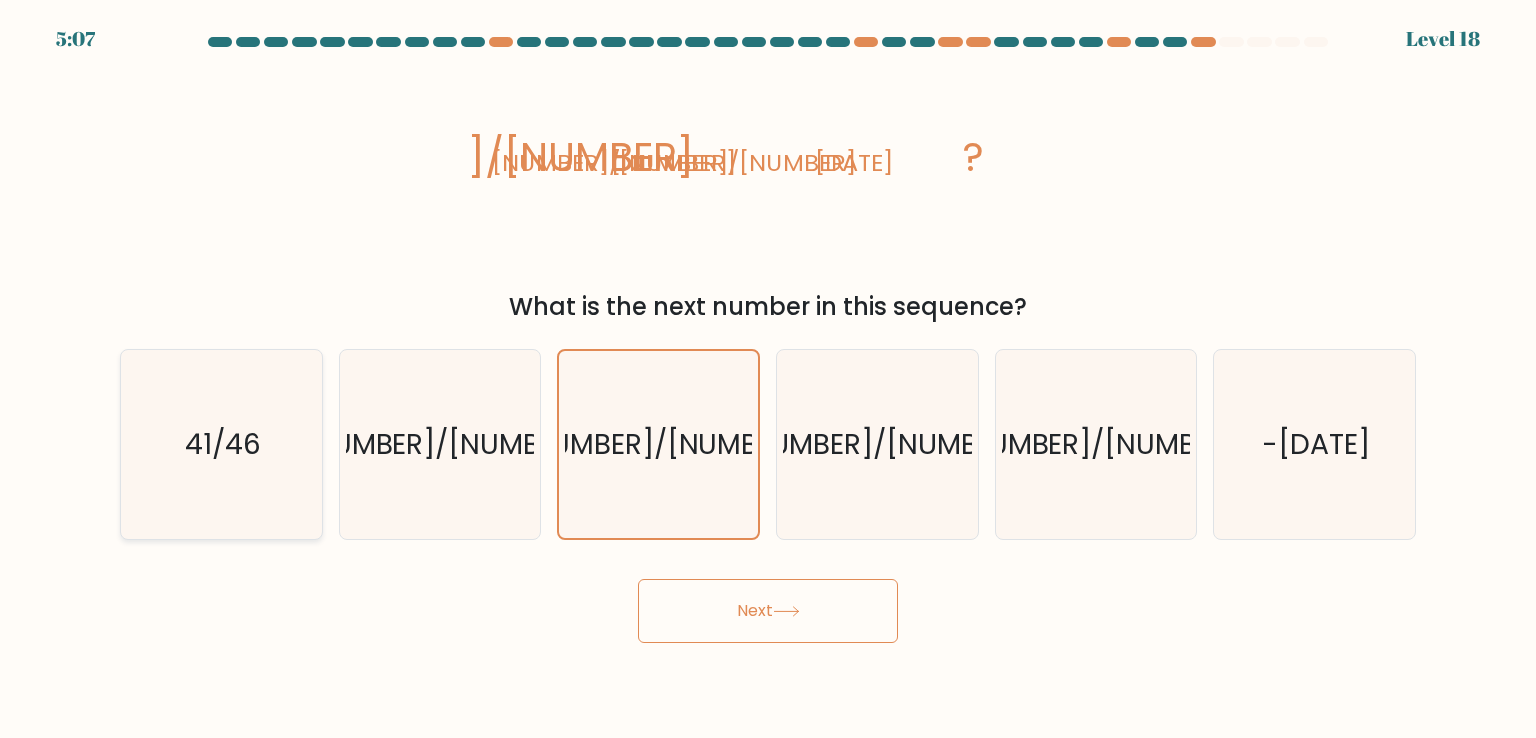 click on "41/46" 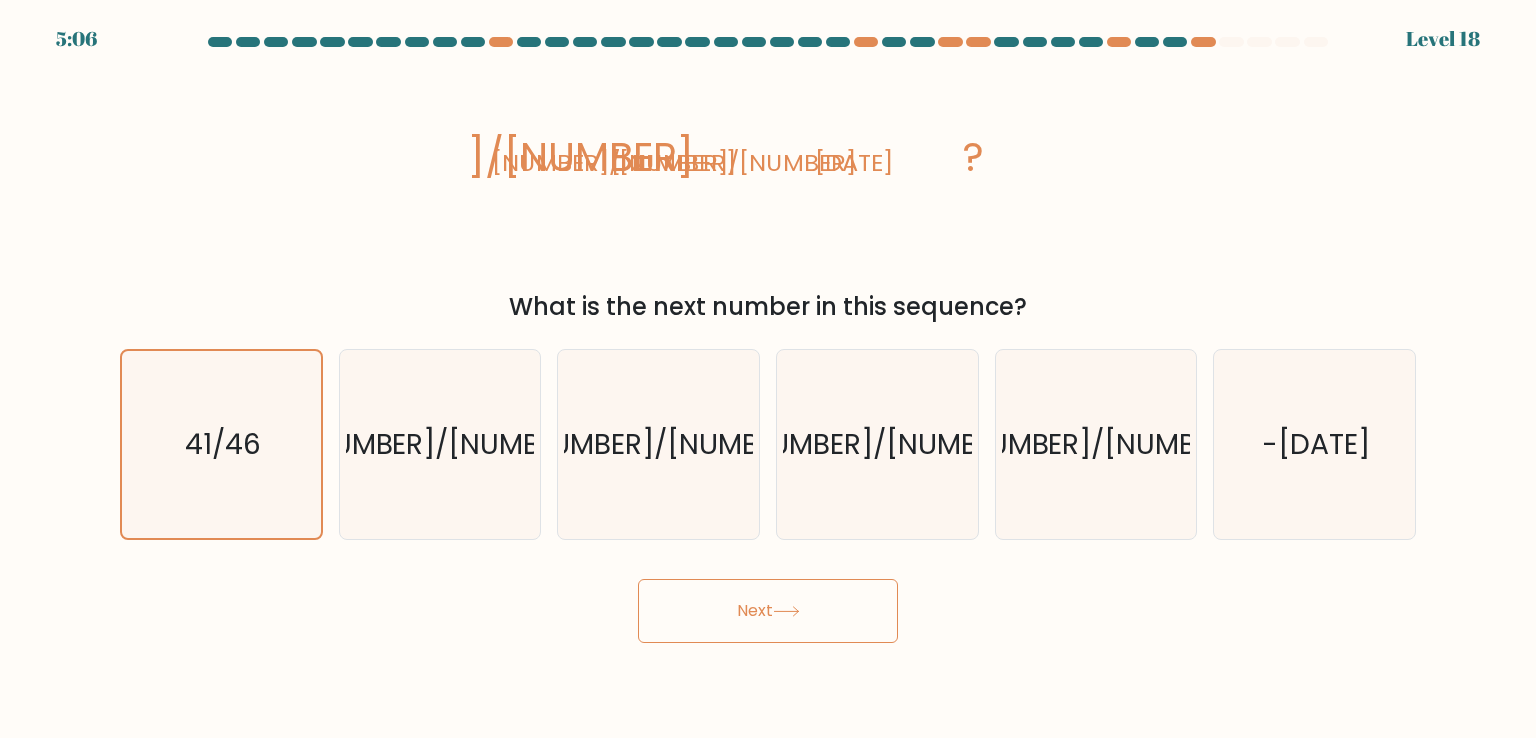 click on "Next" at bounding box center [768, 611] 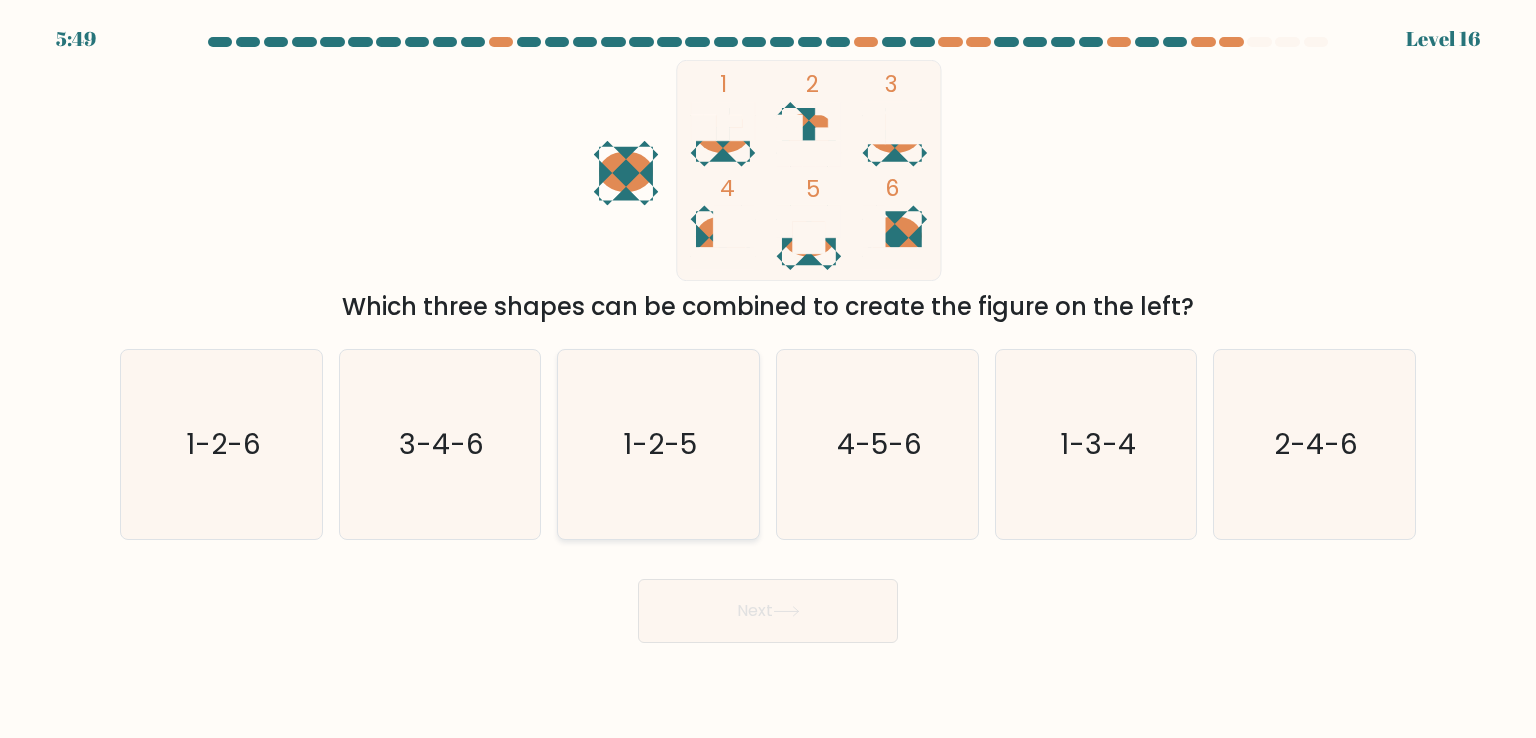 click on "1-2-5" 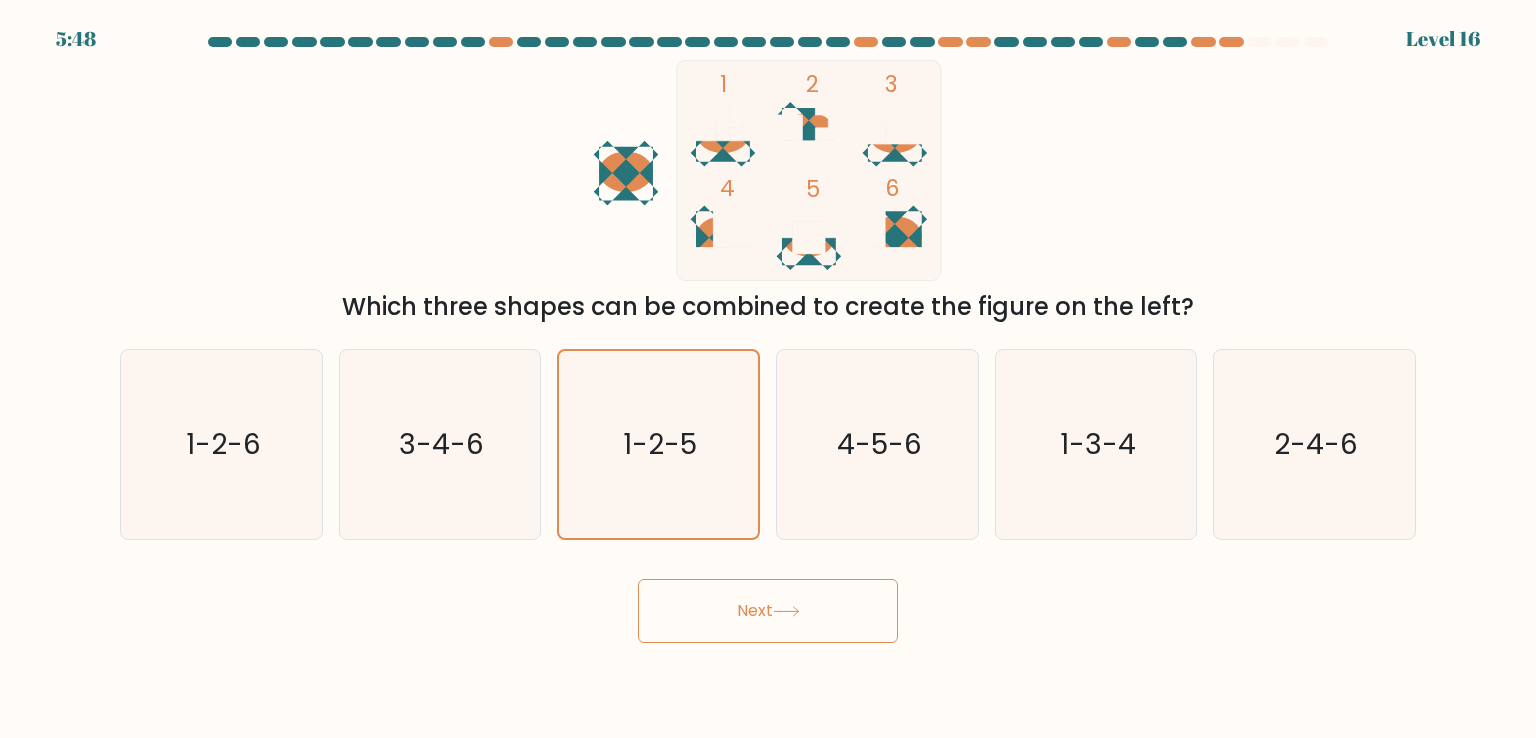 click on "Next" at bounding box center (768, 611) 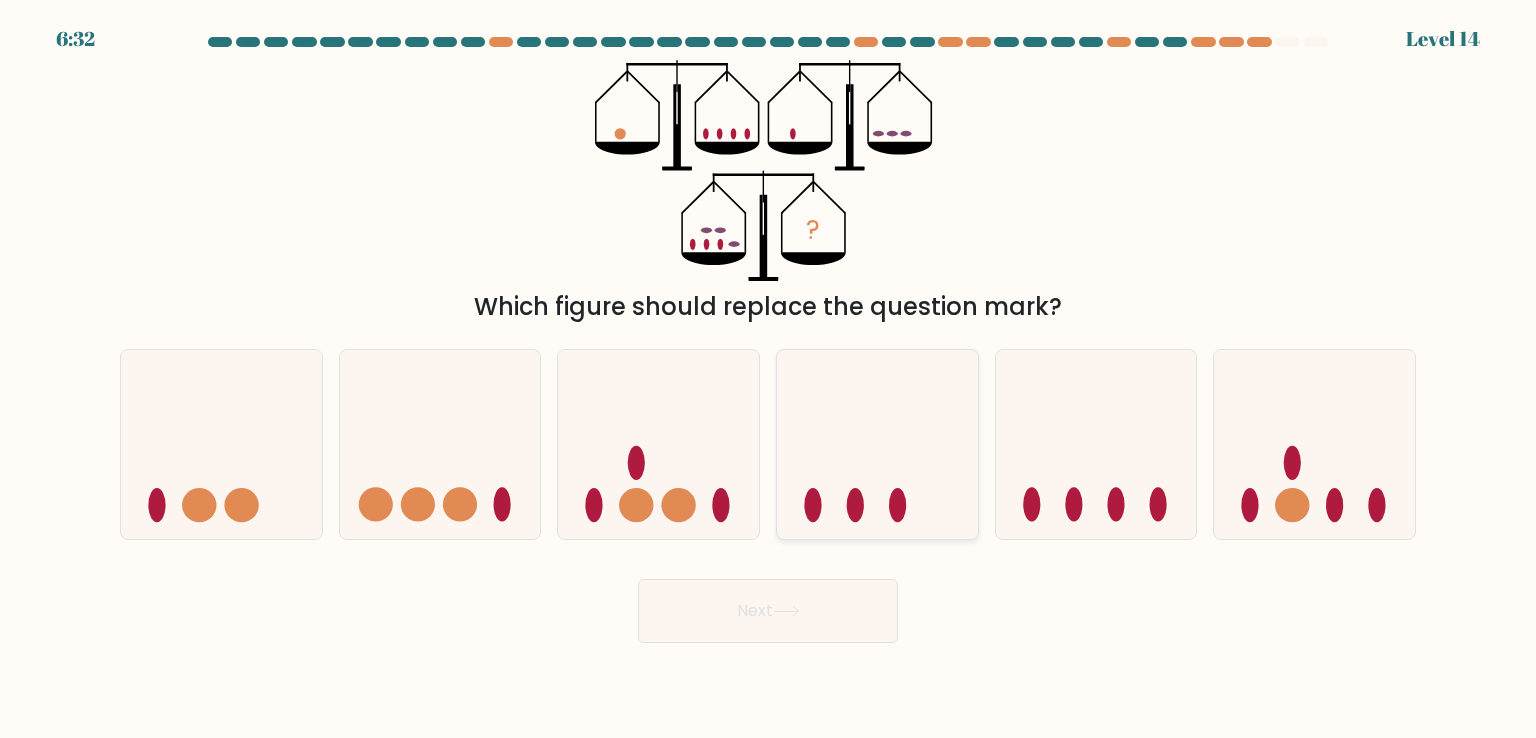 click 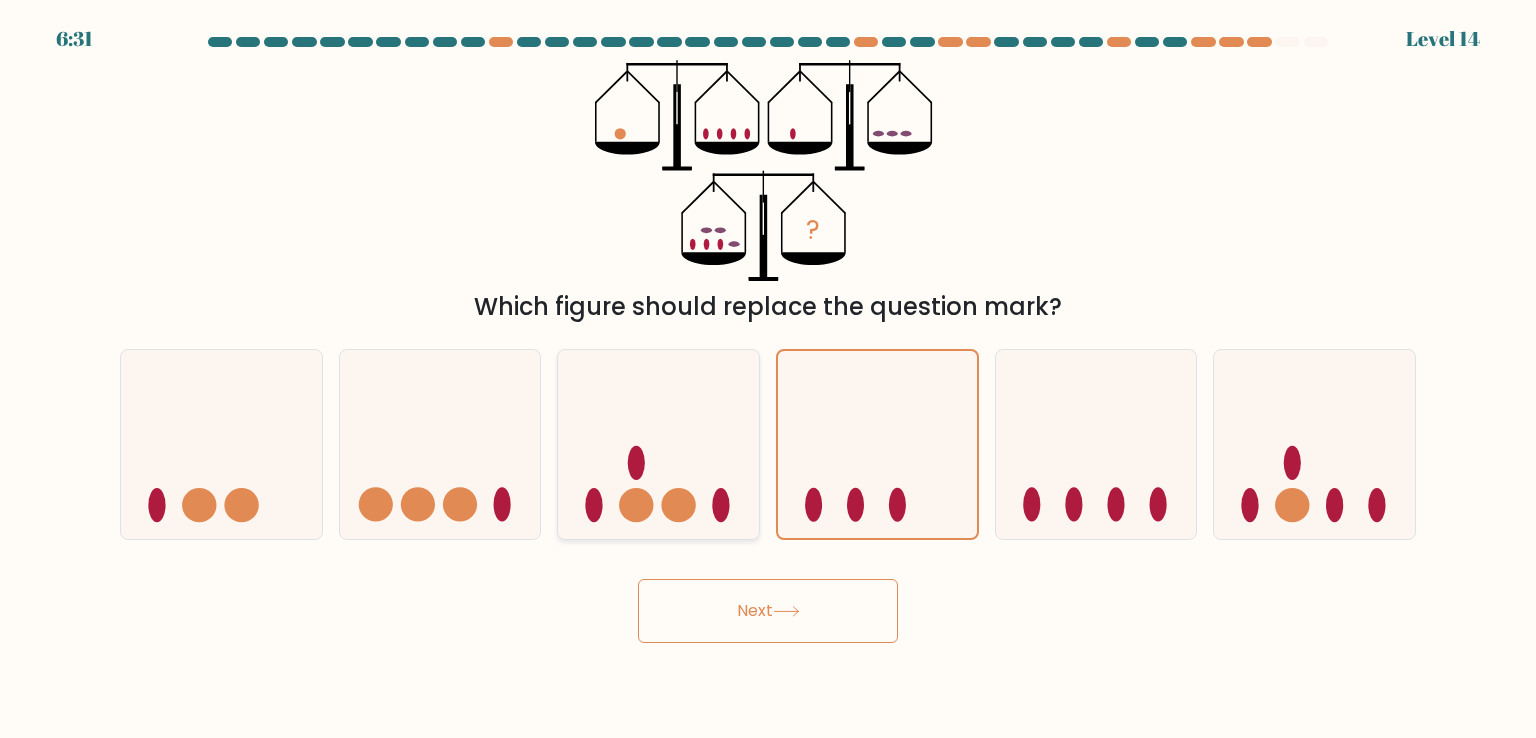 click 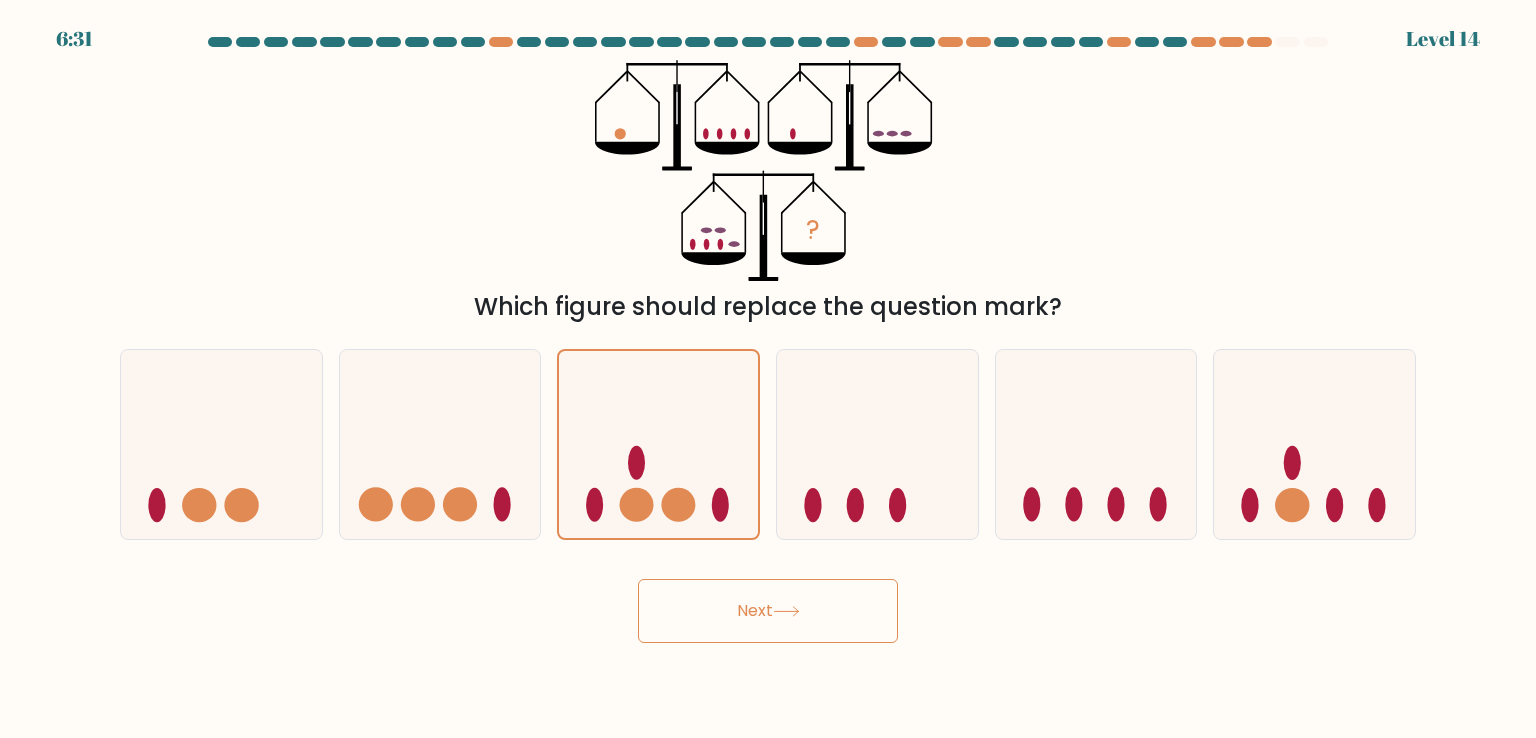 click on "Next" at bounding box center (768, 611) 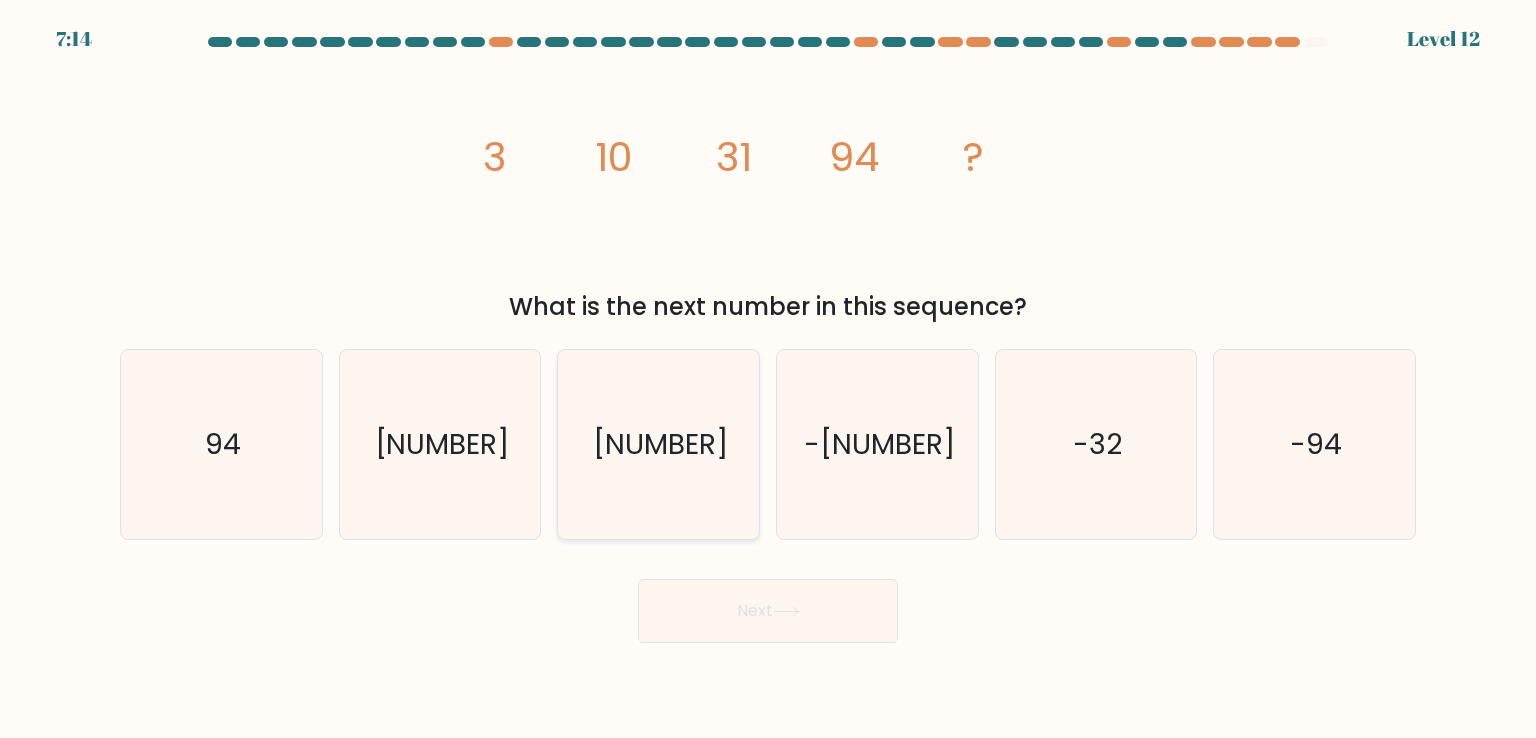click on "257" 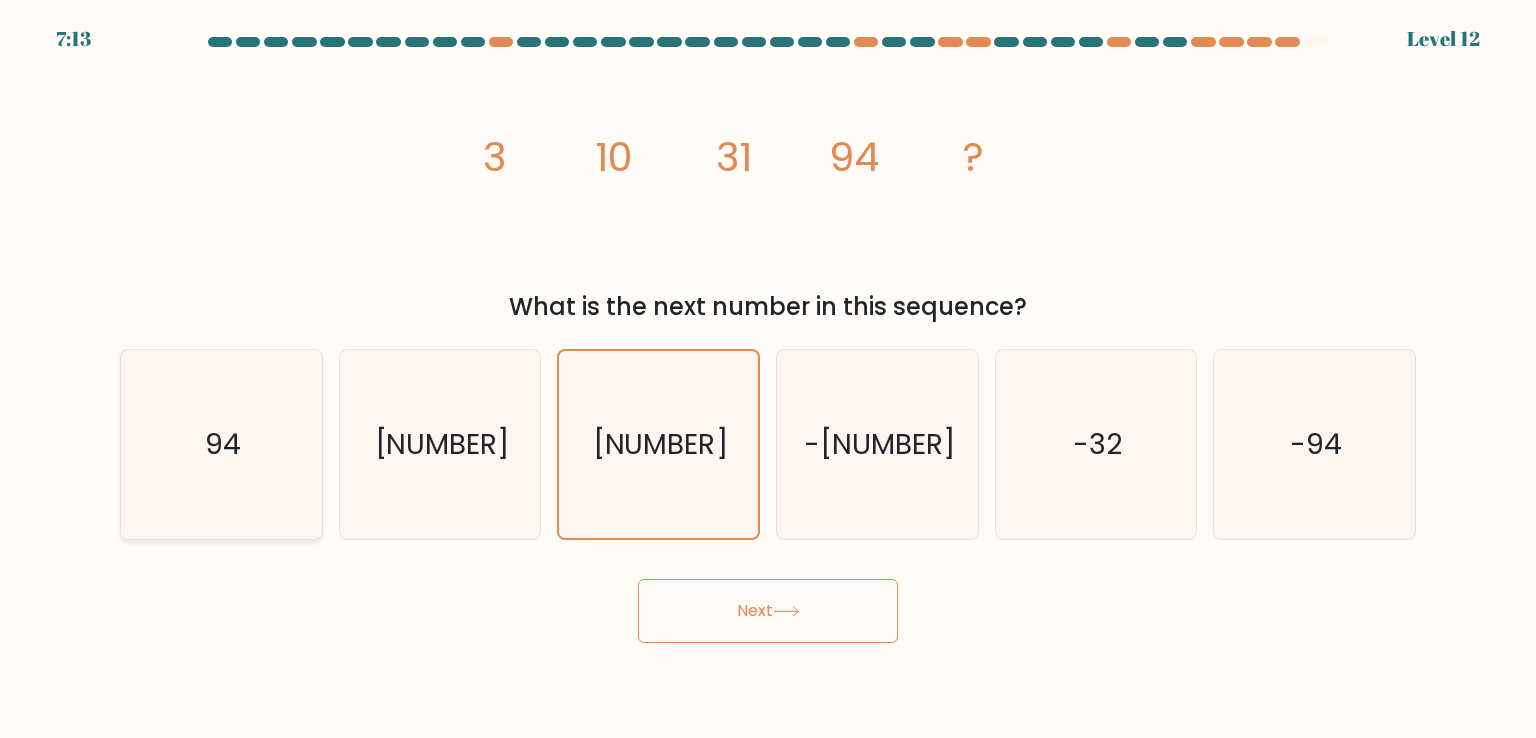 click on "94" 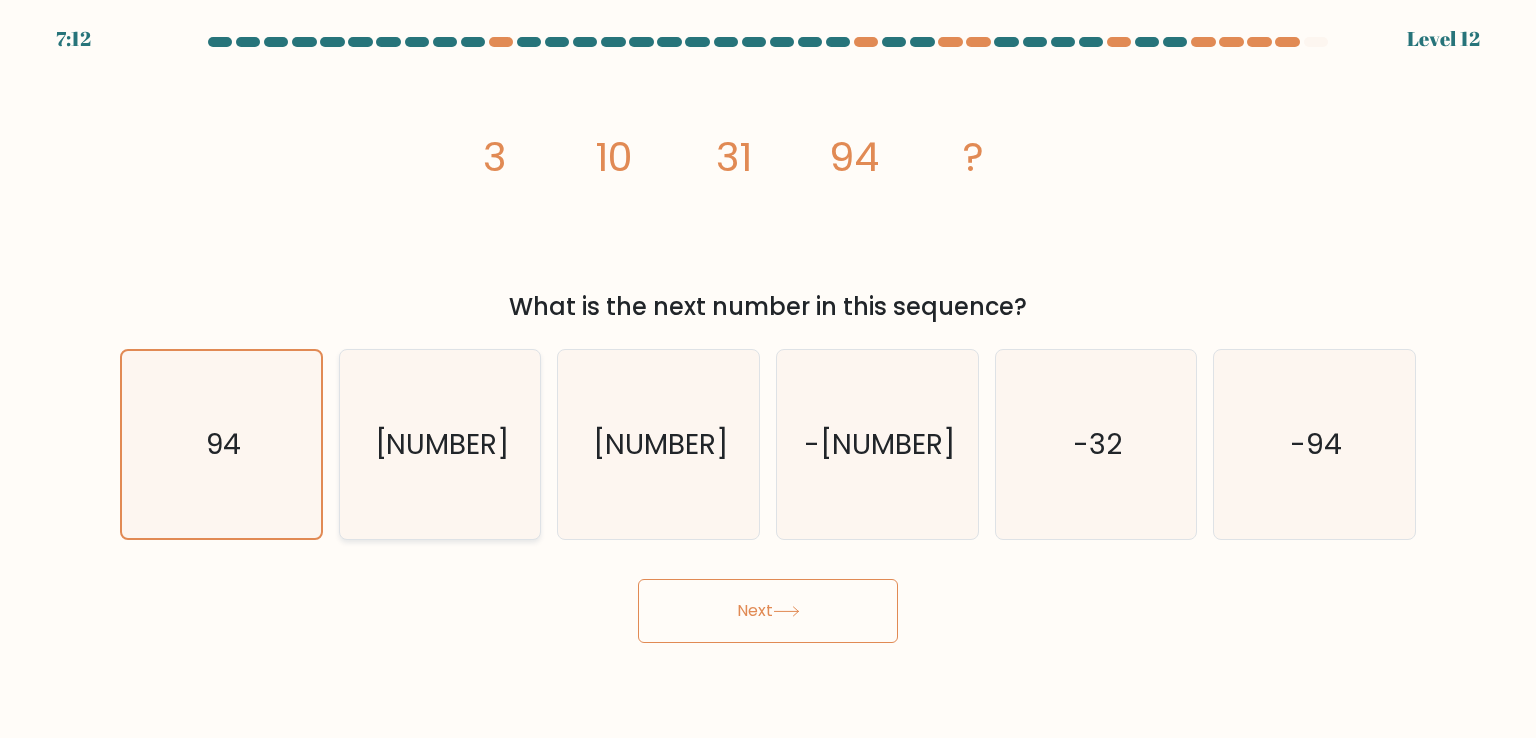 click on "283" 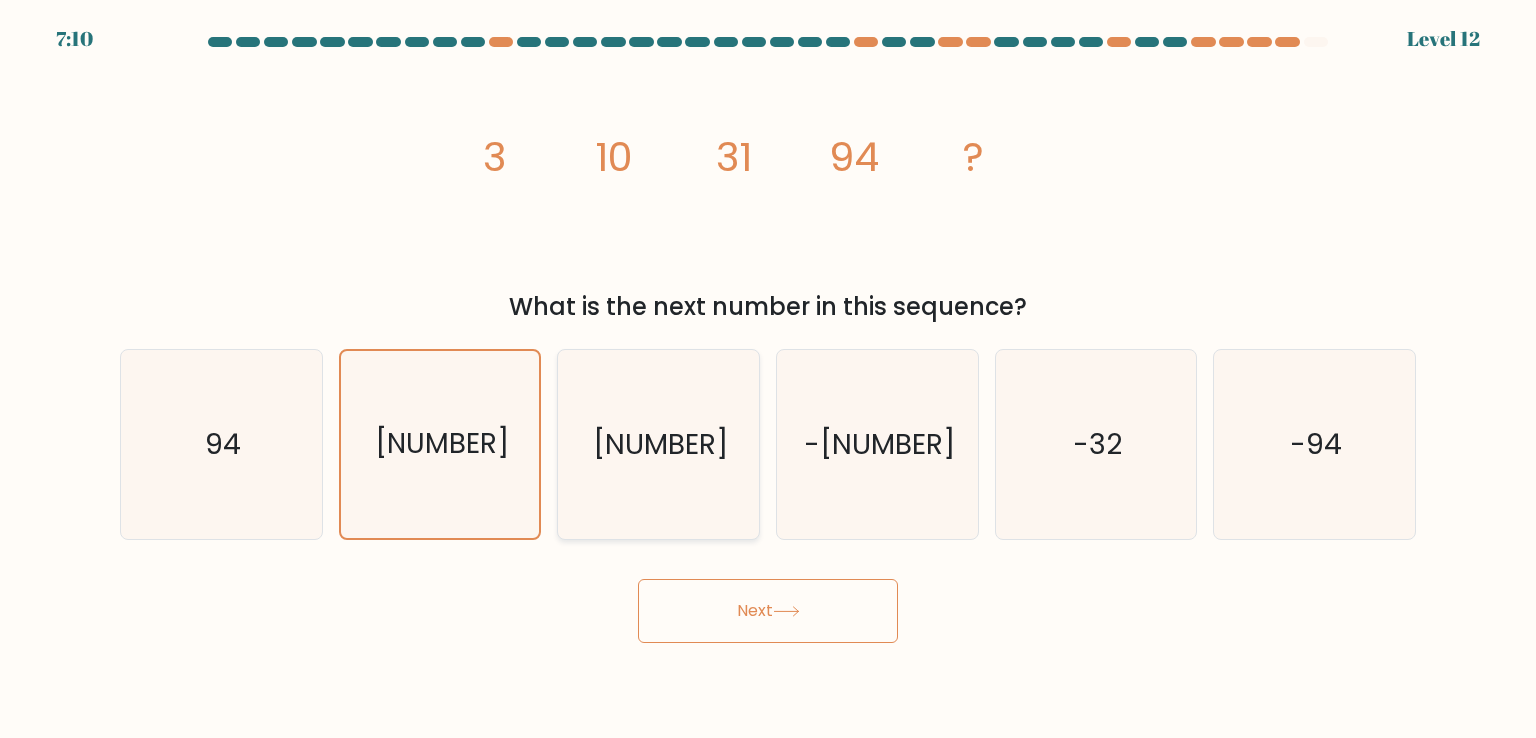 click on "257" 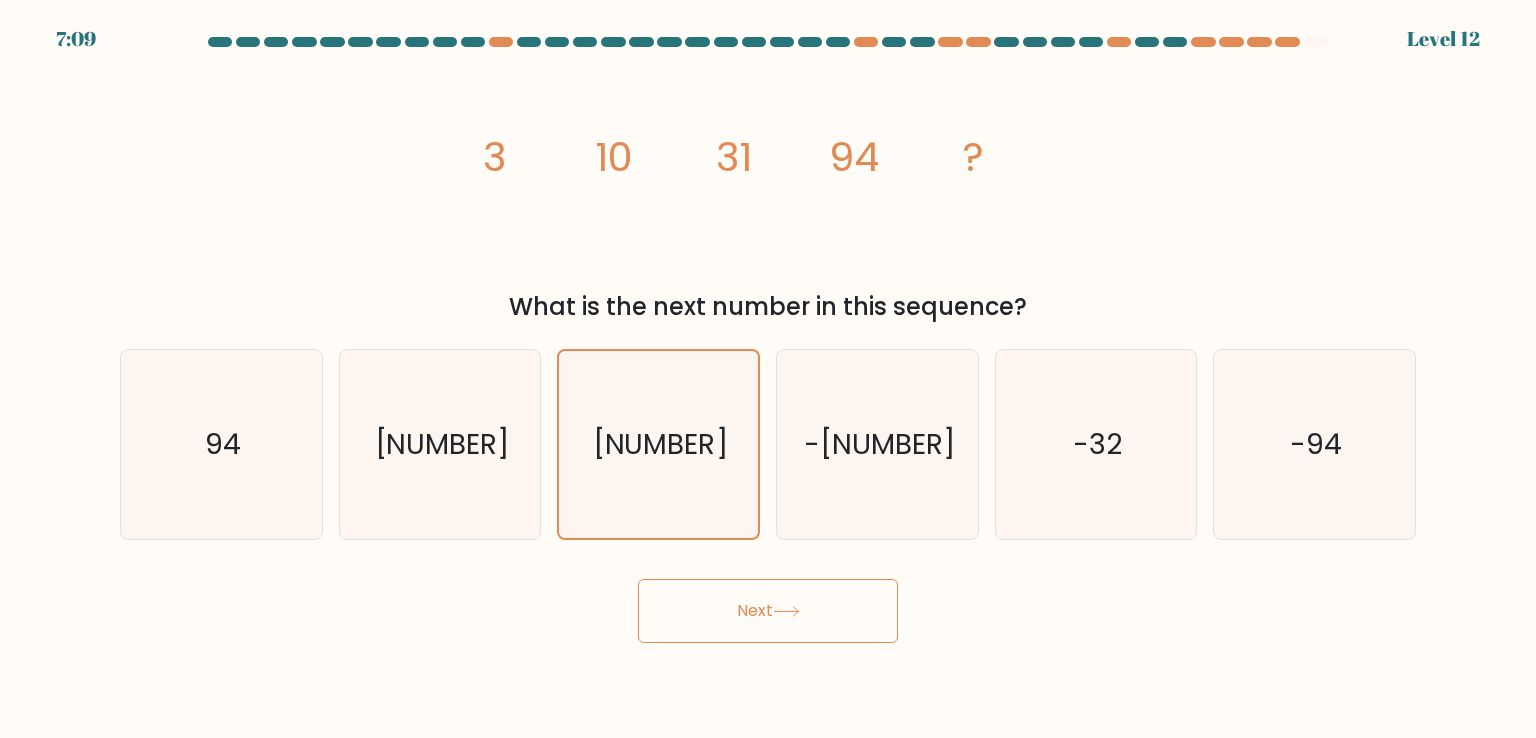 click 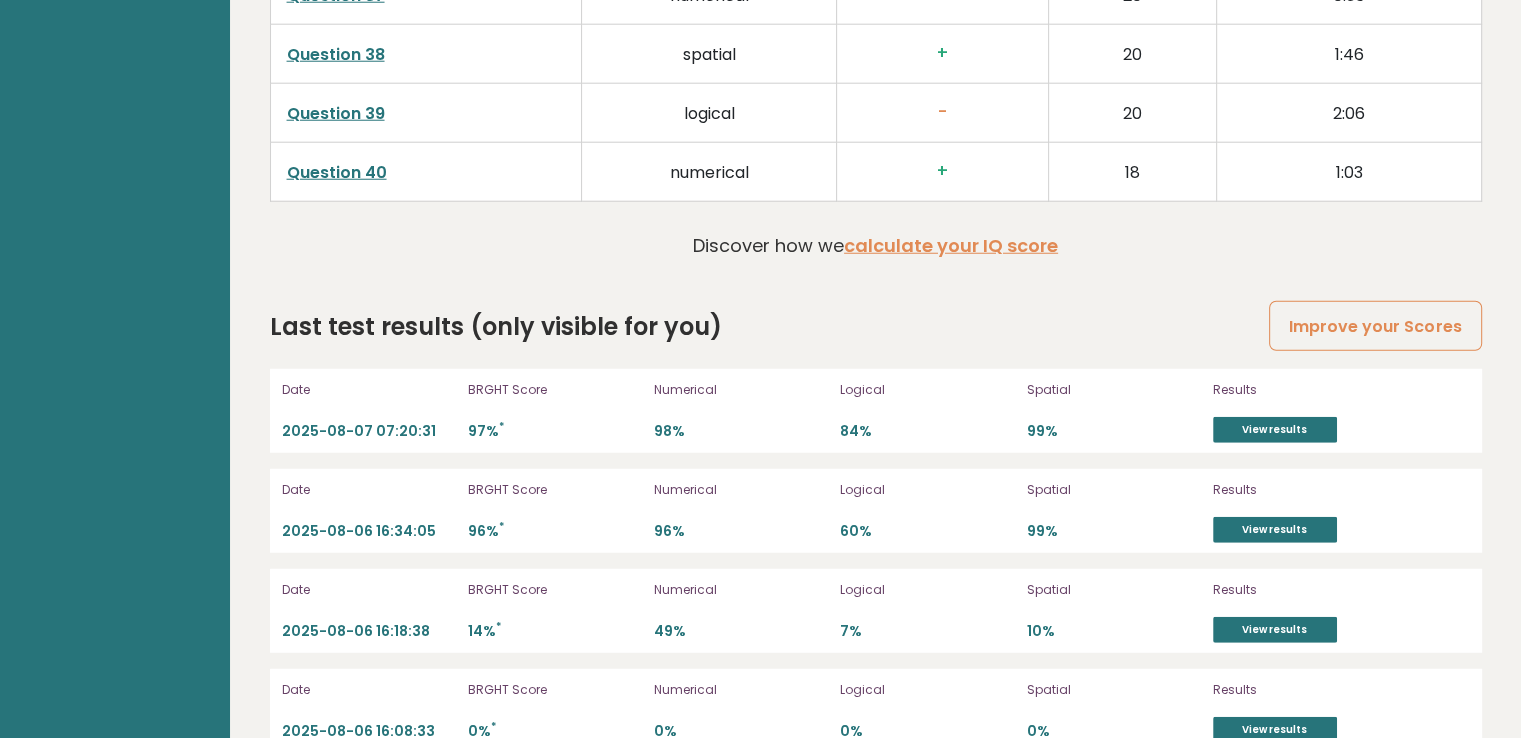 scroll, scrollTop: 5368, scrollLeft: 0, axis: vertical 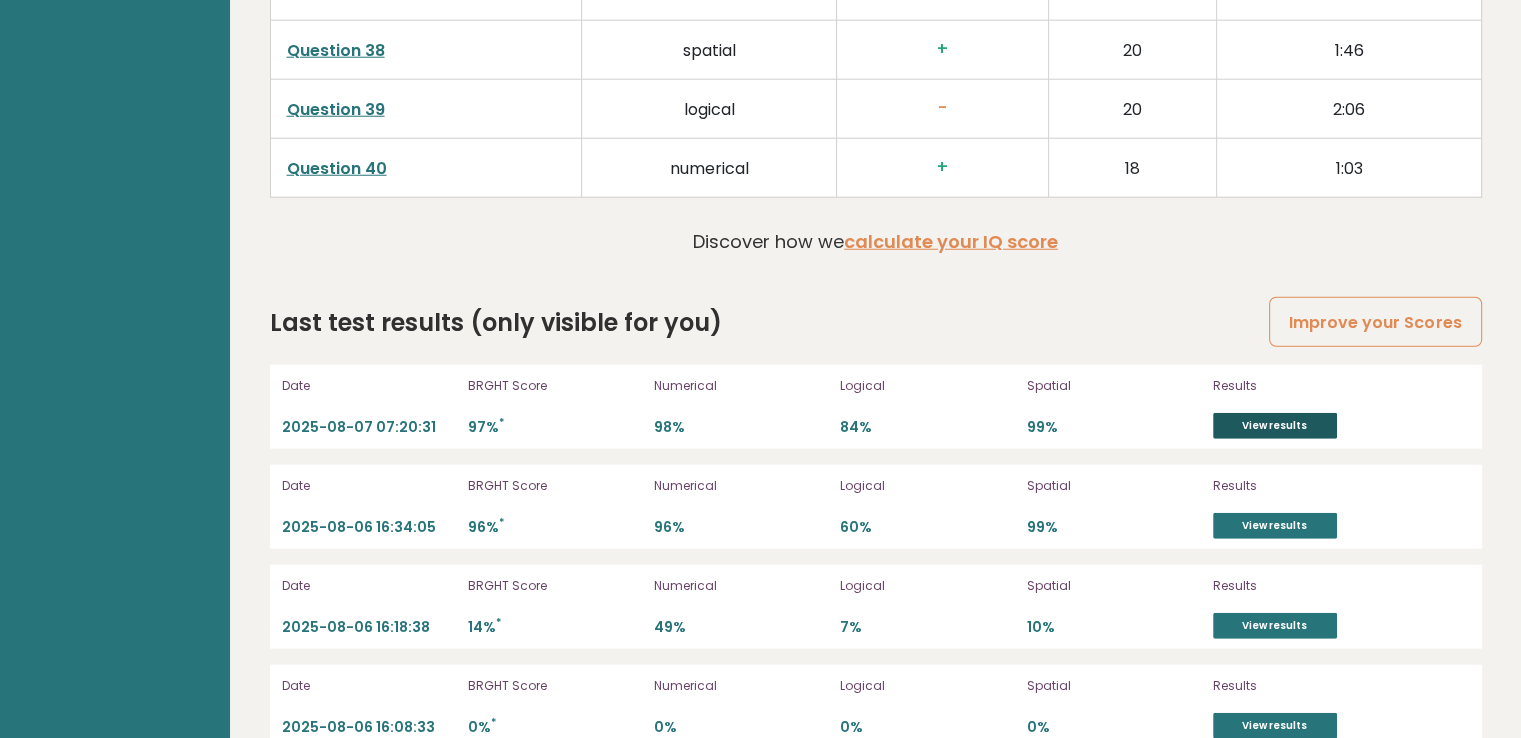 click on "View results" at bounding box center (1275, 426) 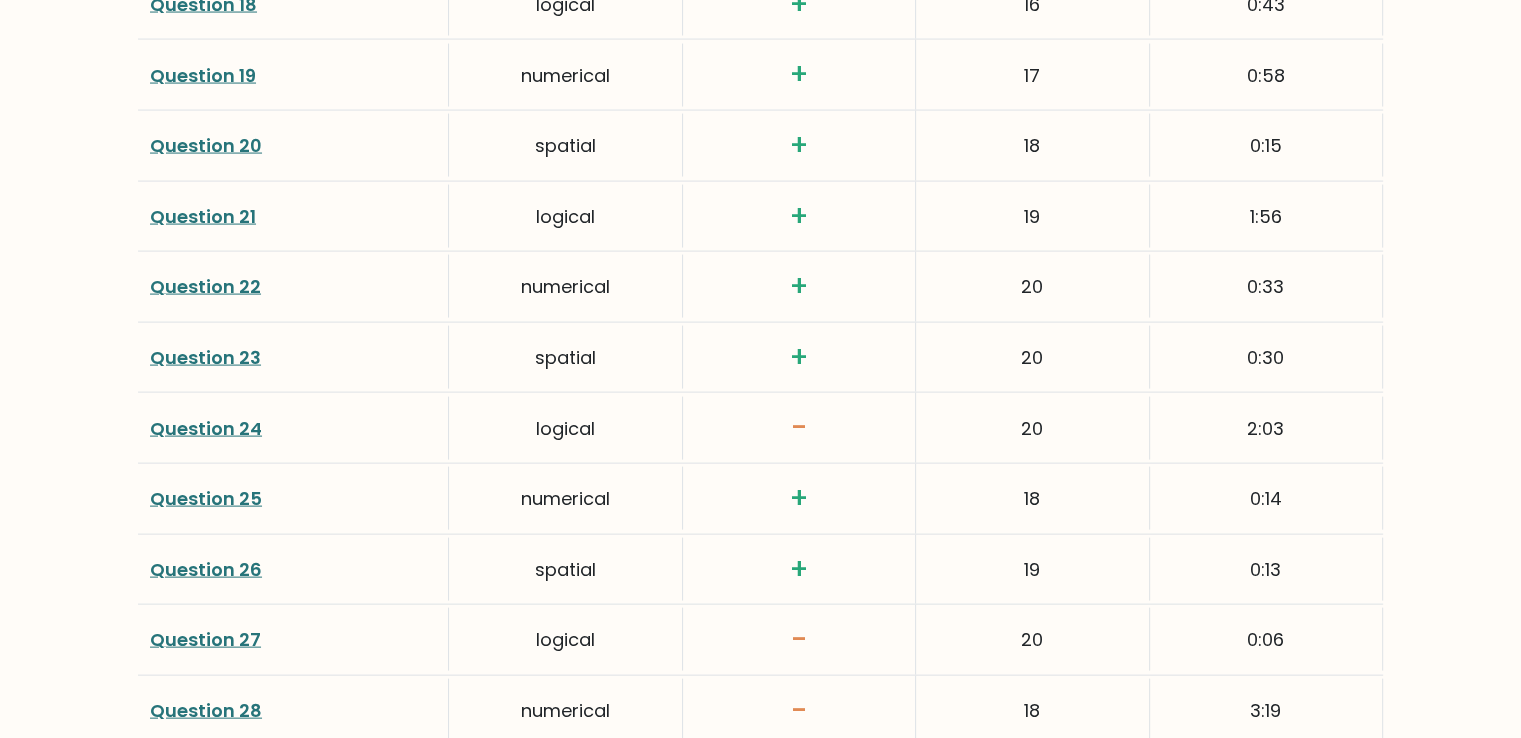 scroll, scrollTop: 4130, scrollLeft: 0, axis: vertical 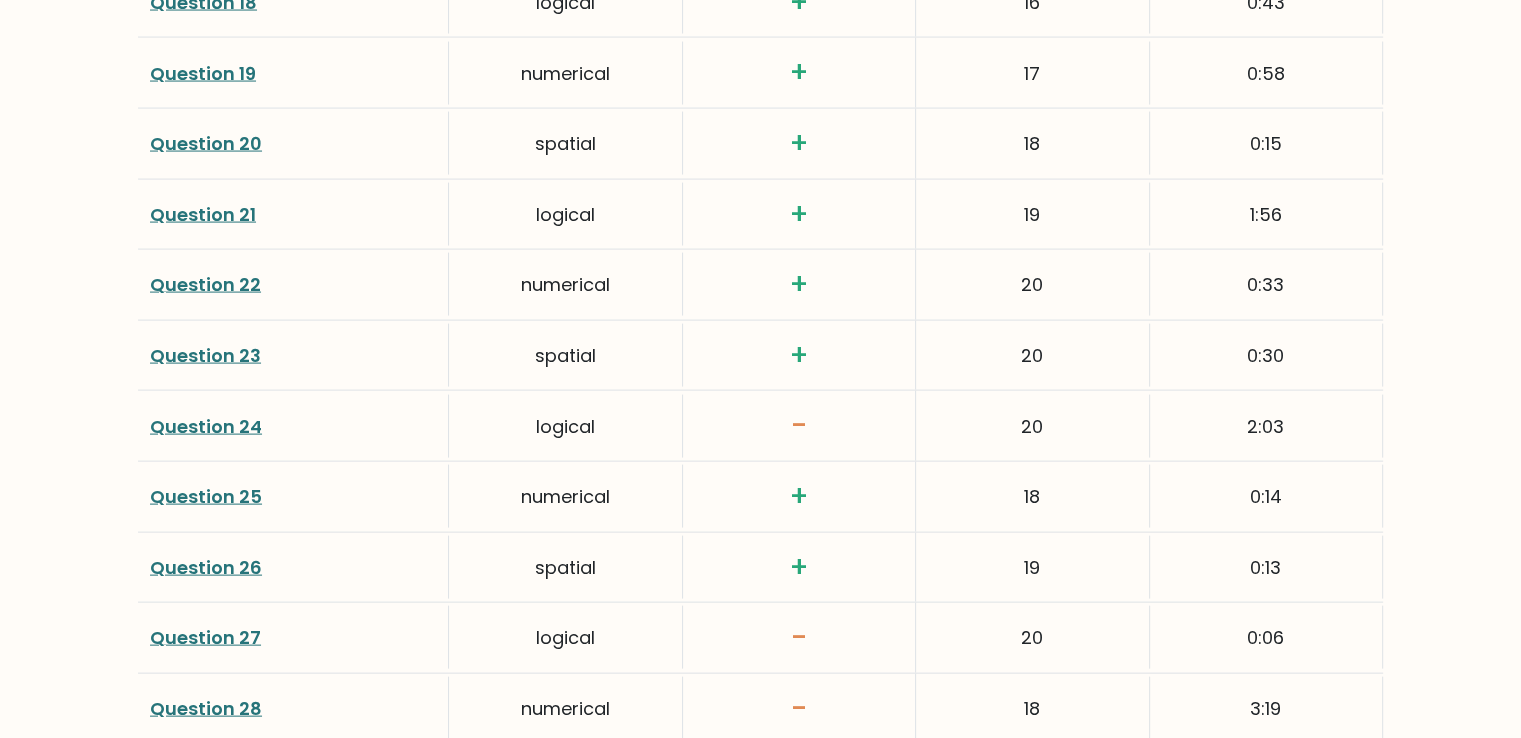 click on "Question 21" at bounding box center [203, 214] 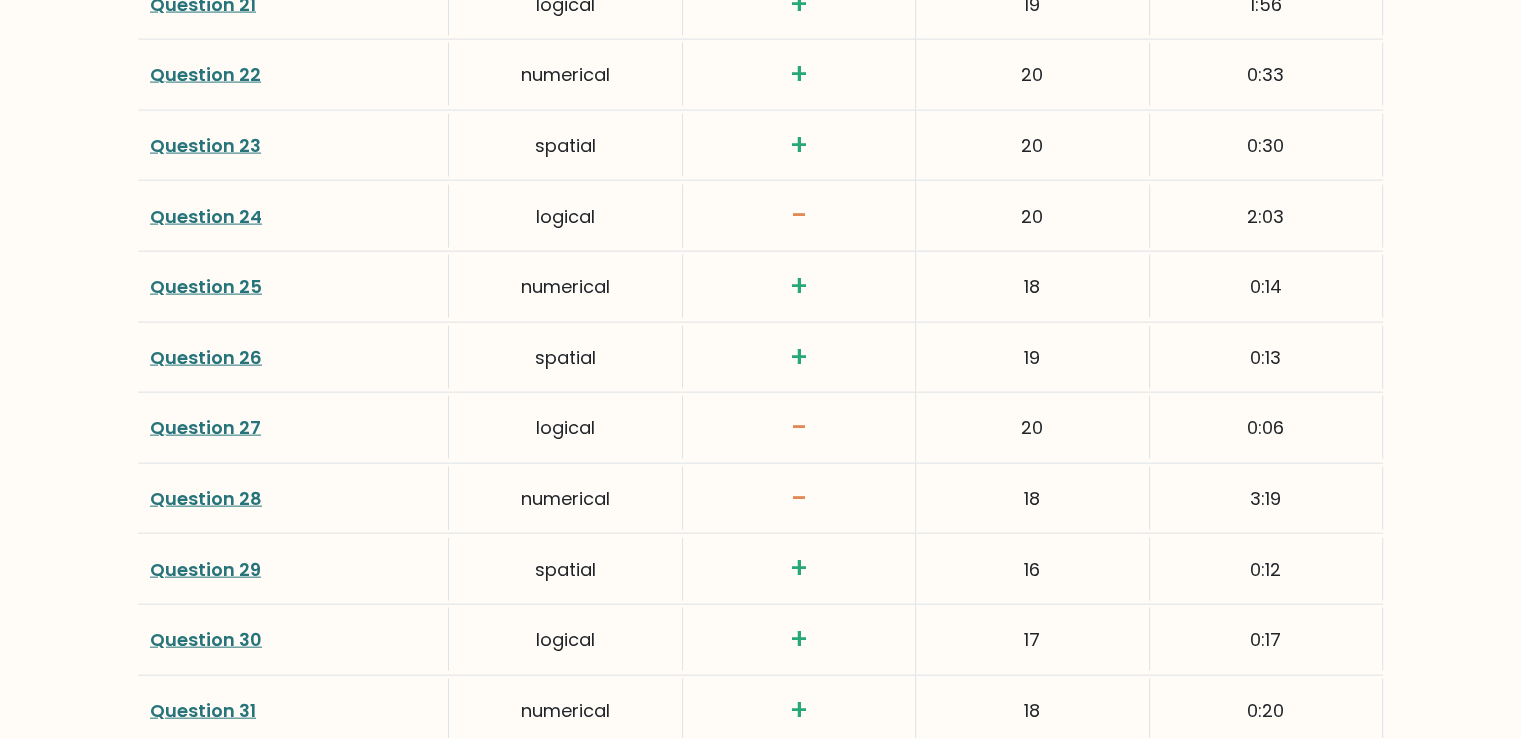 scroll, scrollTop: 4342, scrollLeft: 0, axis: vertical 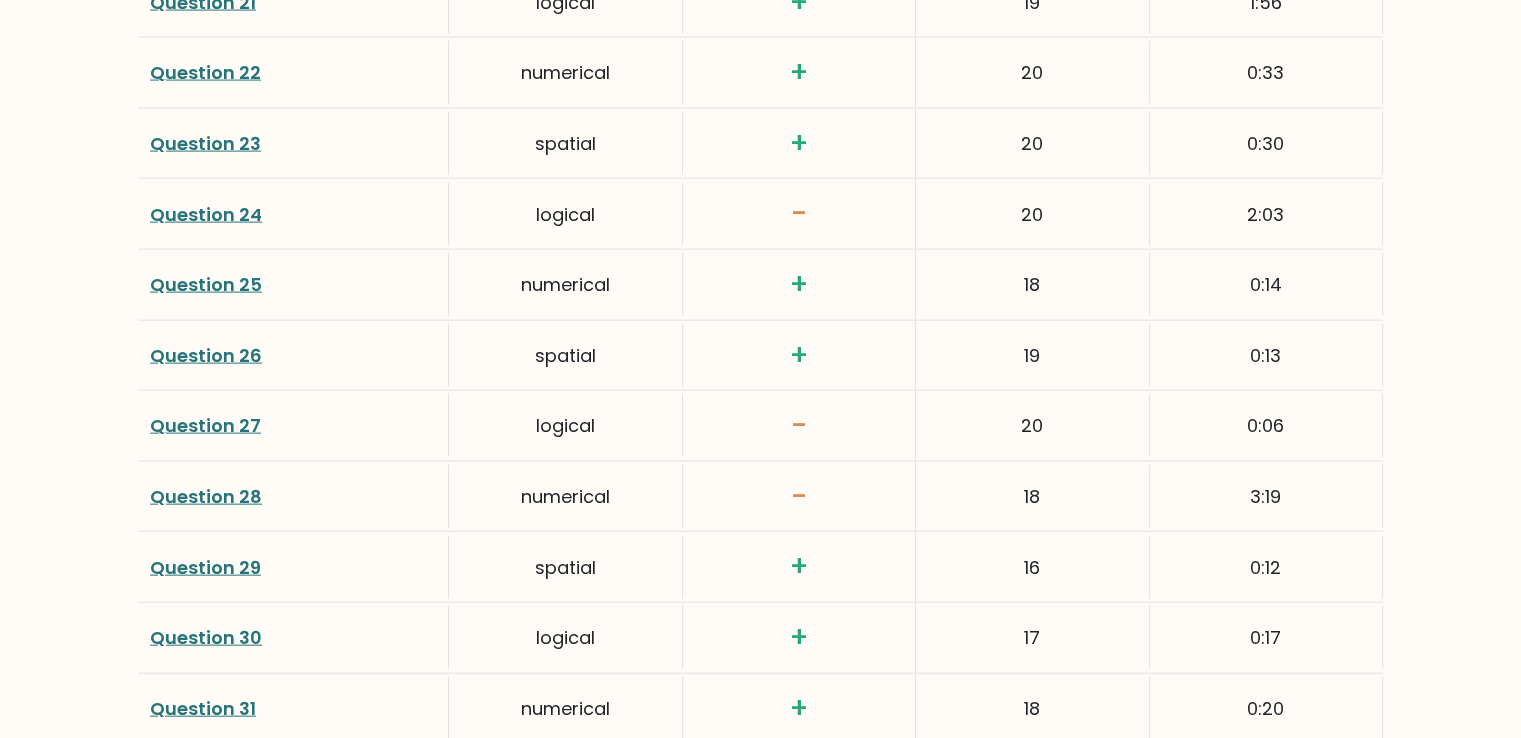click on "Question 24" at bounding box center [206, 214] 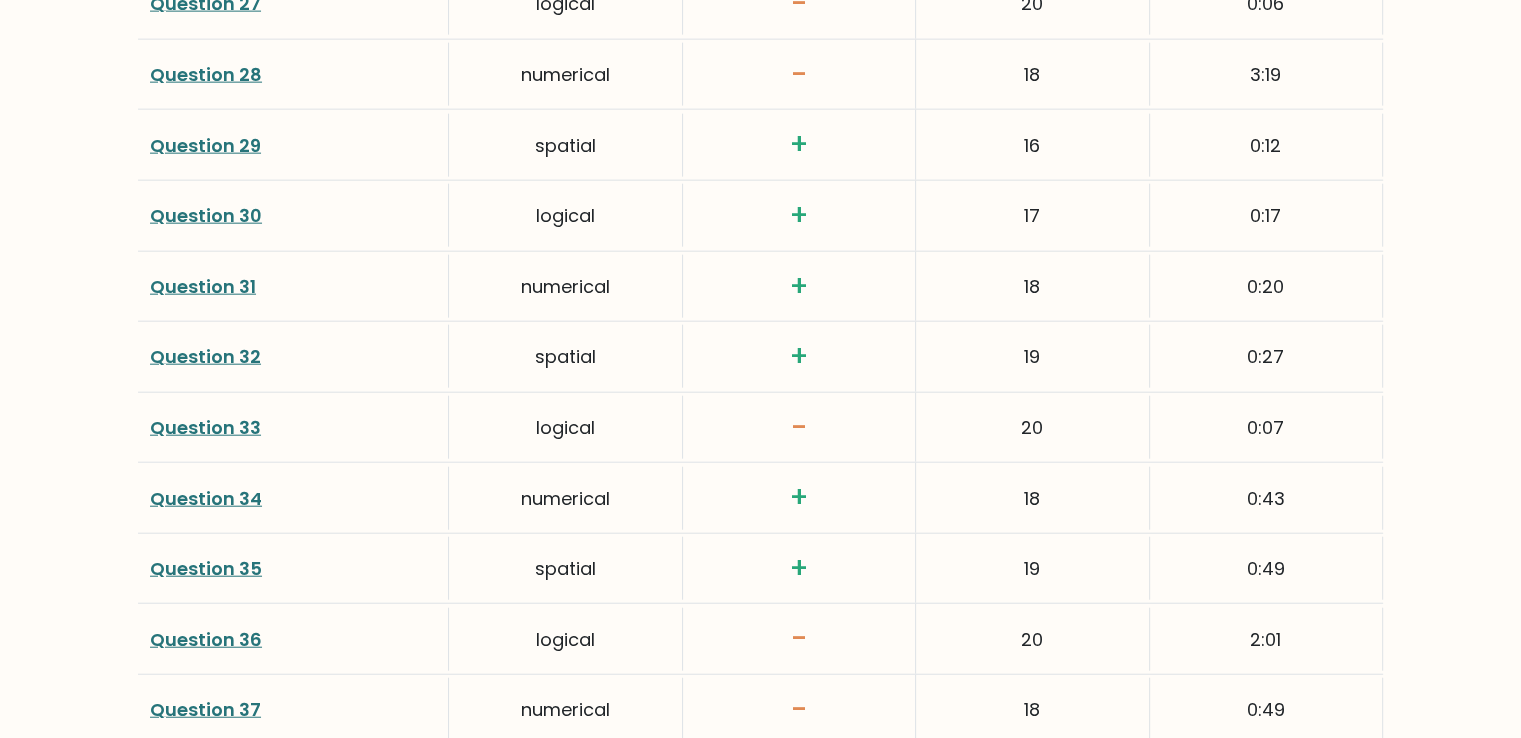 scroll, scrollTop: 4766, scrollLeft: 0, axis: vertical 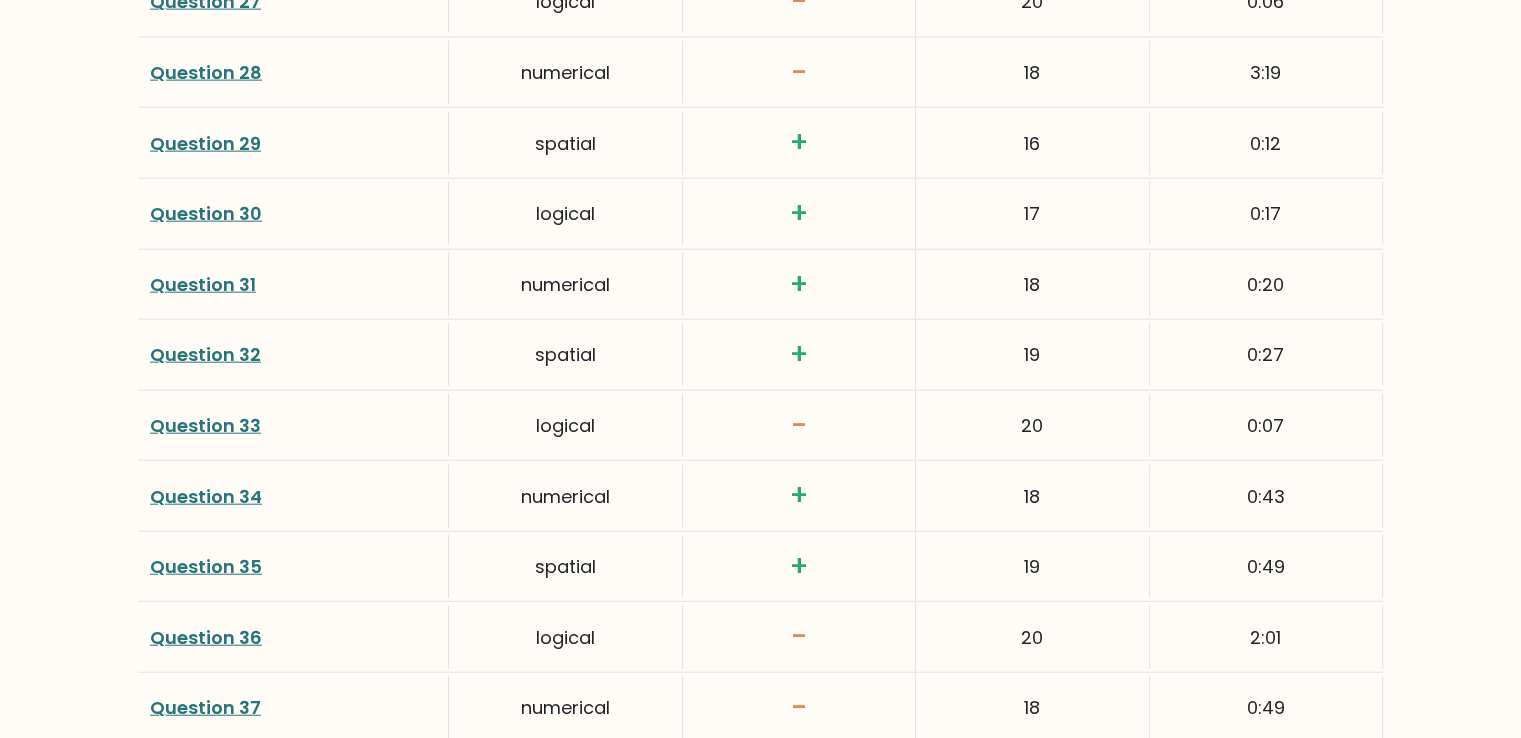 click on "Question 30" at bounding box center [206, 213] 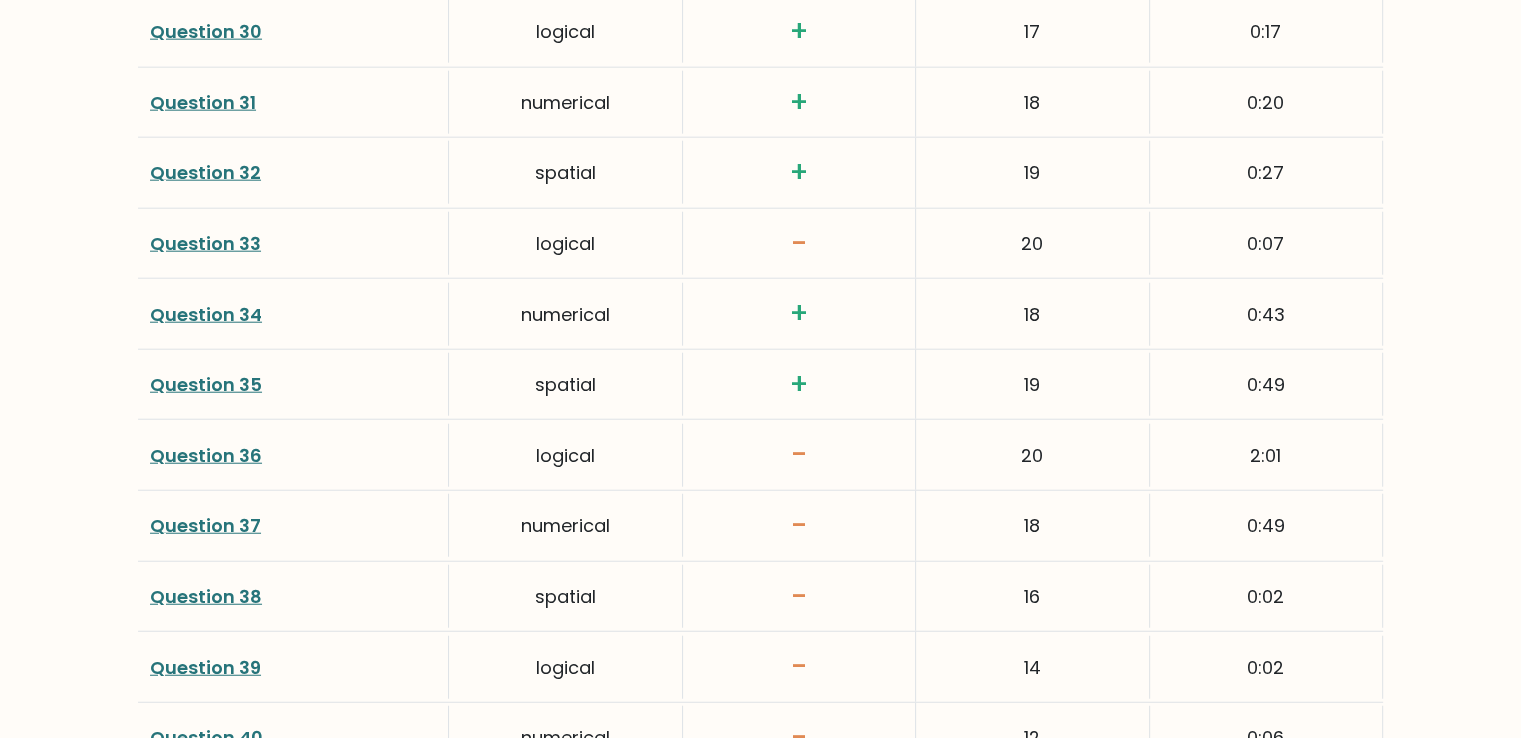 scroll, scrollTop: 4960, scrollLeft: 0, axis: vertical 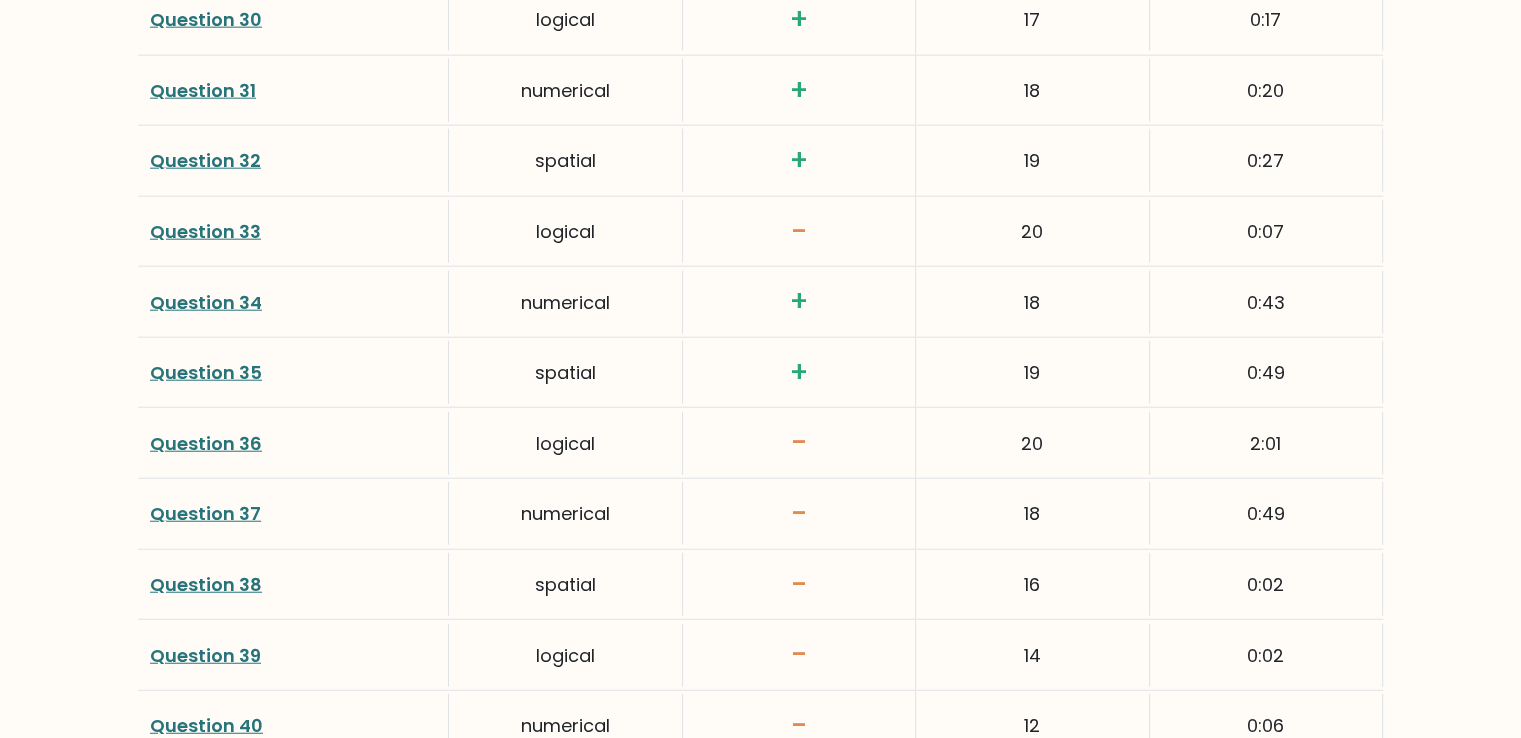 click on "Question 35" at bounding box center [206, 372] 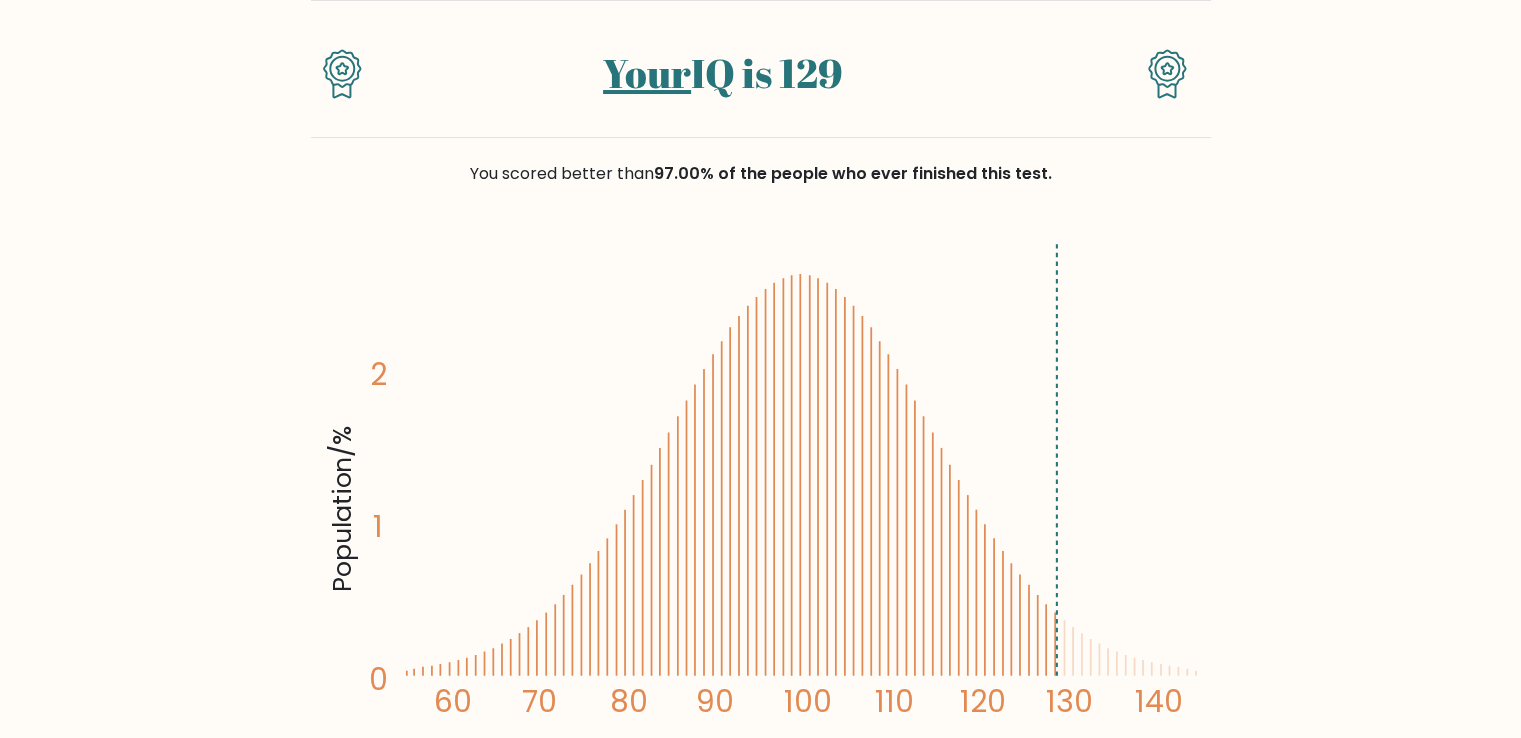 scroll, scrollTop: 0, scrollLeft: 0, axis: both 